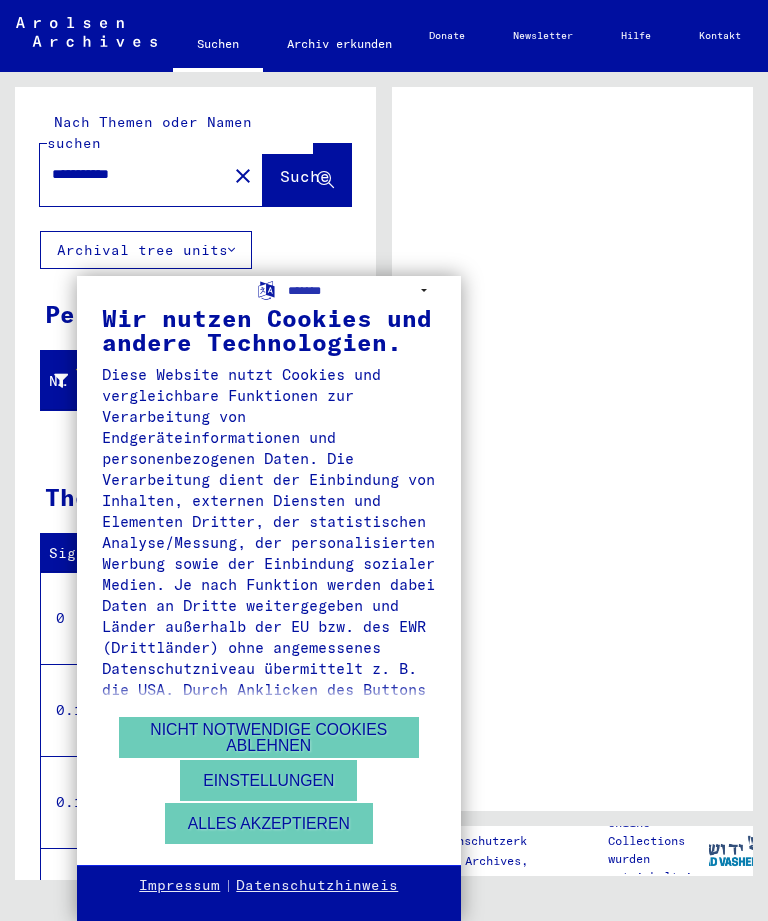 scroll, scrollTop: 0, scrollLeft: 0, axis: both 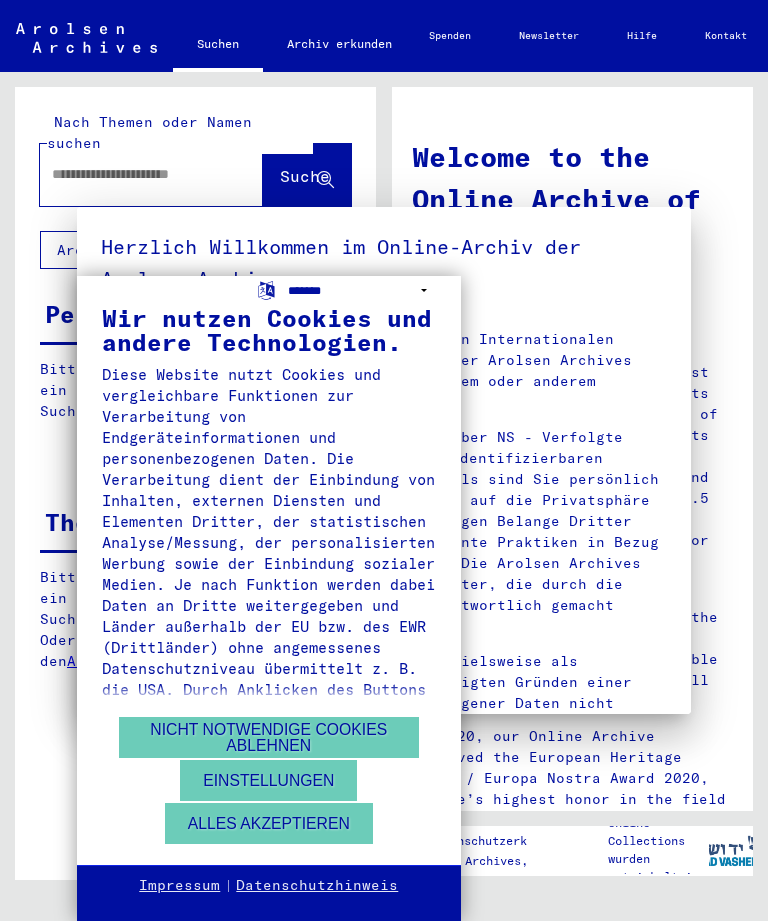click on "**********" at bounding box center (362, 290) 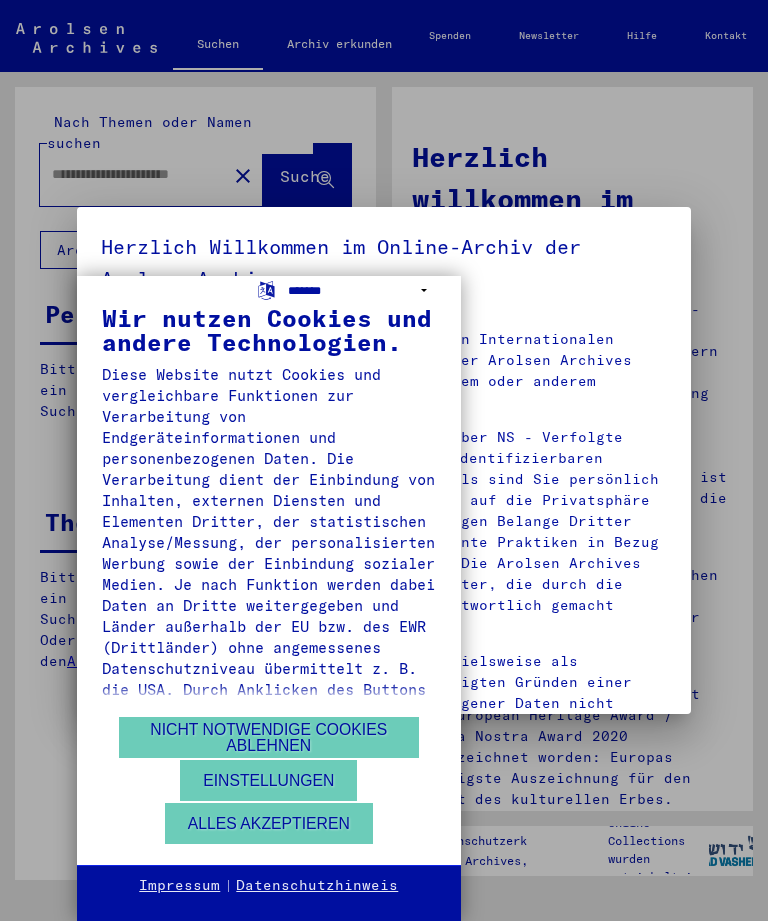 type on "**********" 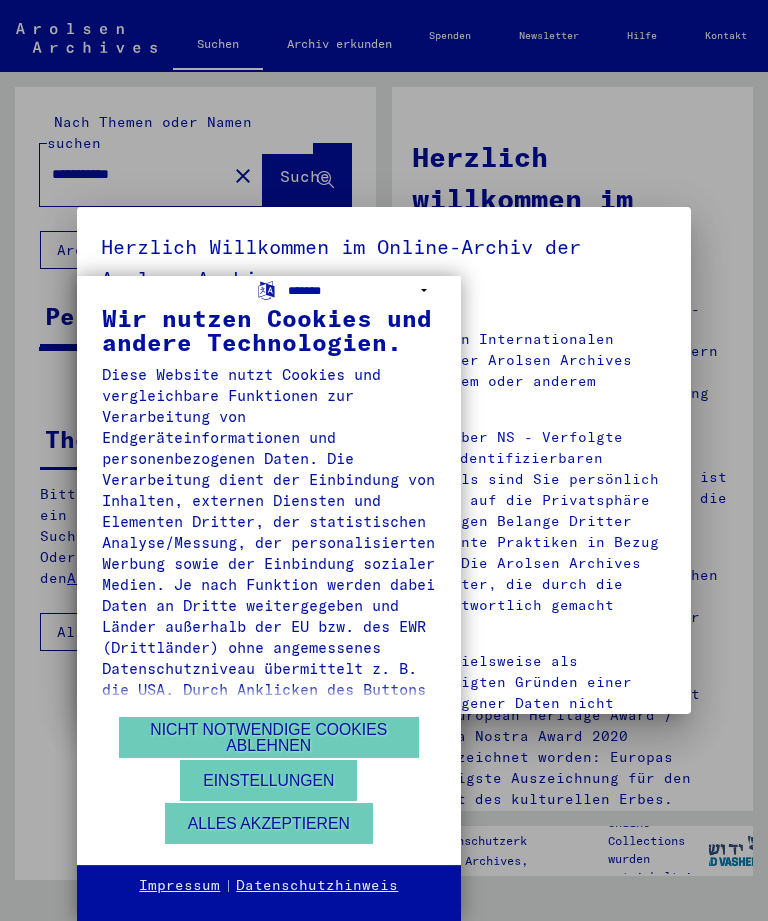 click on "**********" at bounding box center [362, 290] 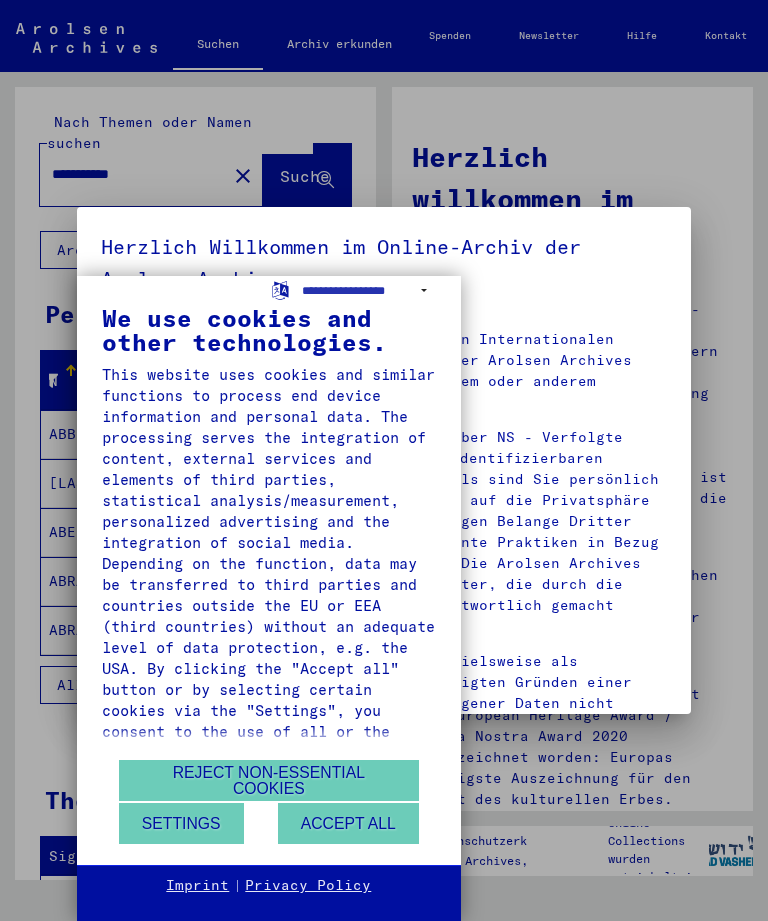 click on "Reject non-essential cookies" at bounding box center [269, 780] 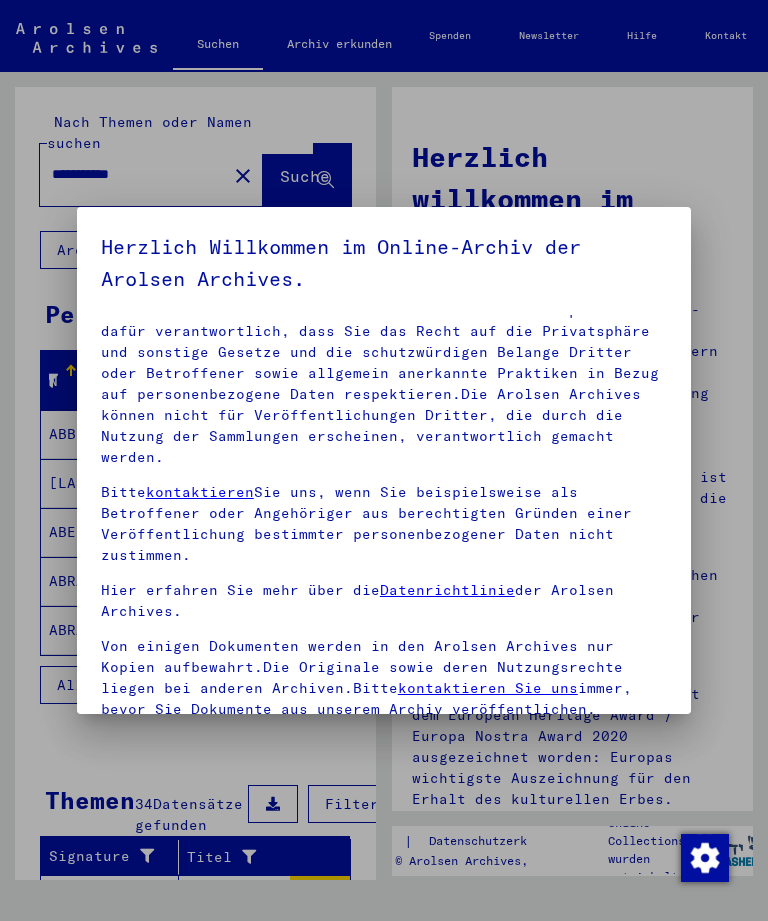 scroll, scrollTop: 167, scrollLeft: 0, axis: vertical 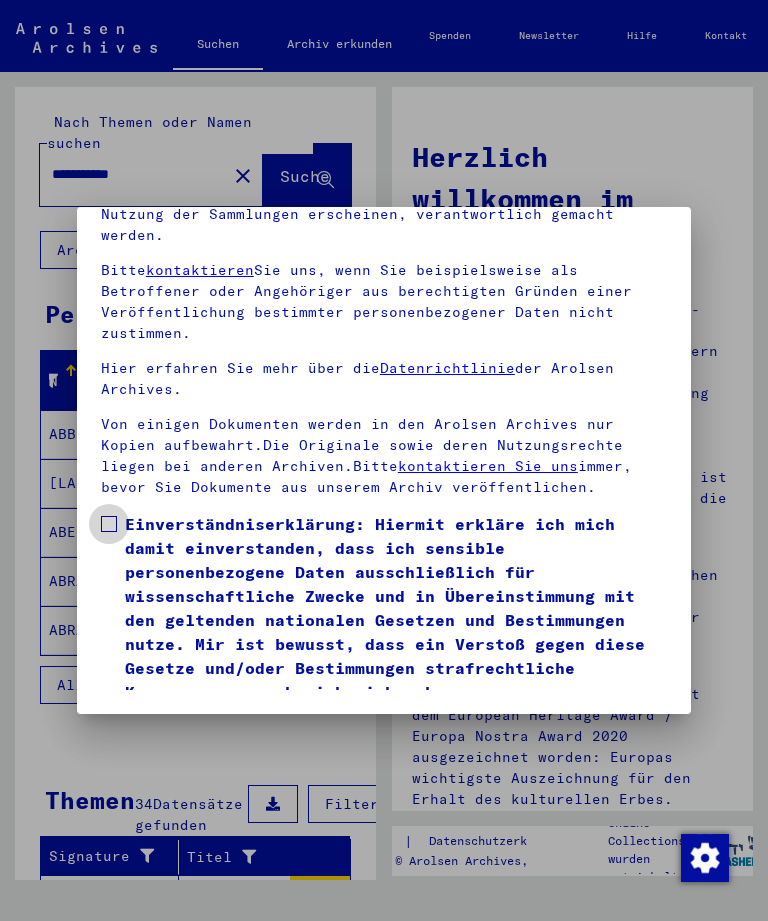 click at bounding box center (109, 524) 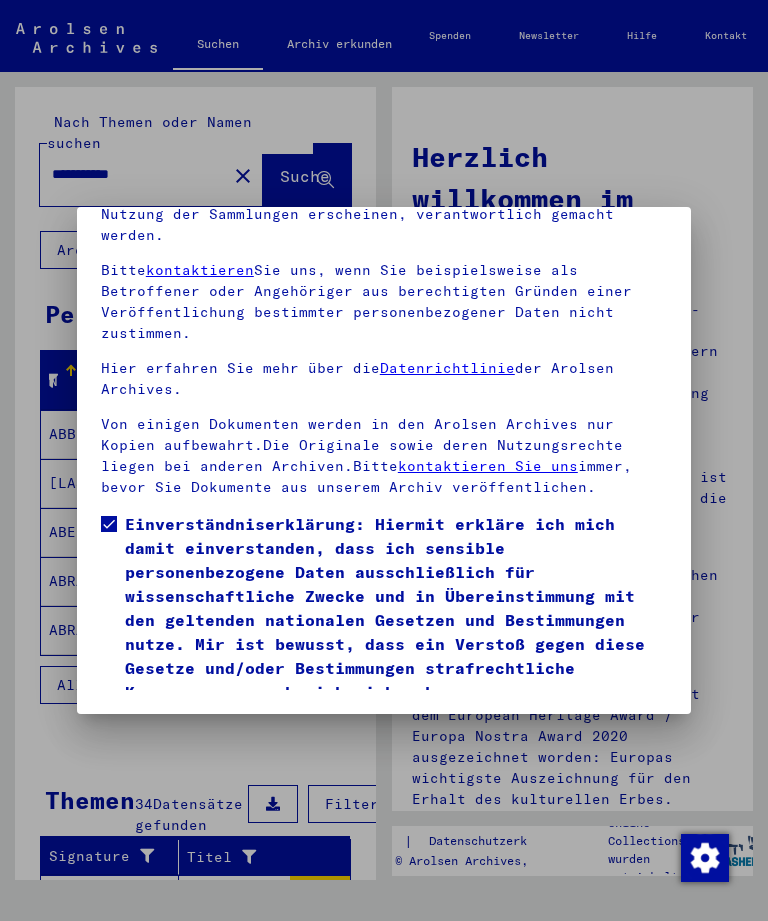 click on "Ich stimme zu" at bounding box center [176, 733] 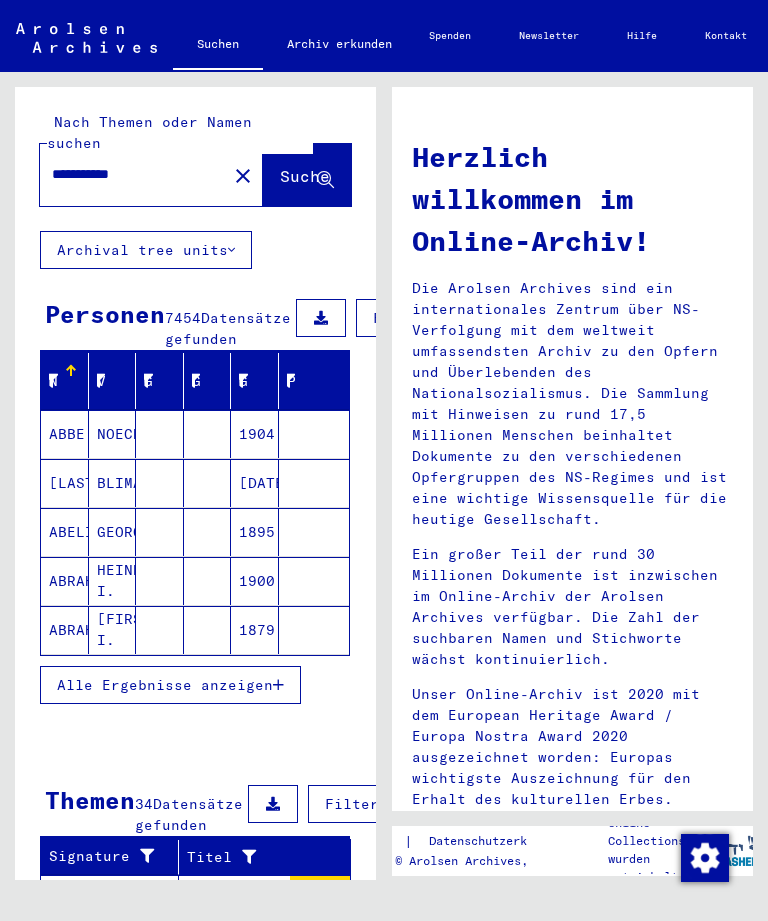 click at bounding box center (705, 858) 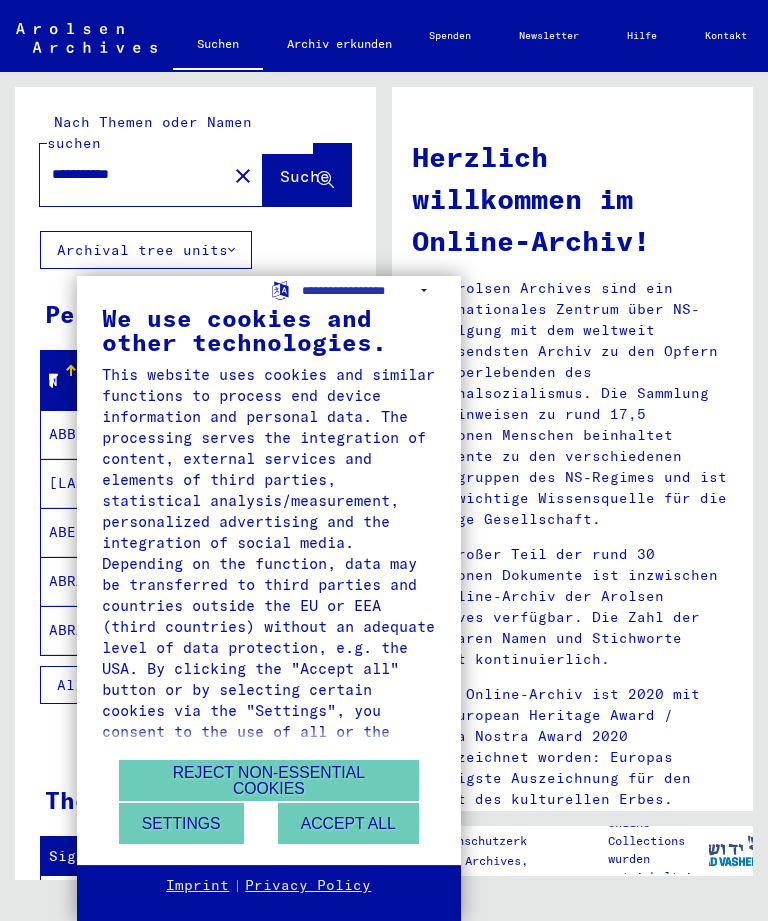 click on "Accept all" at bounding box center [348, 823] 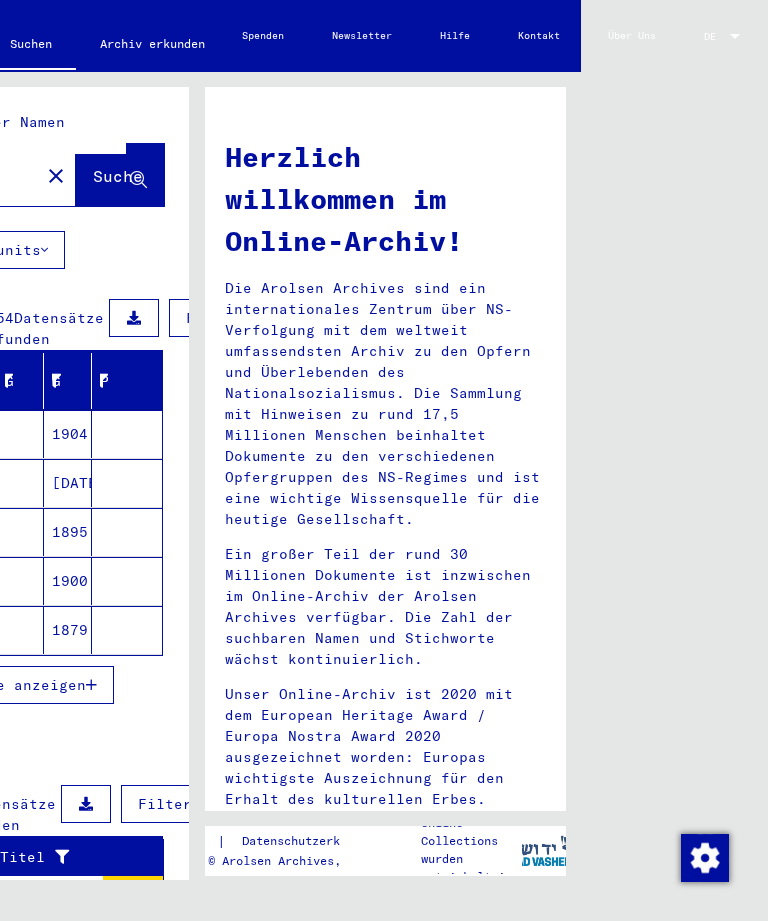 scroll, scrollTop: 0, scrollLeft: 204, axis: horizontal 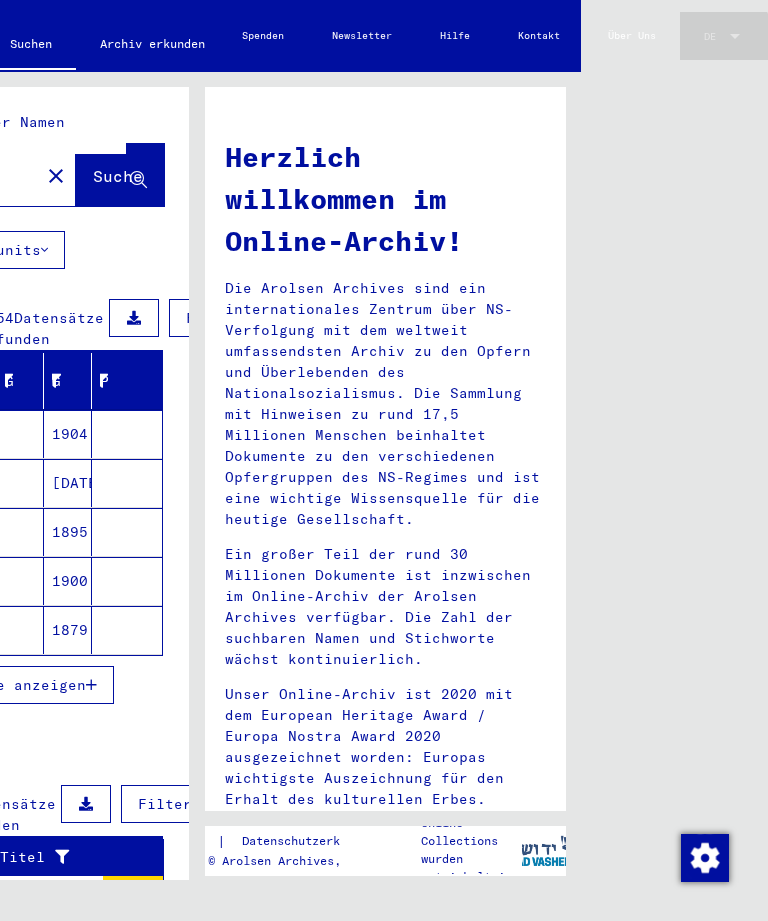 click on "DE" at bounding box center [715, 36] 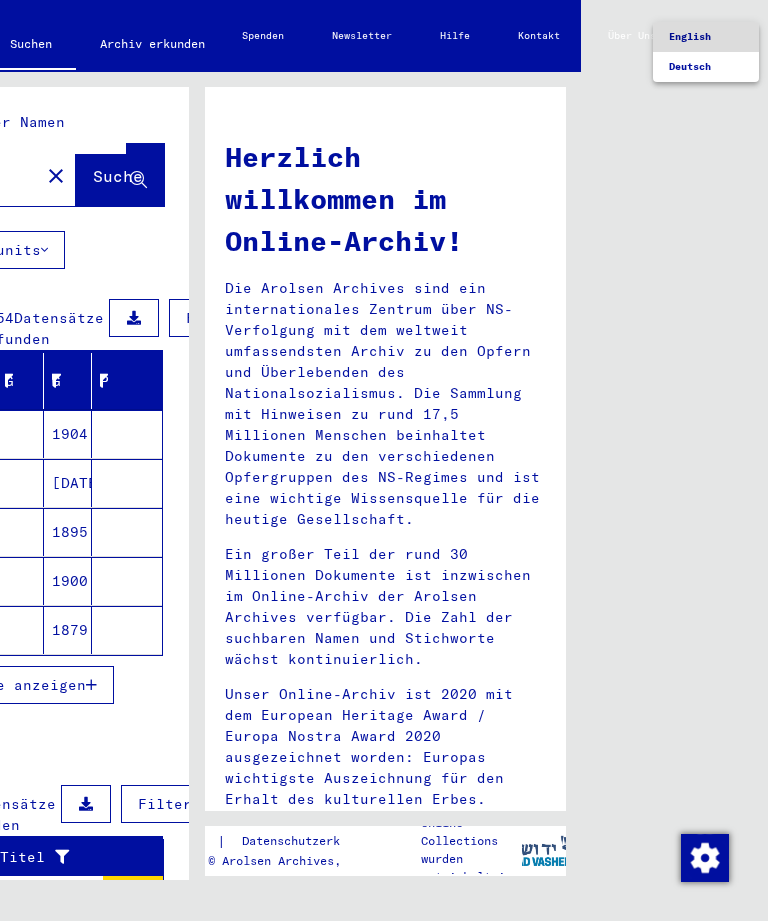 click on "English" at bounding box center (706, 37) 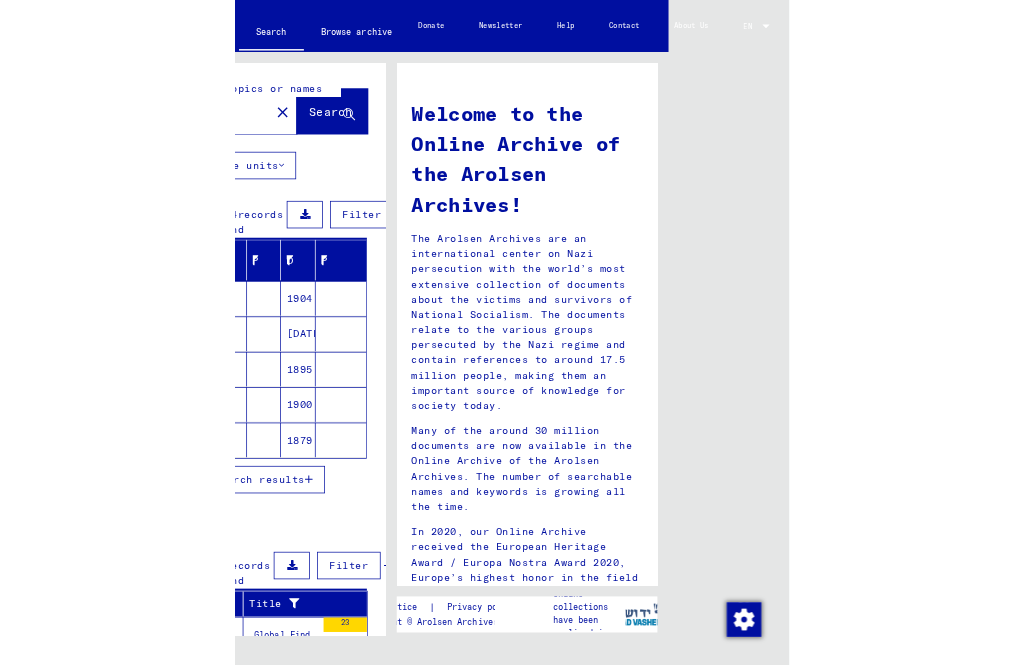 scroll, scrollTop: 0, scrollLeft: 0, axis: both 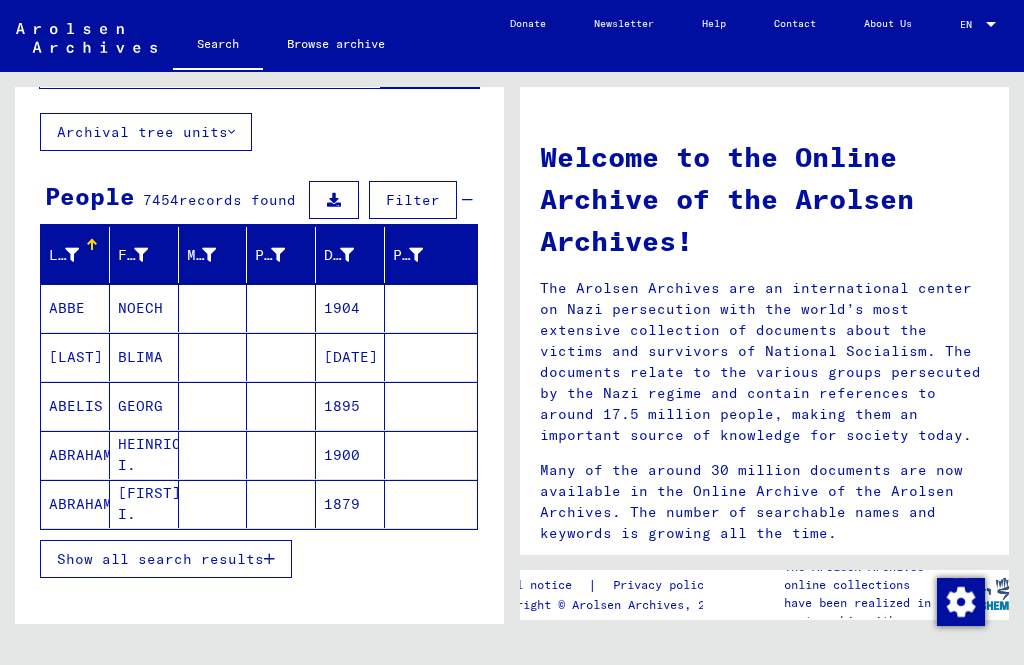 click on "Filter" at bounding box center [413, 200] 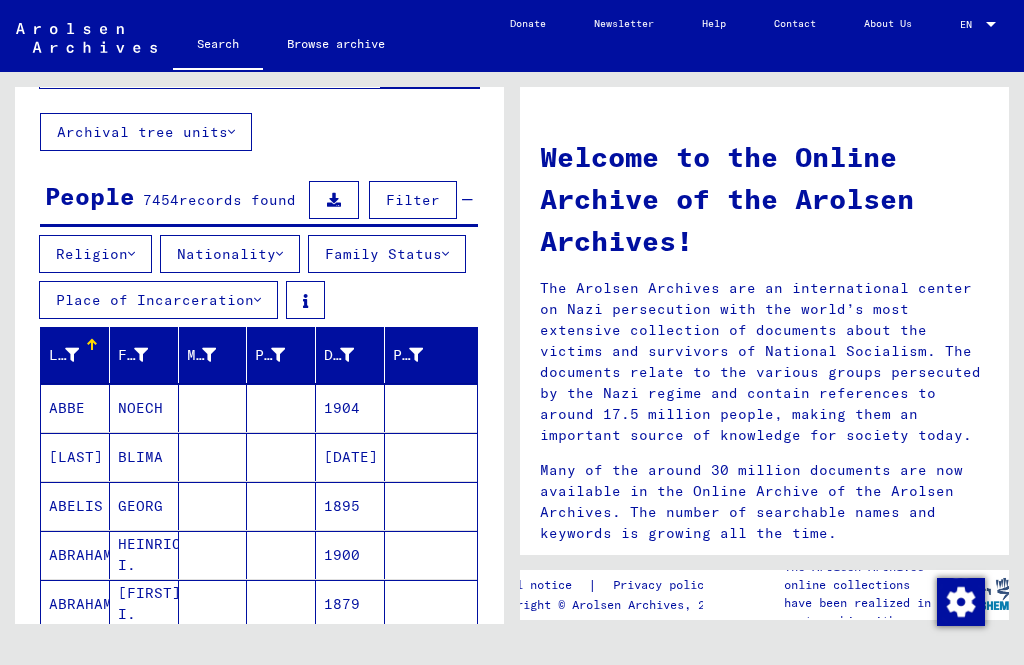 click on "Filter" at bounding box center [413, 200] 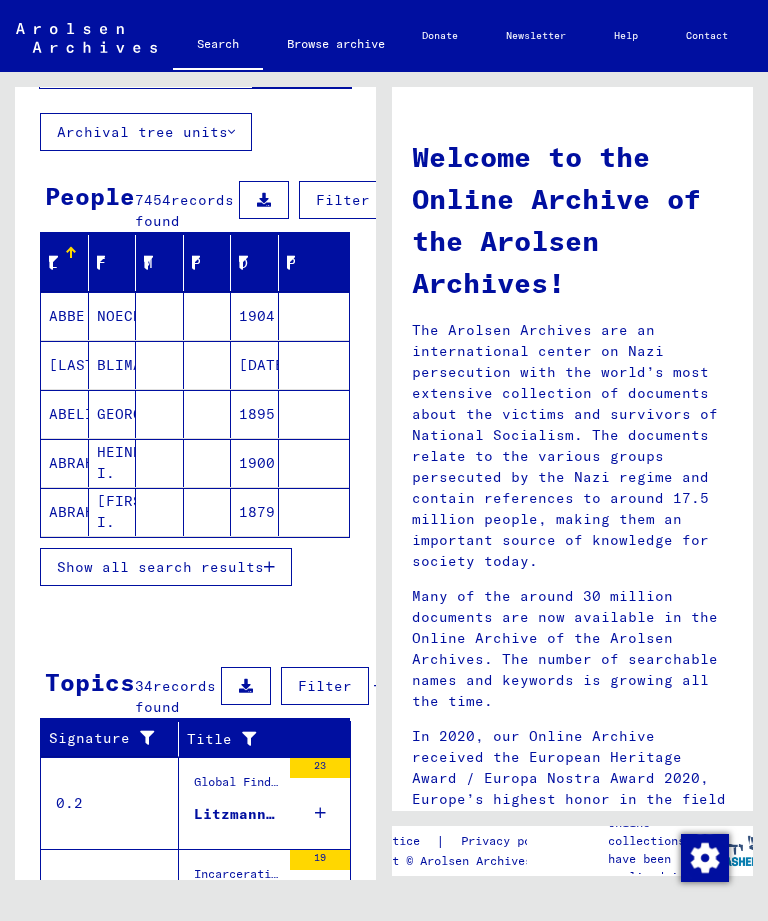 scroll, scrollTop: 0, scrollLeft: 0, axis: both 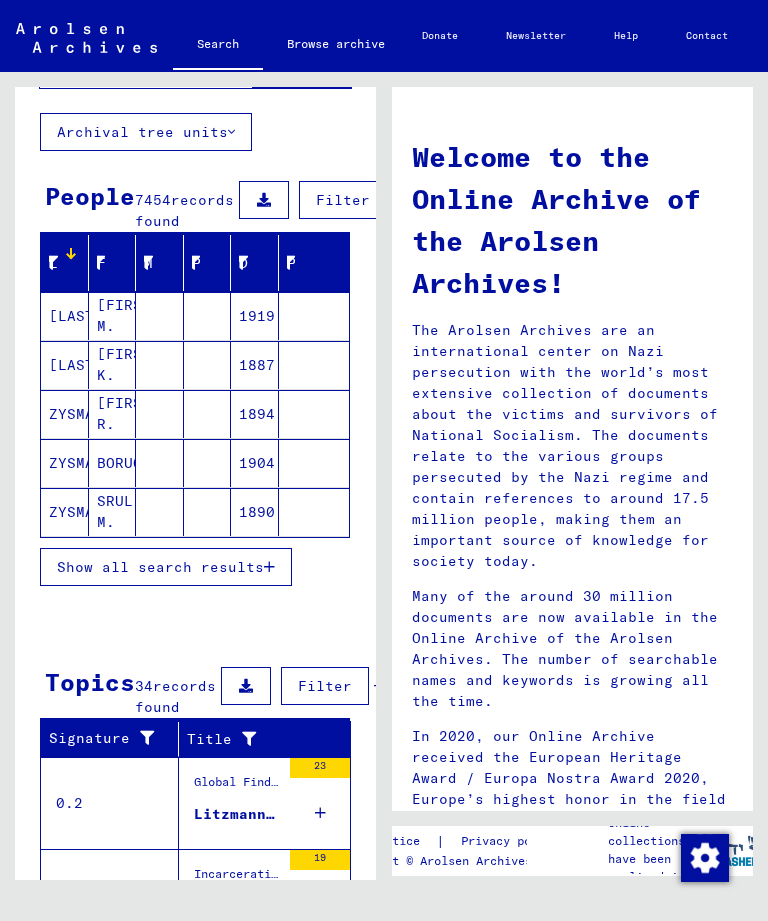 click at bounding box center [71, 253] 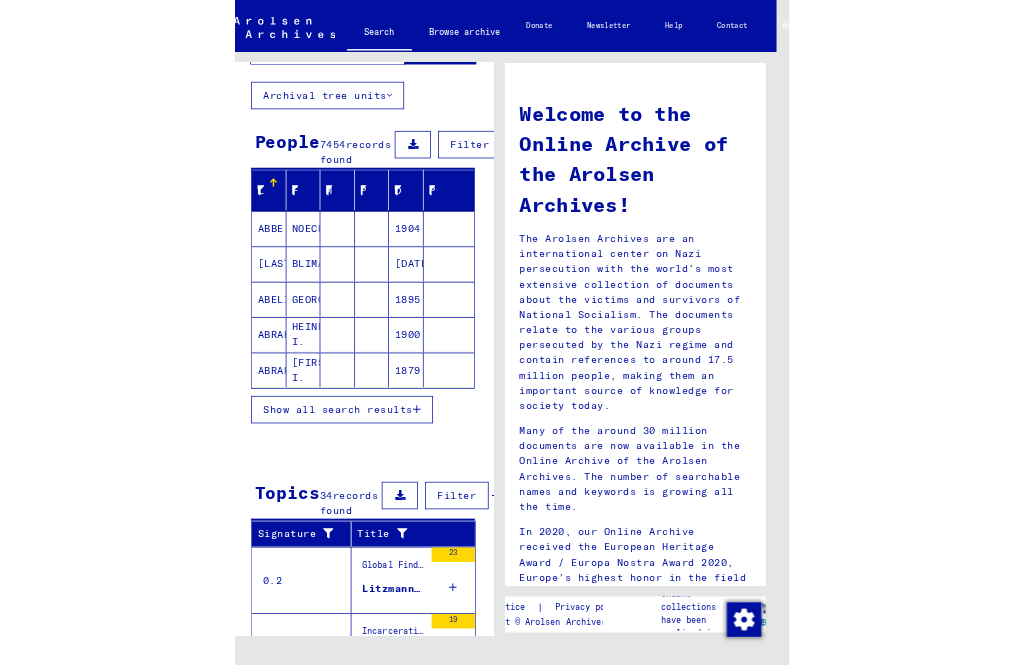 scroll, scrollTop: 18, scrollLeft: 19, axis: both 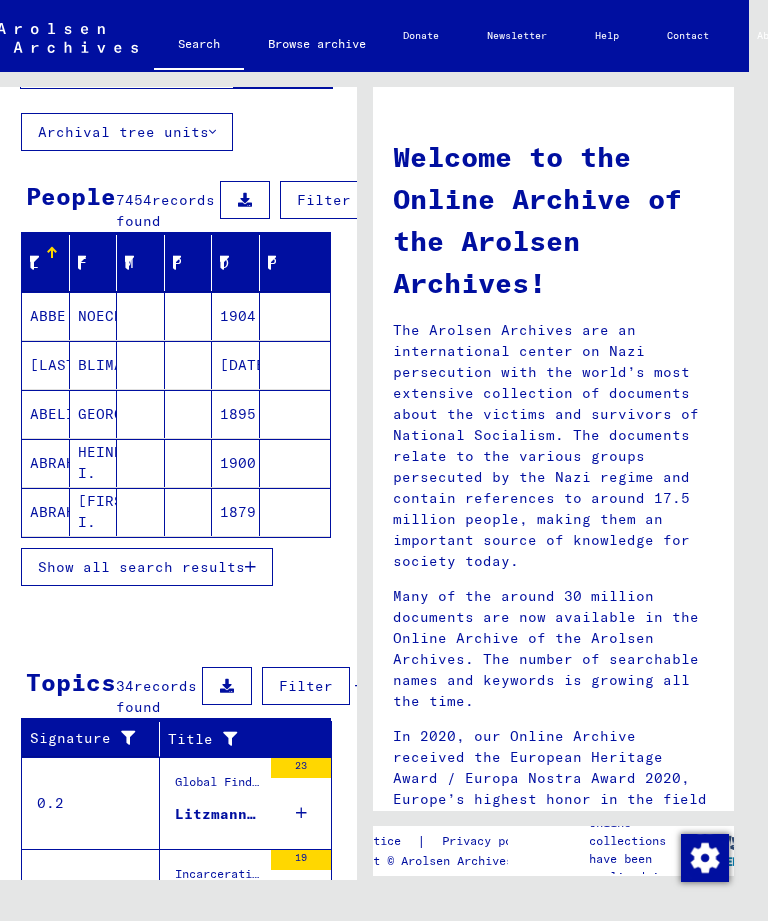 click at bounding box center [99, 251] 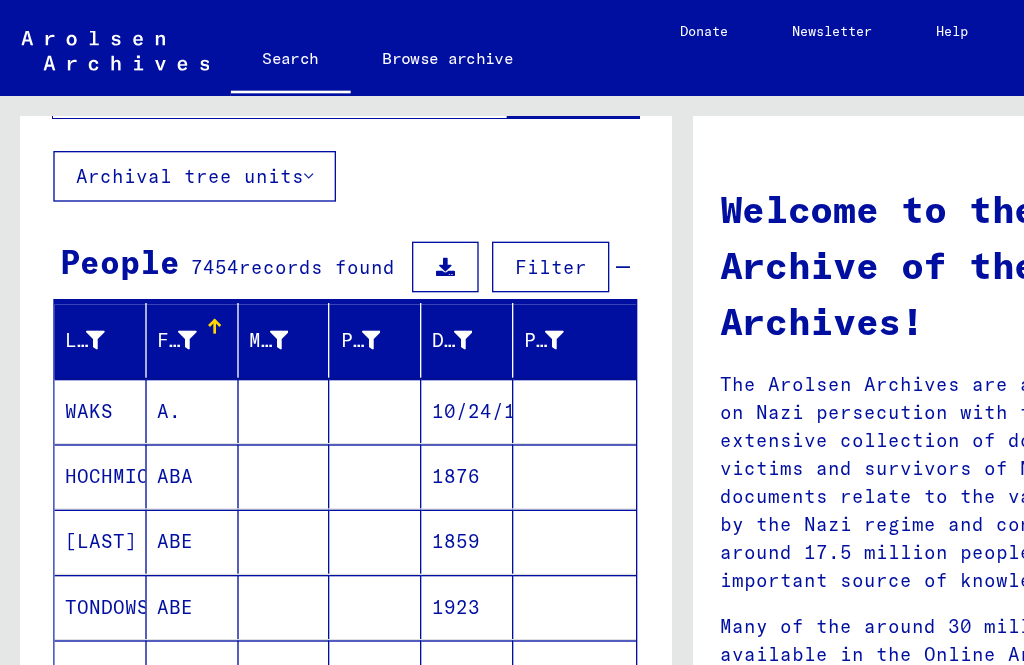 scroll, scrollTop: 18, scrollLeft: 0, axis: vertical 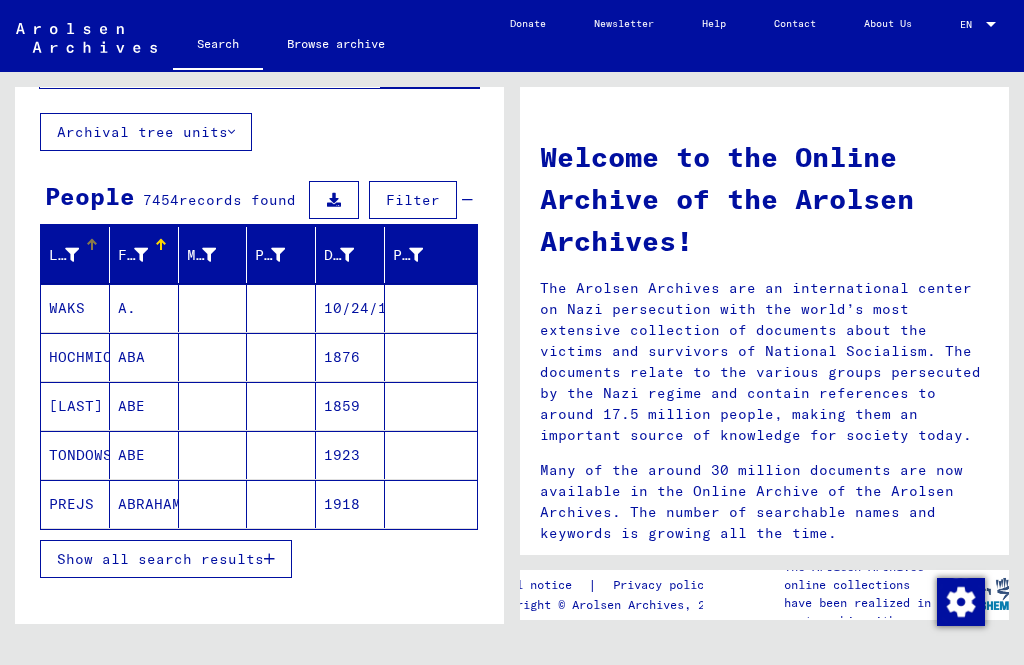 click at bounding box center [72, 255] 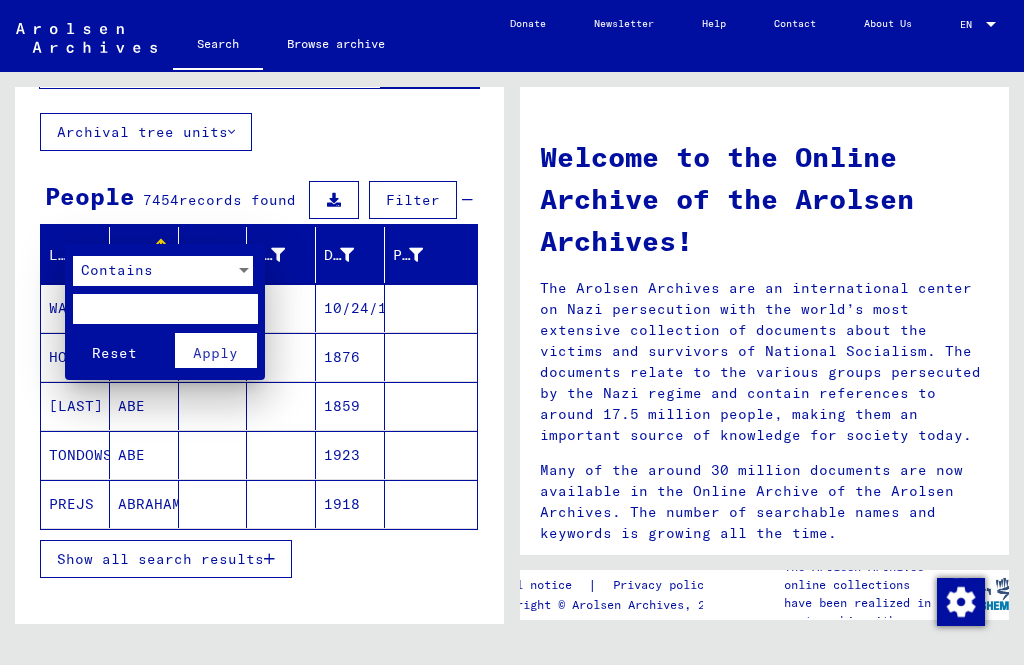 click at bounding box center [165, 309] 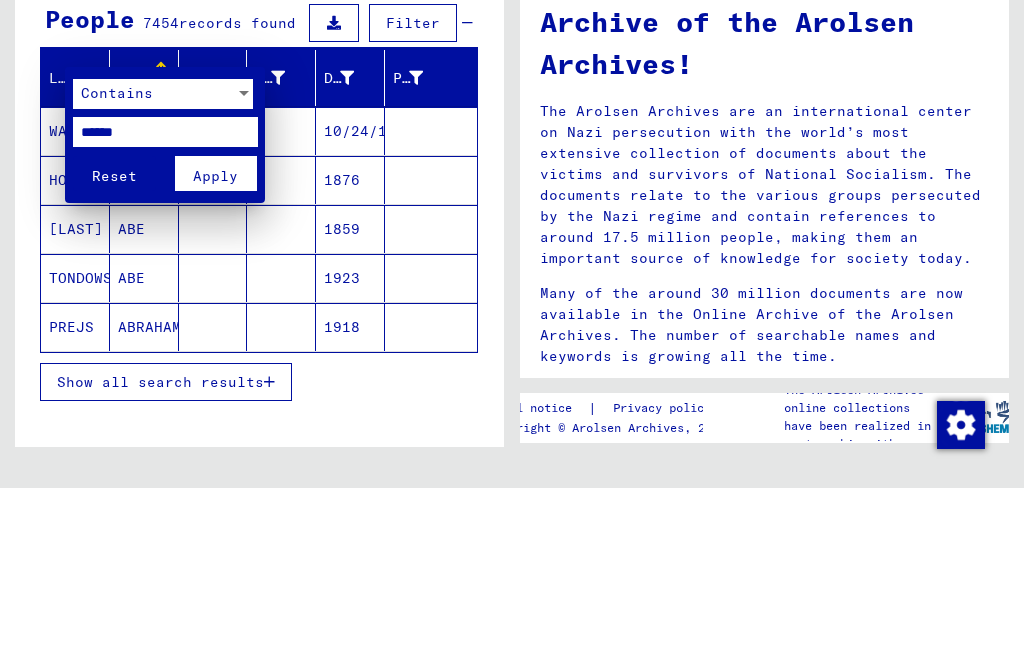 type on "******" 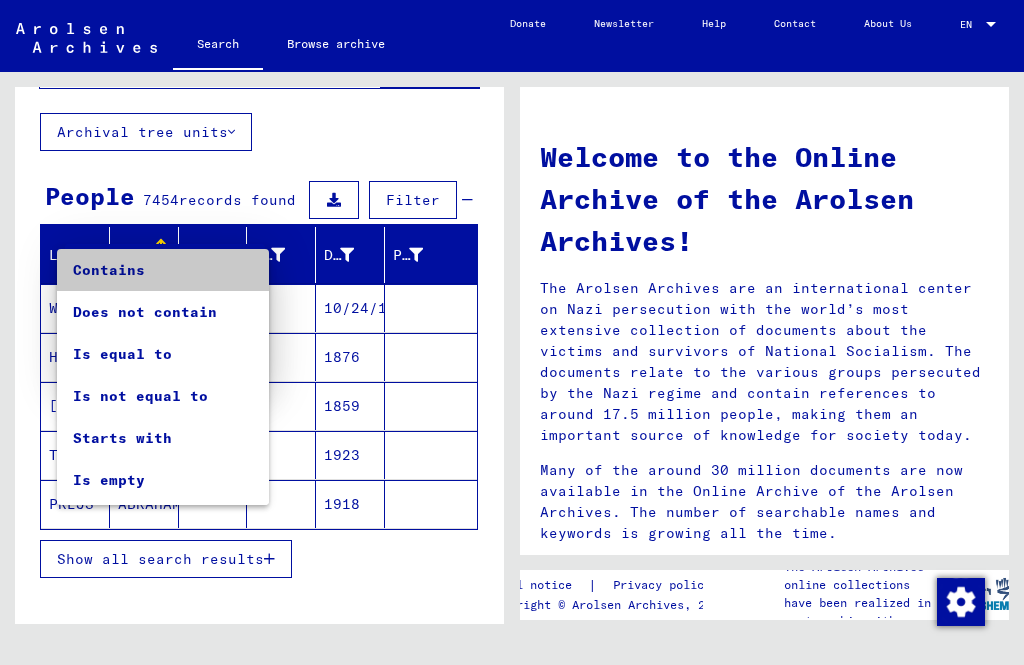 click on "Contains" at bounding box center [163, 270] 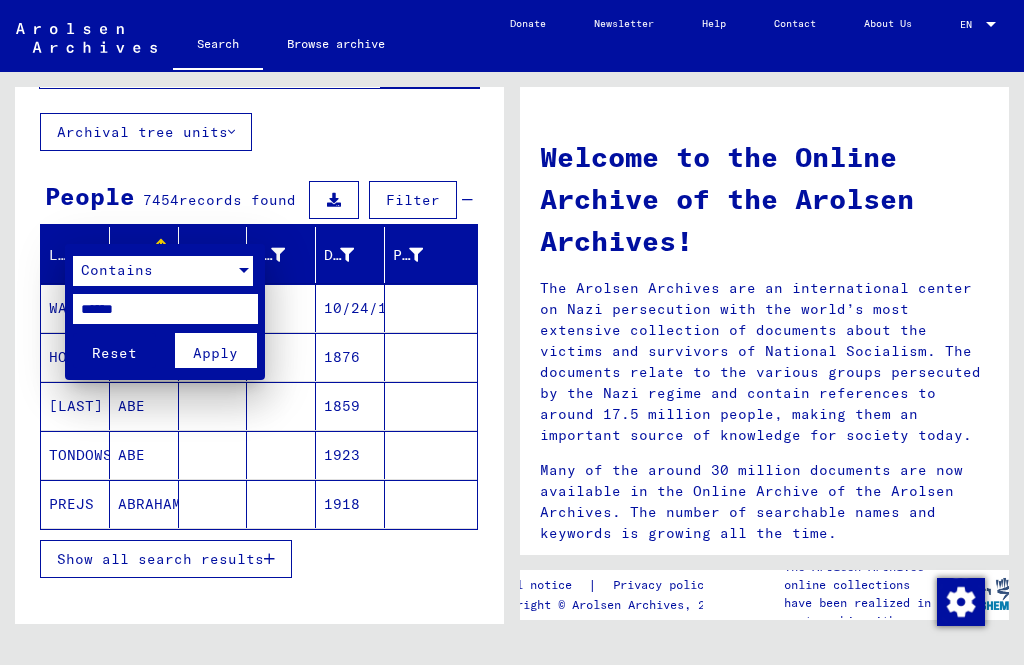 click on "Apply" at bounding box center [215, 353] 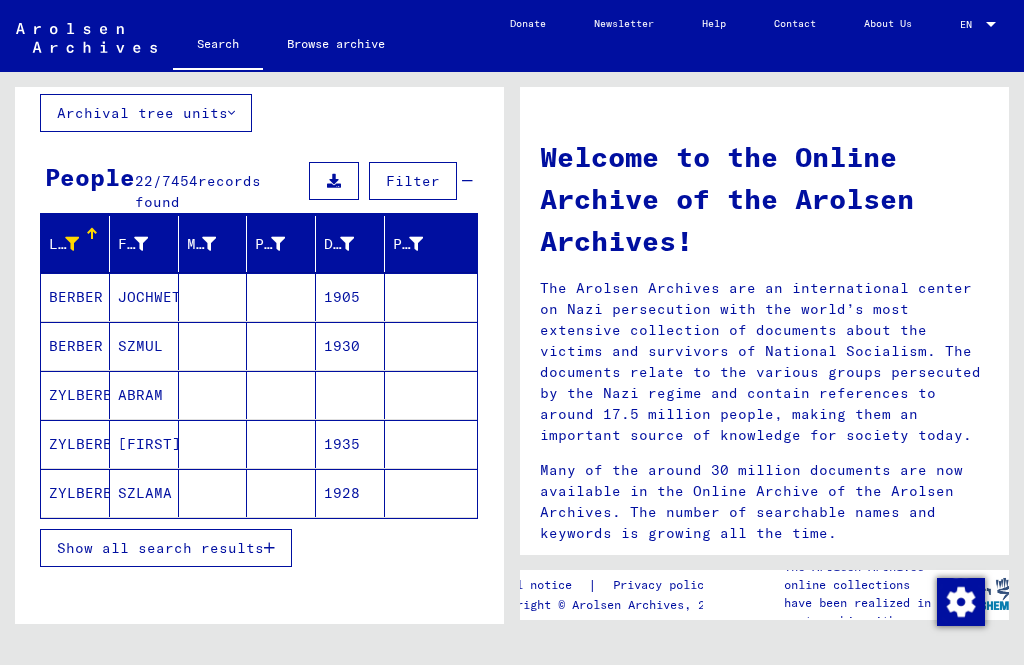 scroll, scrollTop: 113, scrollLeft: 0, axis: vertical 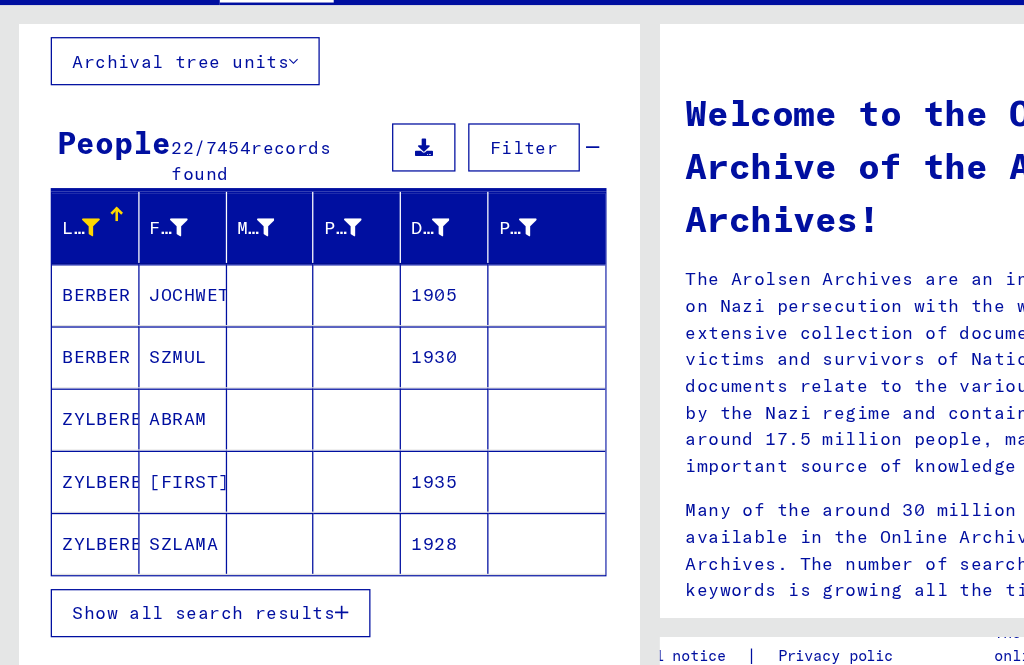 click at bounding box center [269, 551] 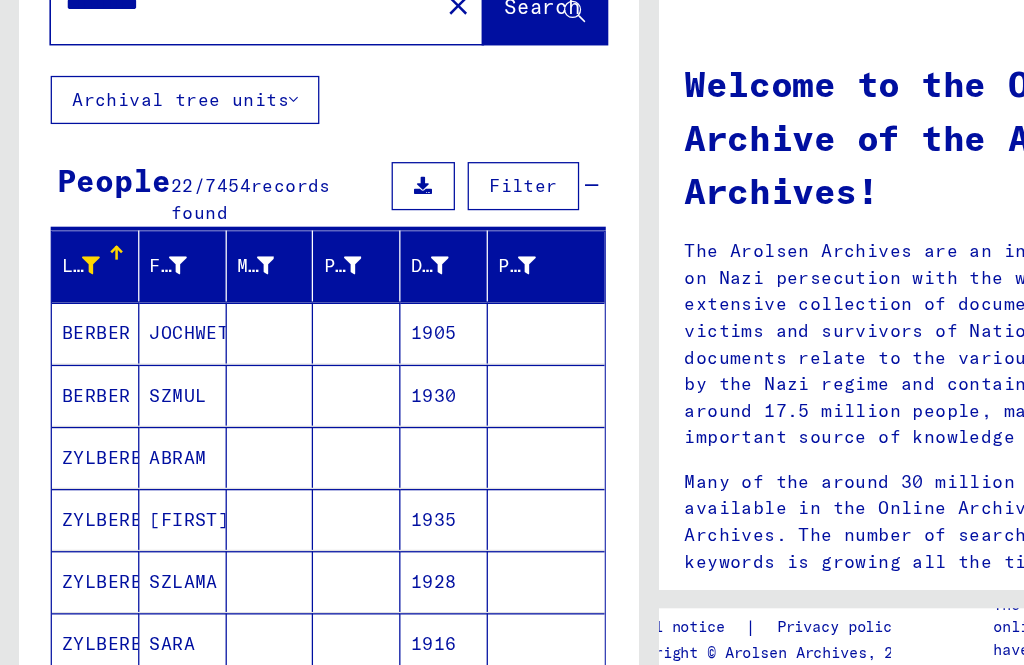 scroll, scrollTop: 57, scrollLeft: 0, axis: vertical 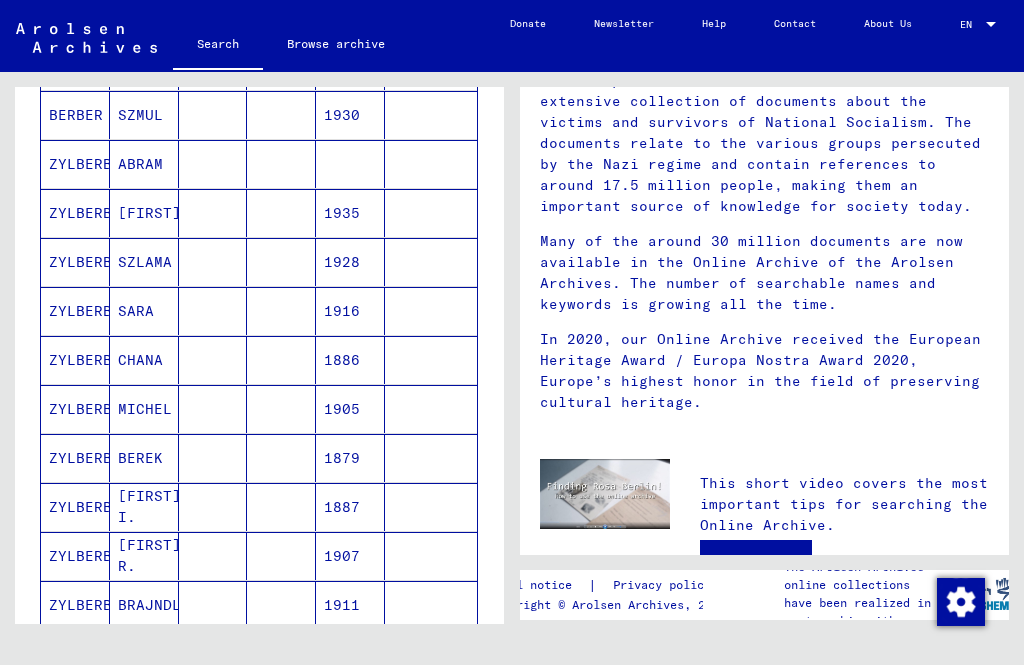 click on "ZYLBERBERG" at bounding box center (75, 409) 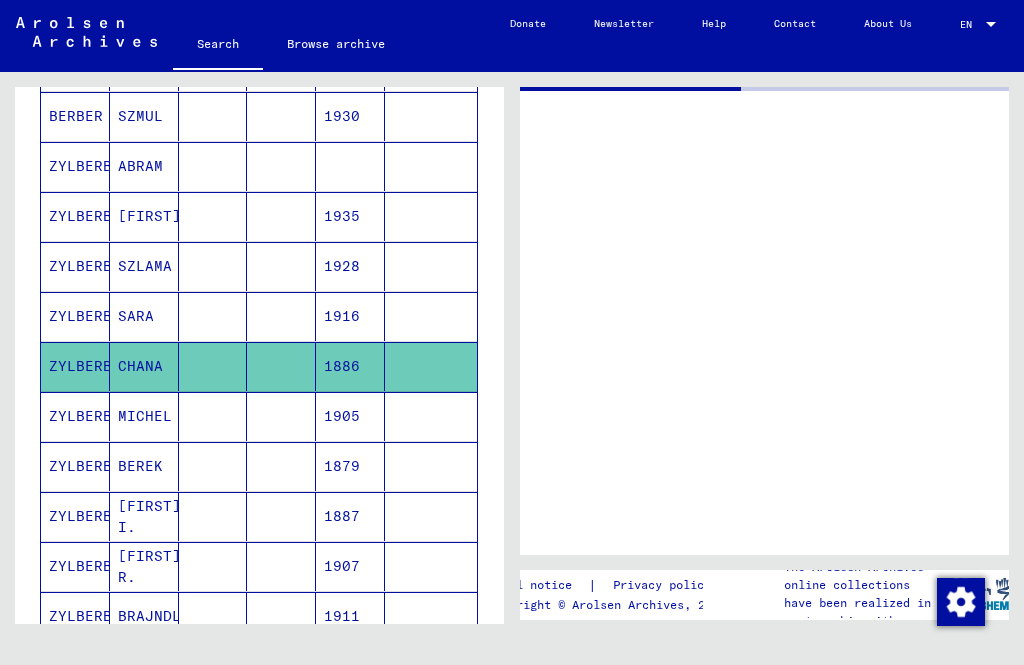 scroll, scrollTop: 0, scrollLeft: 0, axis: both 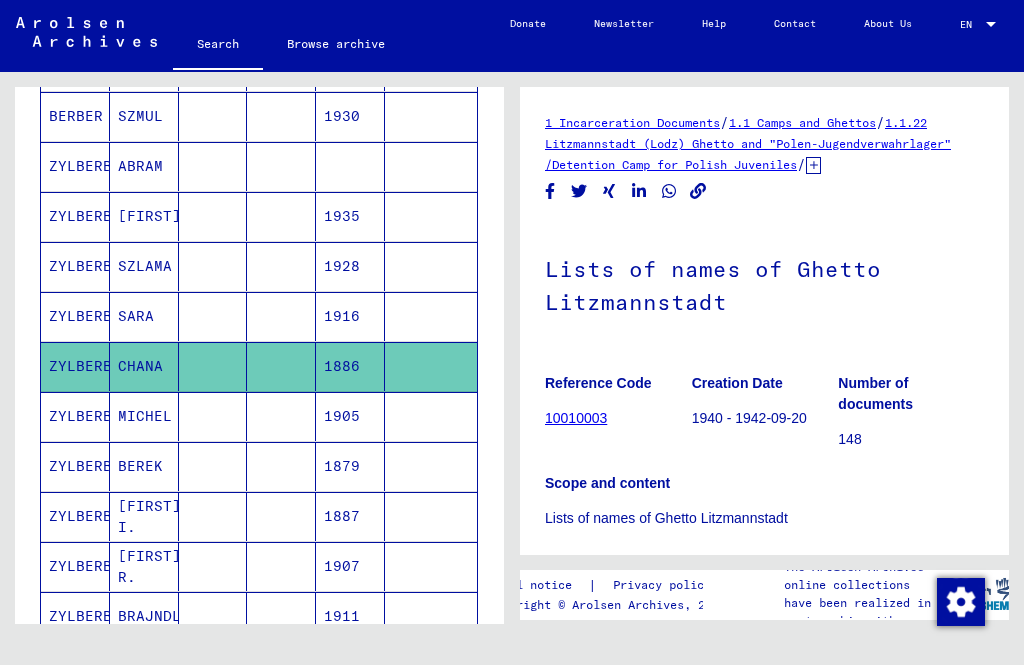 click on "ZYLBERBERG" at bounding box center (75, 466) 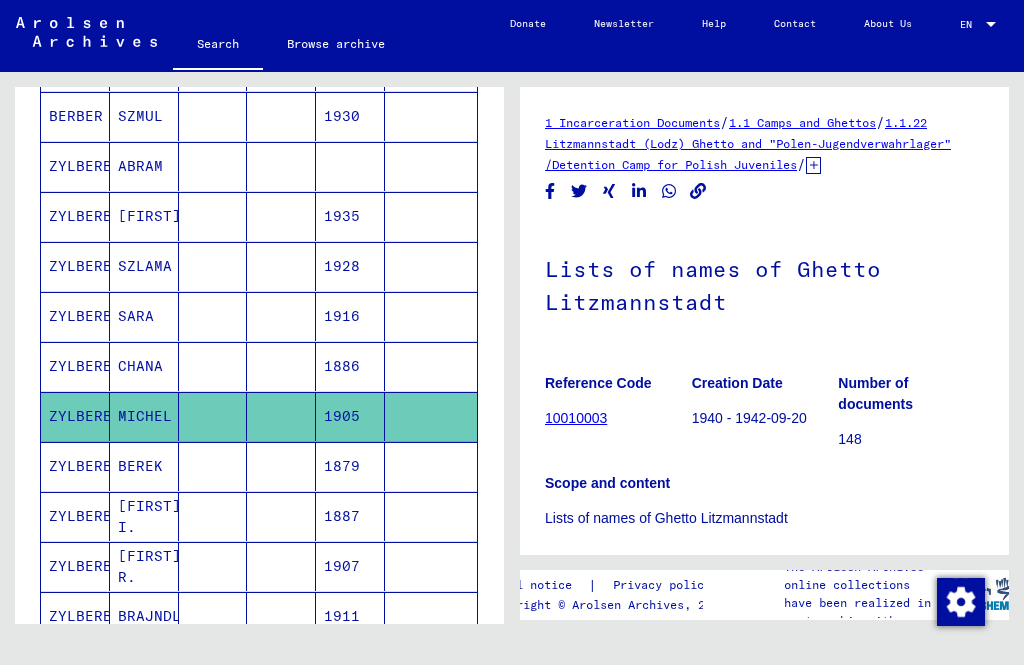 scroll, scrollTop: 0, scrollLeft: 0, axis: both 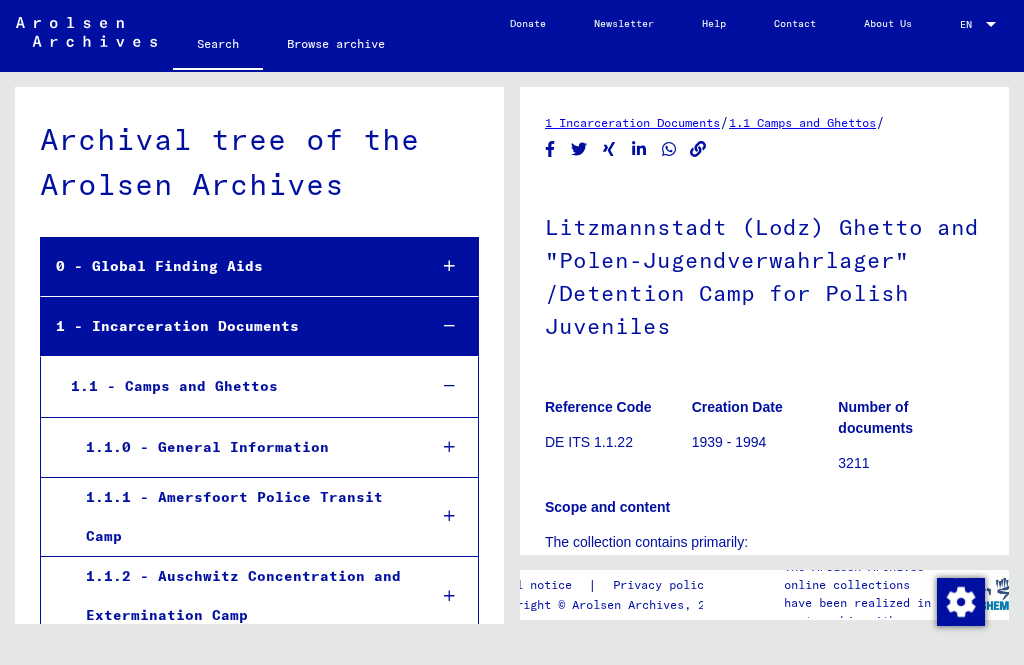 click at bounding box center (449, 266) 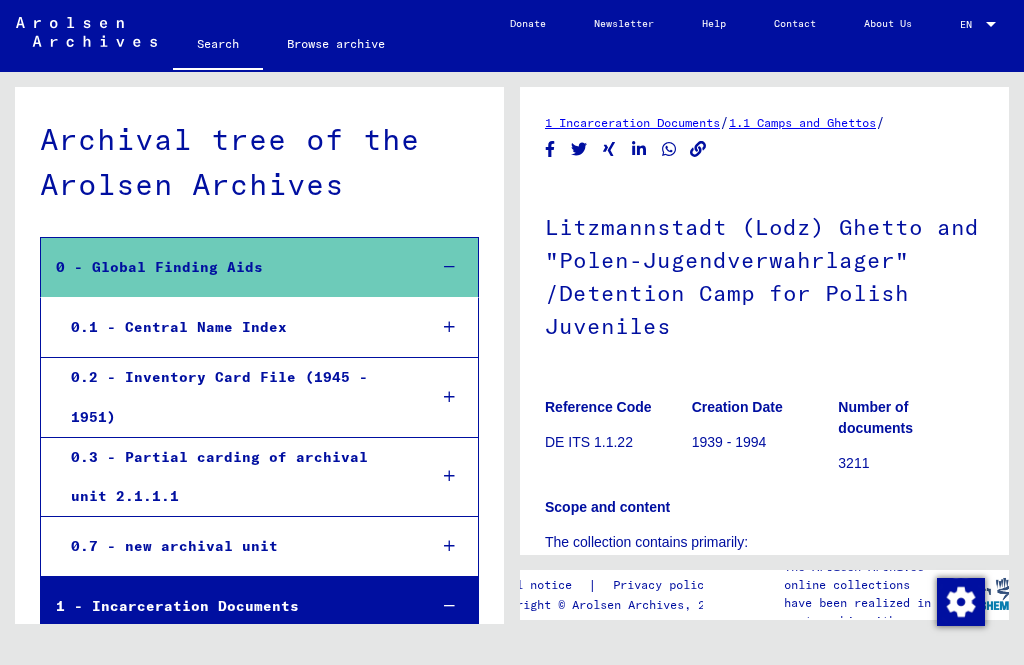 click at bounding box center [449, 606] 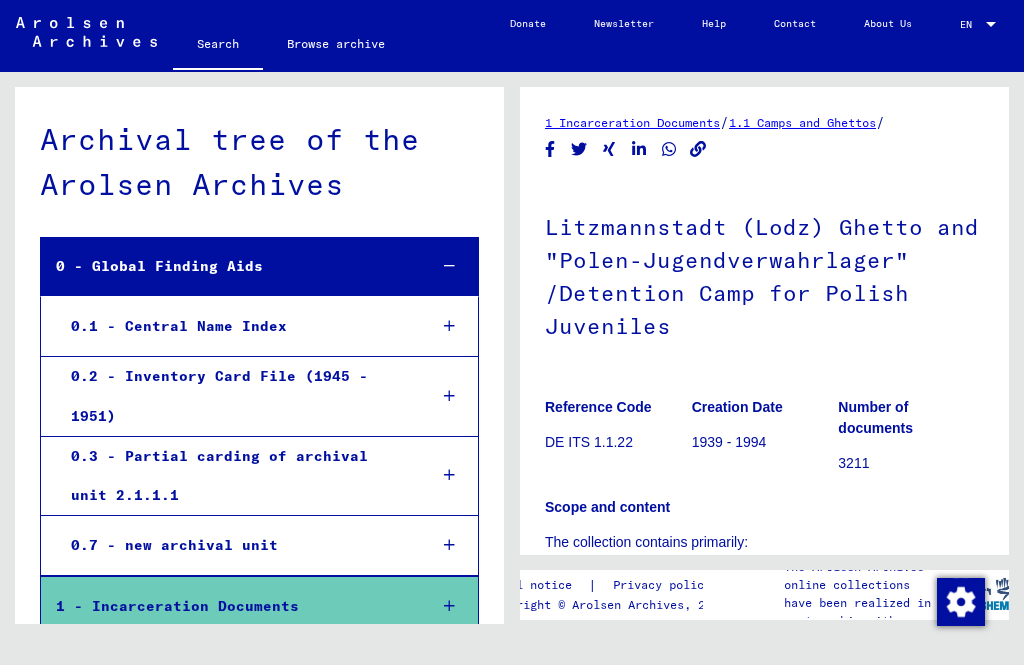 click on "0.1 - Central Name Index" at bounding box center [234, 326] 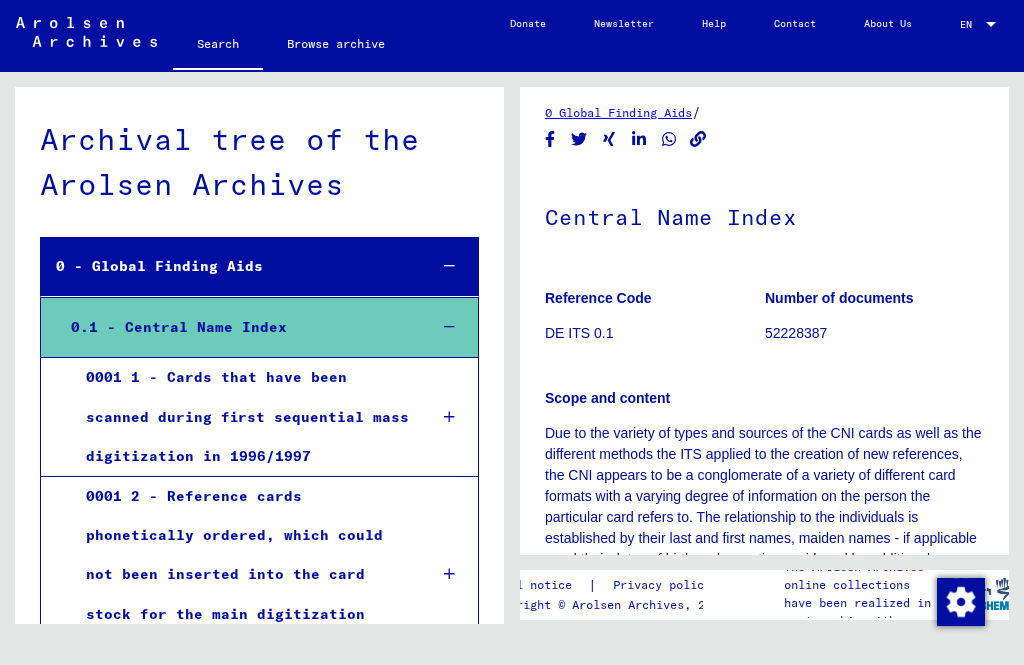 scroll, scrollTop: 8, scrollLeft: 0, axis: vertical 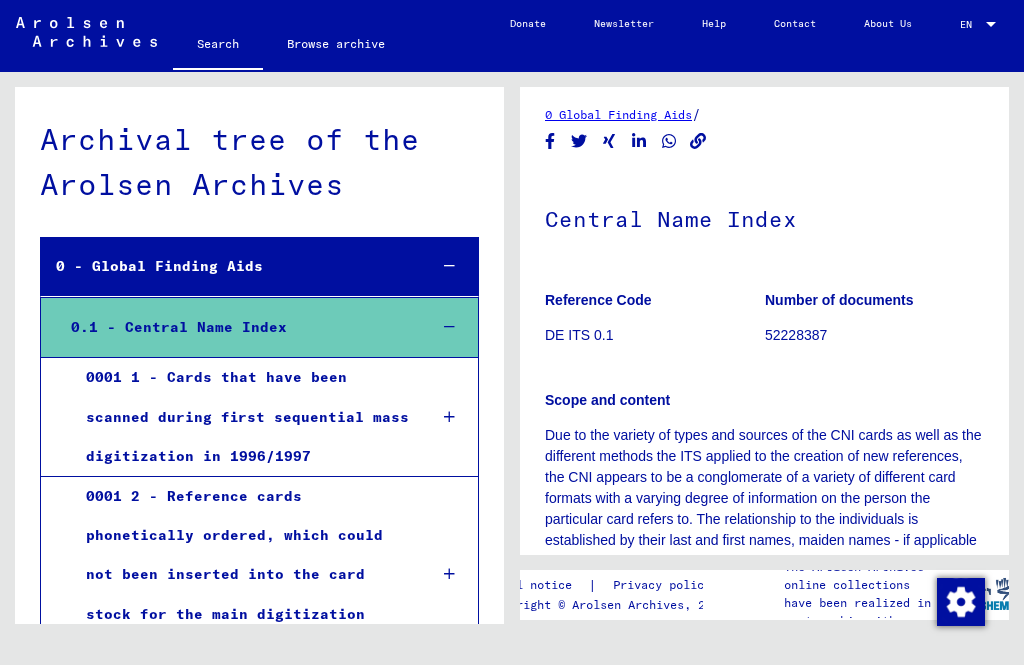 click on "0001 1 - Cards that have been scanned during first sequential mass digitization in      1996/1997" at bounding box center (241, 417) 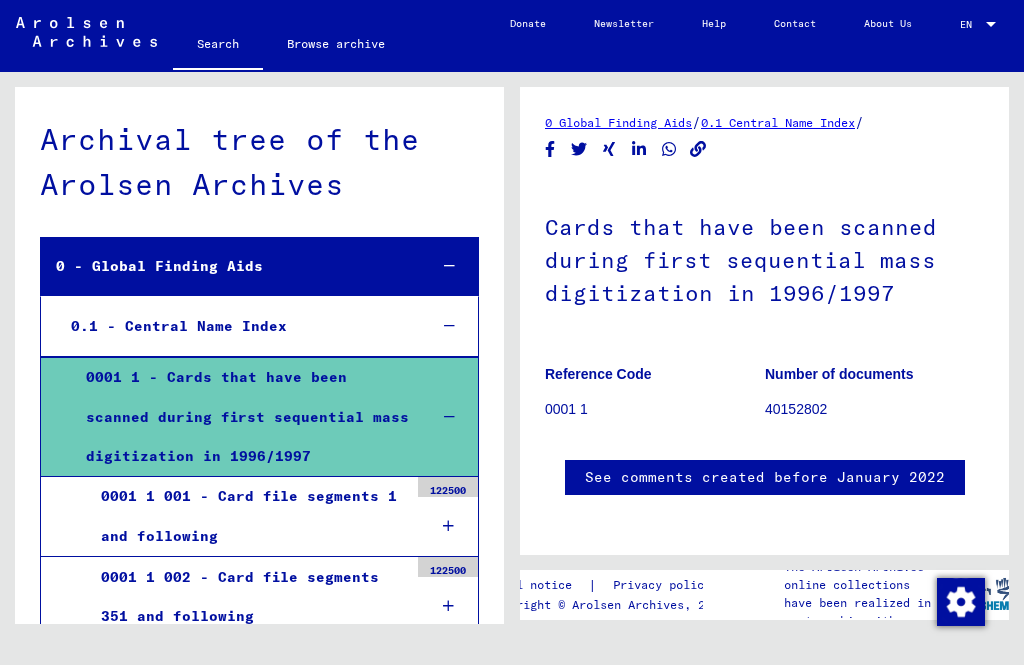 click on "0001 1 001 - Card file segments 1 and following" at bounding box center (247, 516) 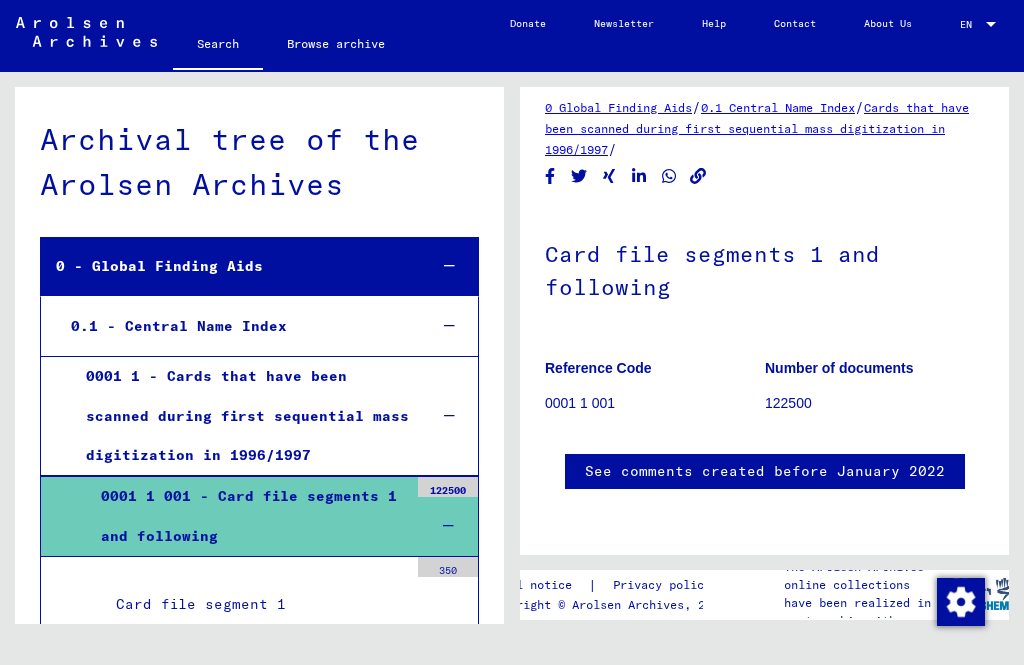 scroll, scrollTop: 161, scrollLeft: 0, axis: vertical 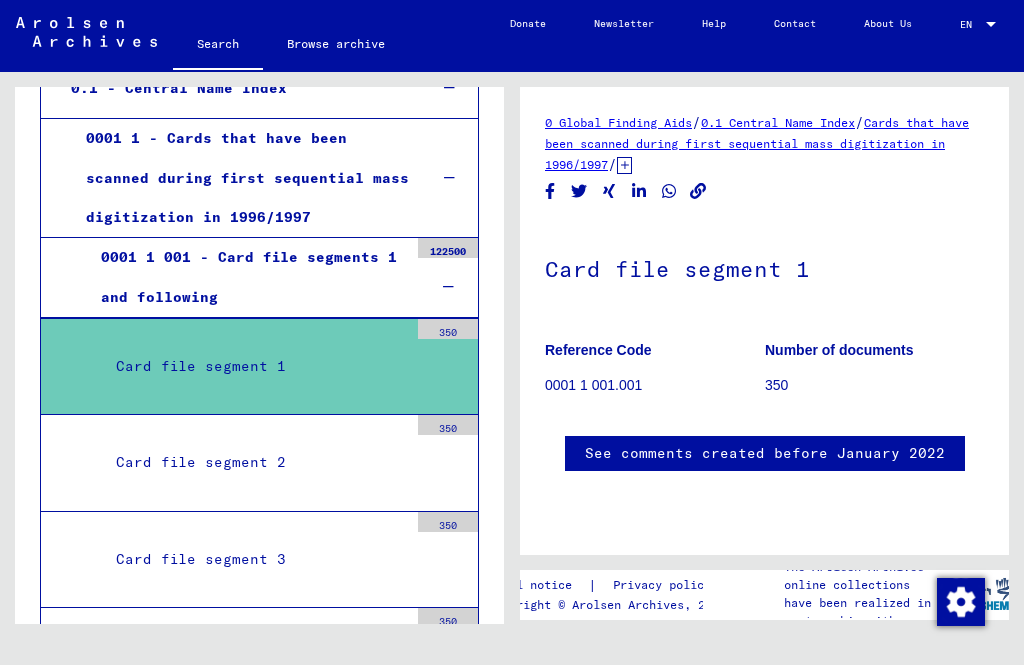 click on "Card file segment 2" at bounding box center [254, 462] 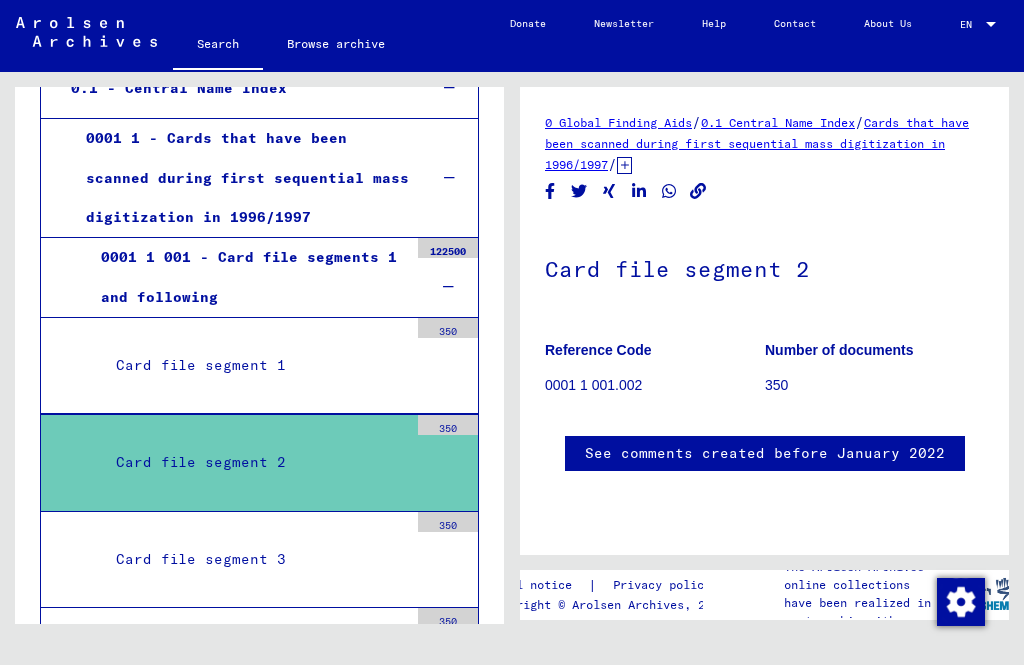 click on "Card file segment 2" 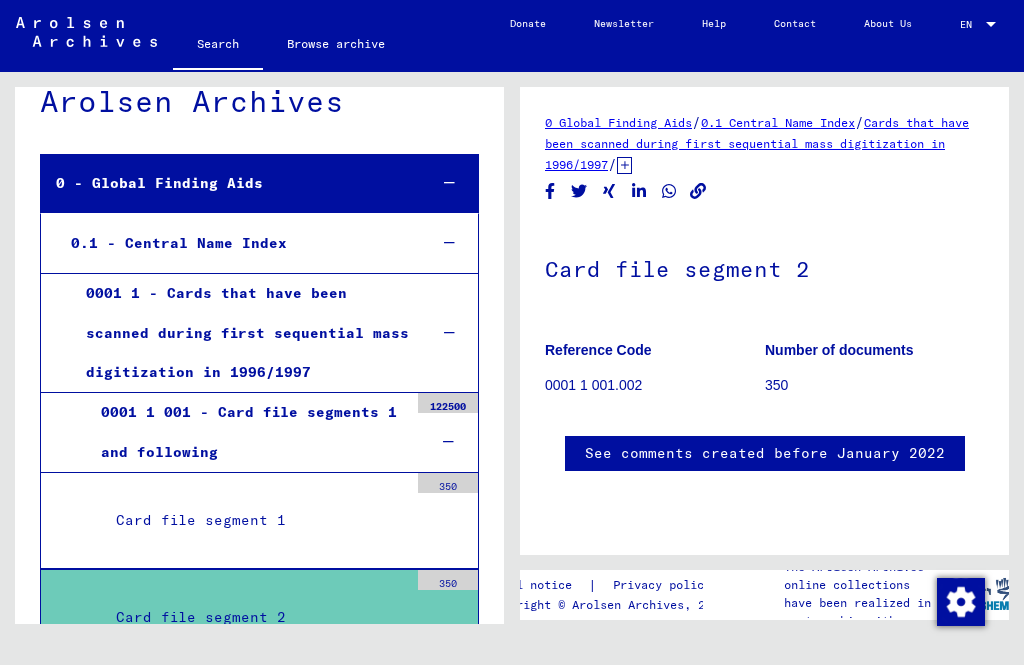 scroll, scrollTop: 82, scrollLeft: 0, axis: vertical 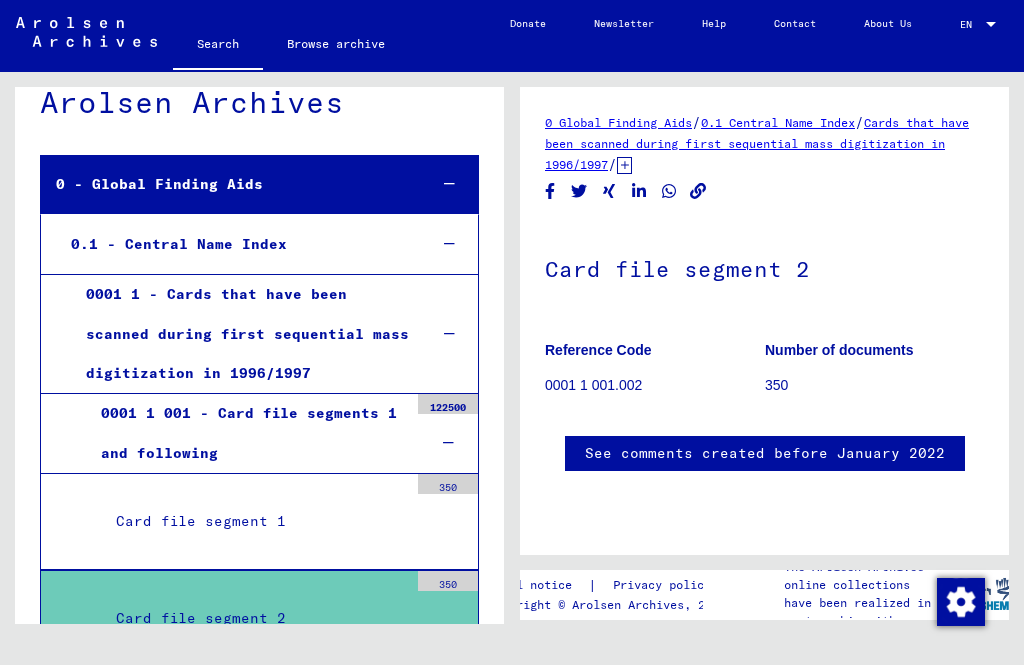 click at bounding box center [450, 334] 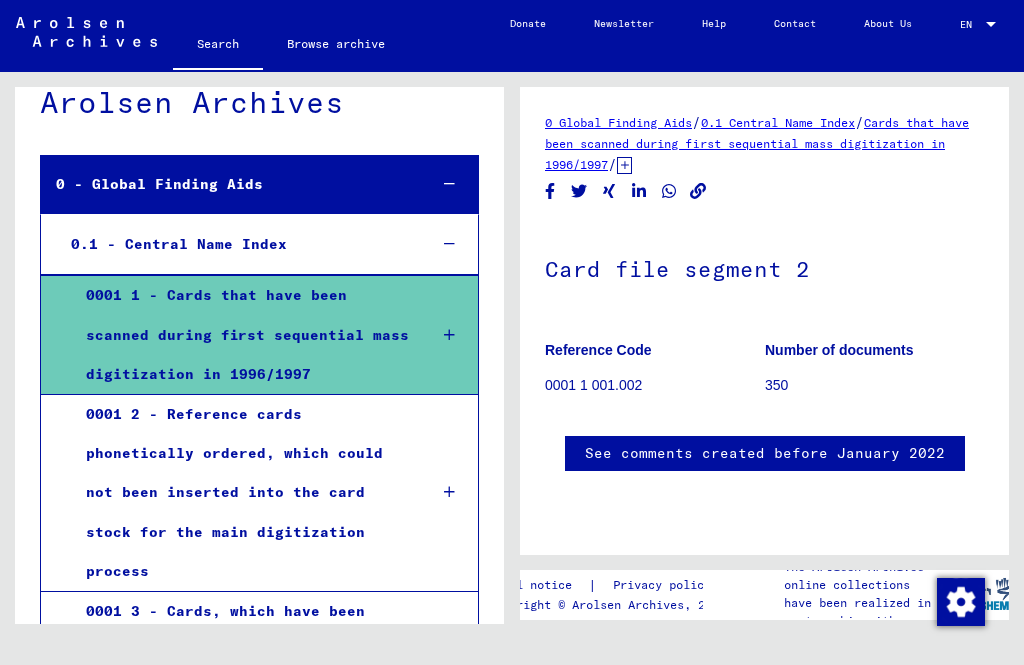 click at bounding box center [449, 244] 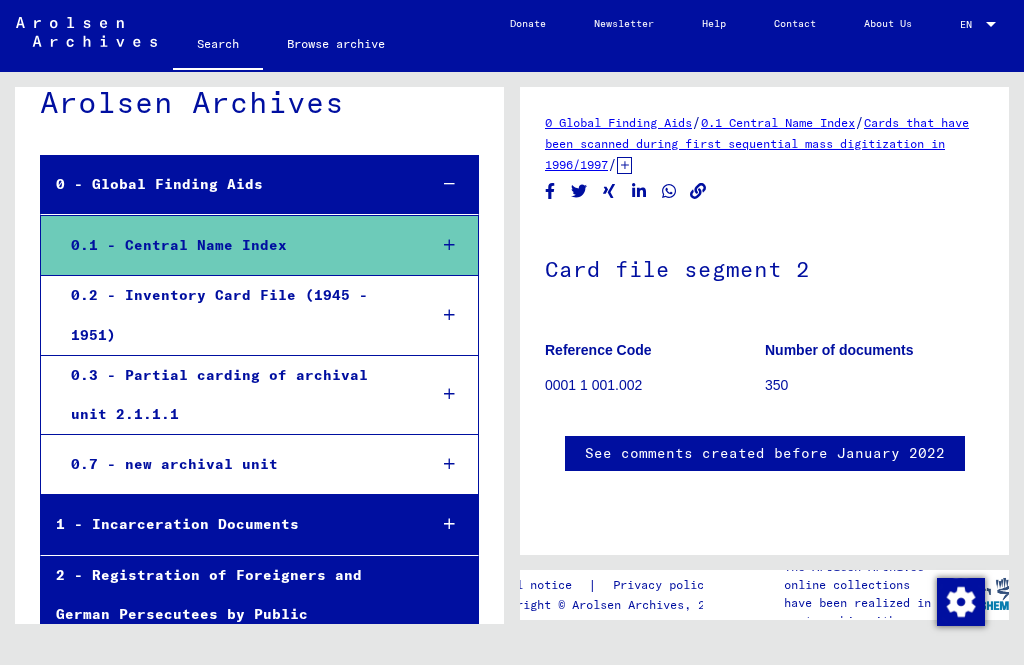 click at bounding box center (449, 184) 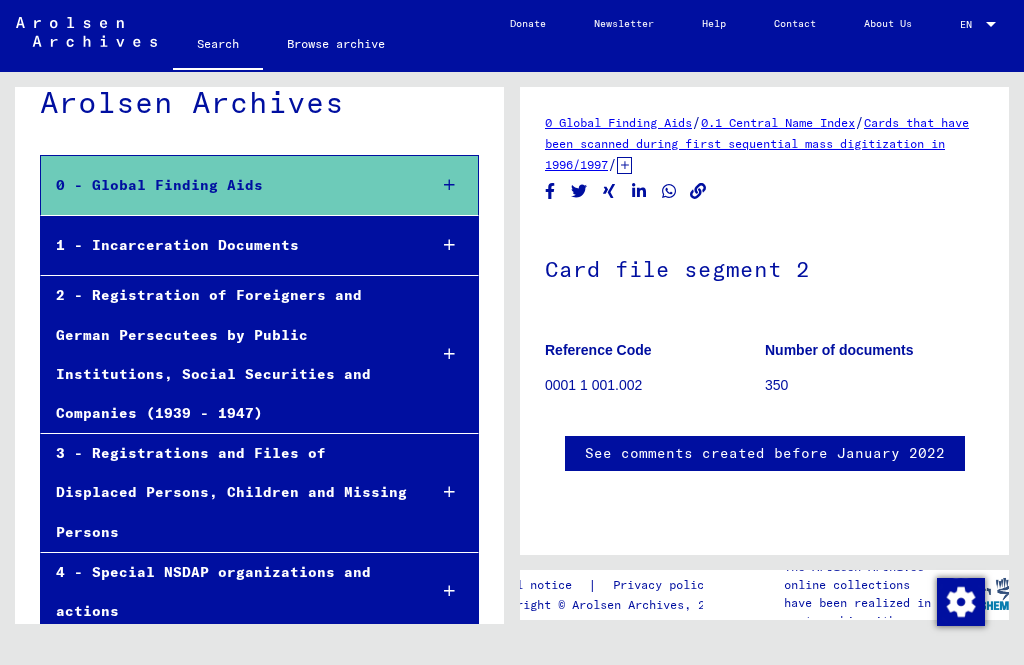click at bounding box center (449, 245) 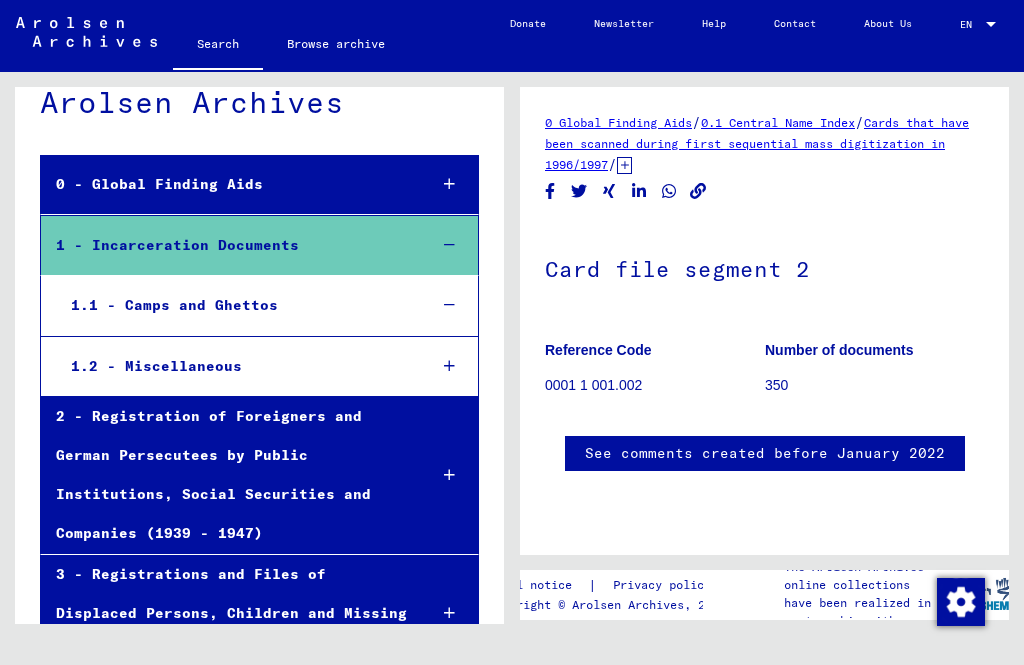 click at bounding box center [449, 305] 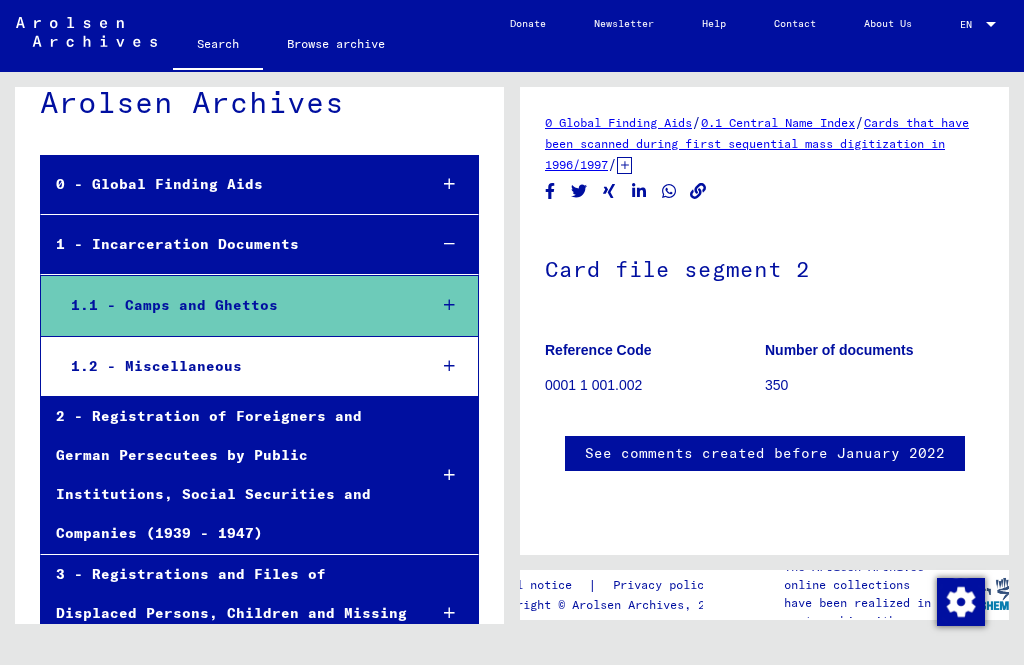 click on "1.1 - Camps and Ghettos" at bounding box center [234, 305] 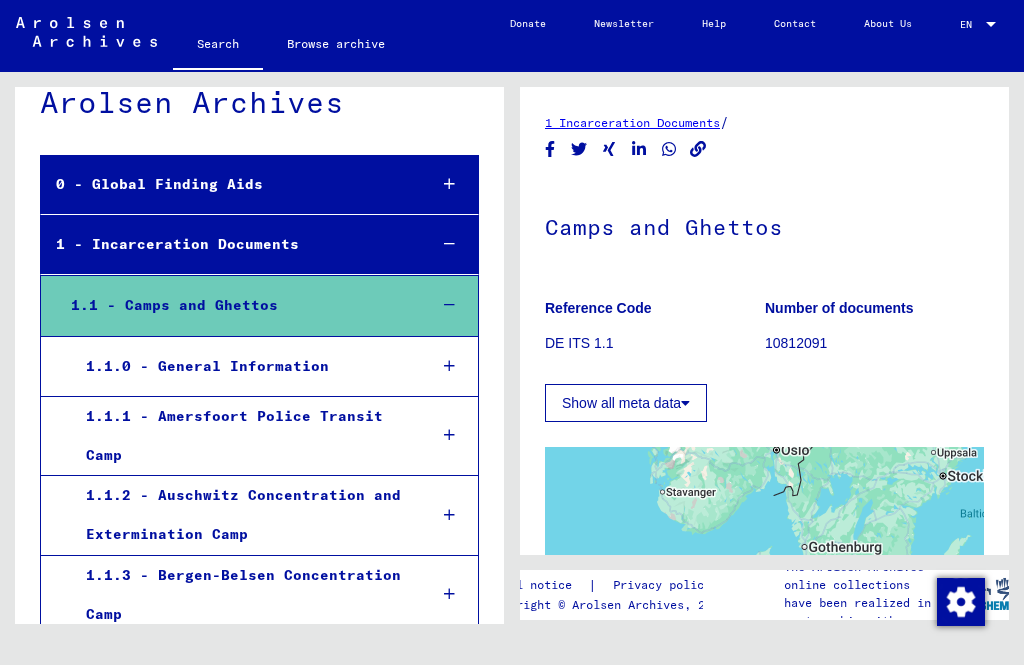 click on "1.1.0 - General Information" at bounding box center [241, 366] 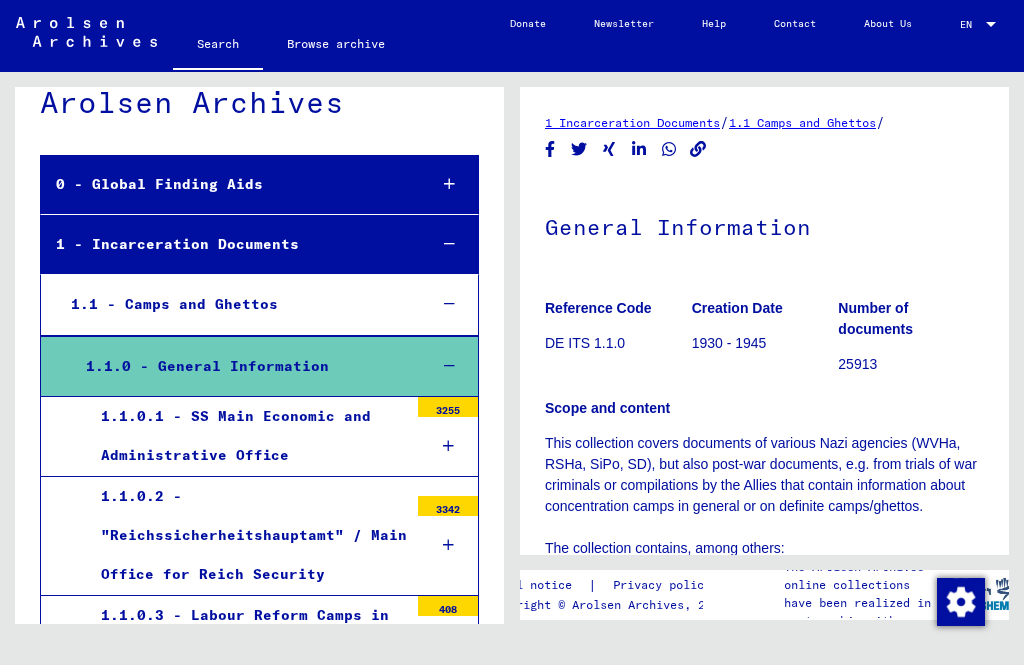 scroll, scrollTop: 0, scrollLeft: 0, axis: both 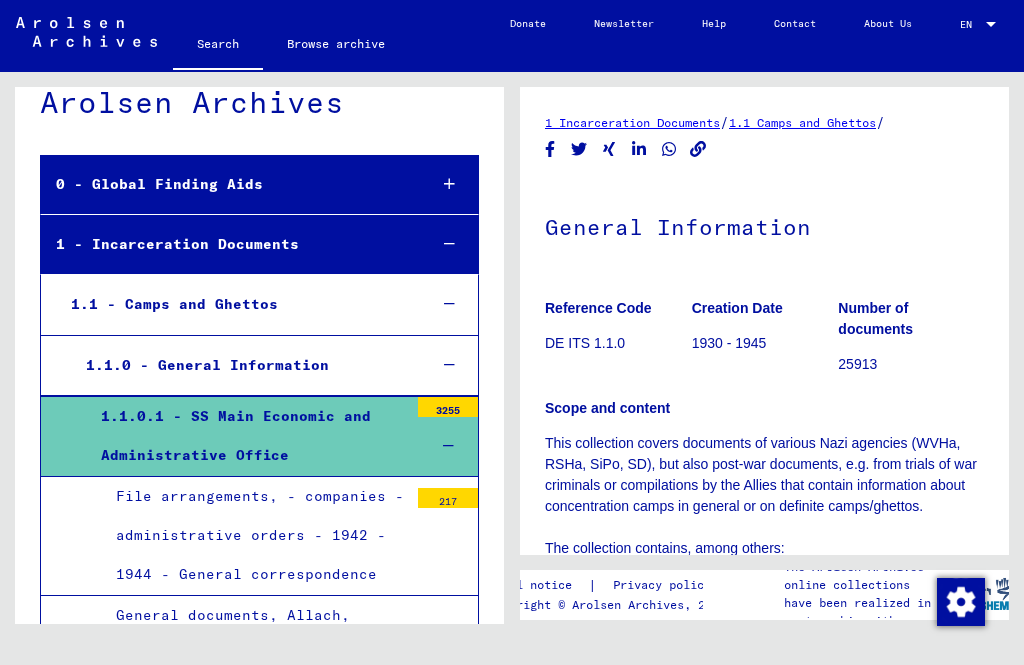 click on "File arrangements, - companies - administrative orders - 1942 - 1944 -      General correspondence" at bounding box center (254, 536) 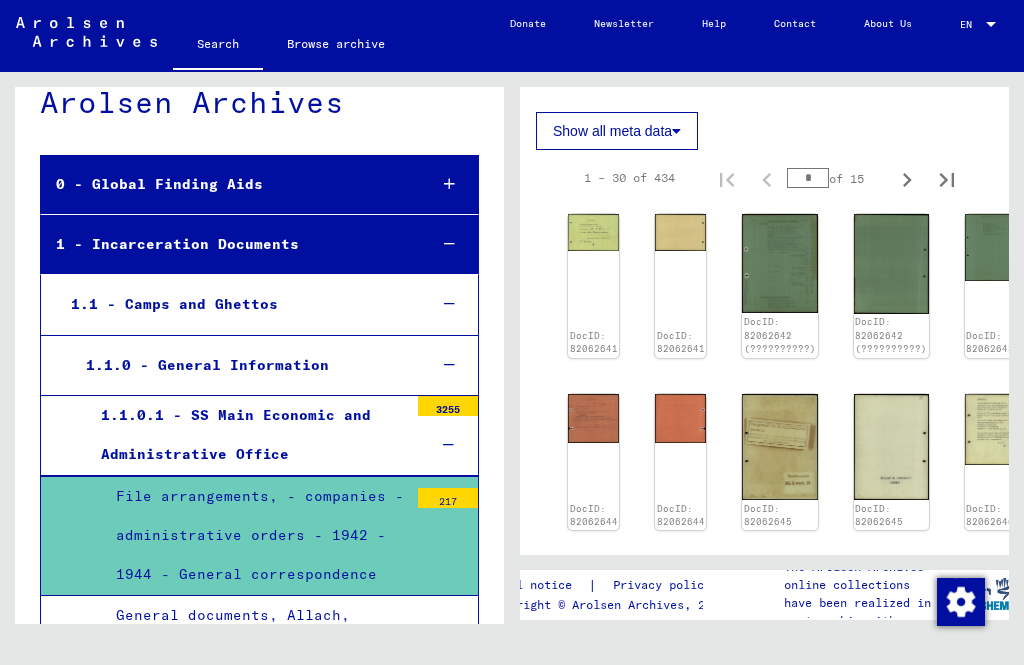 scroll, scrollTop: 782, scrollLeft: 12, axis: both 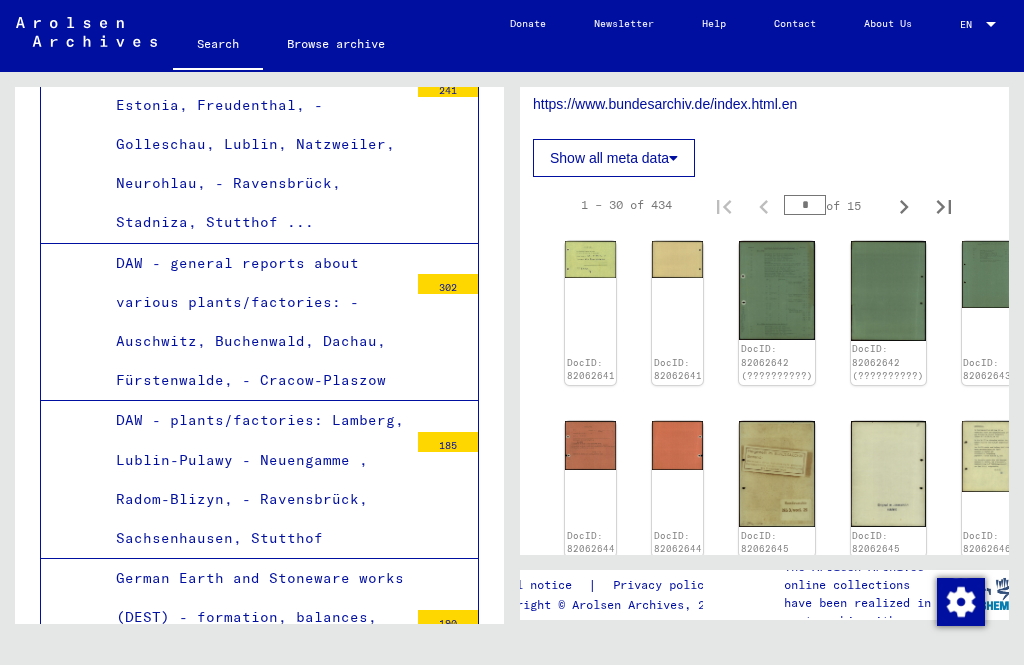 click on "DAW - general reports about various plants/factories: - Auschwitz,      Buchenwald, Dachau, Fürstenwalde, - Cracow-Plaszow" at bounding box center [254, 322] 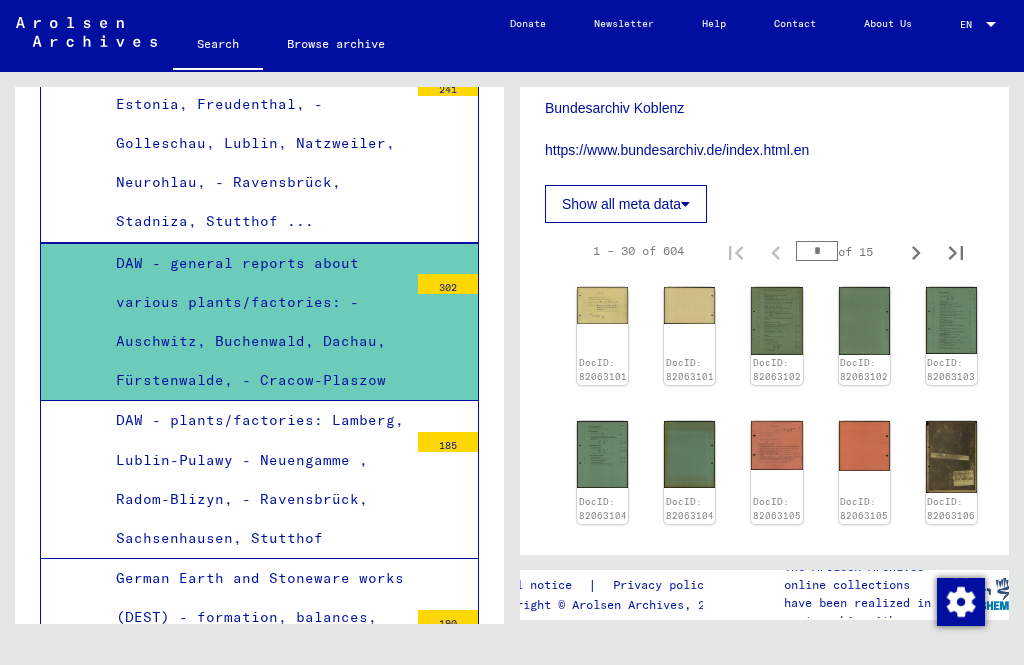 scroll, scrollTop: 749, scrollLeft: 0, axis: vertical 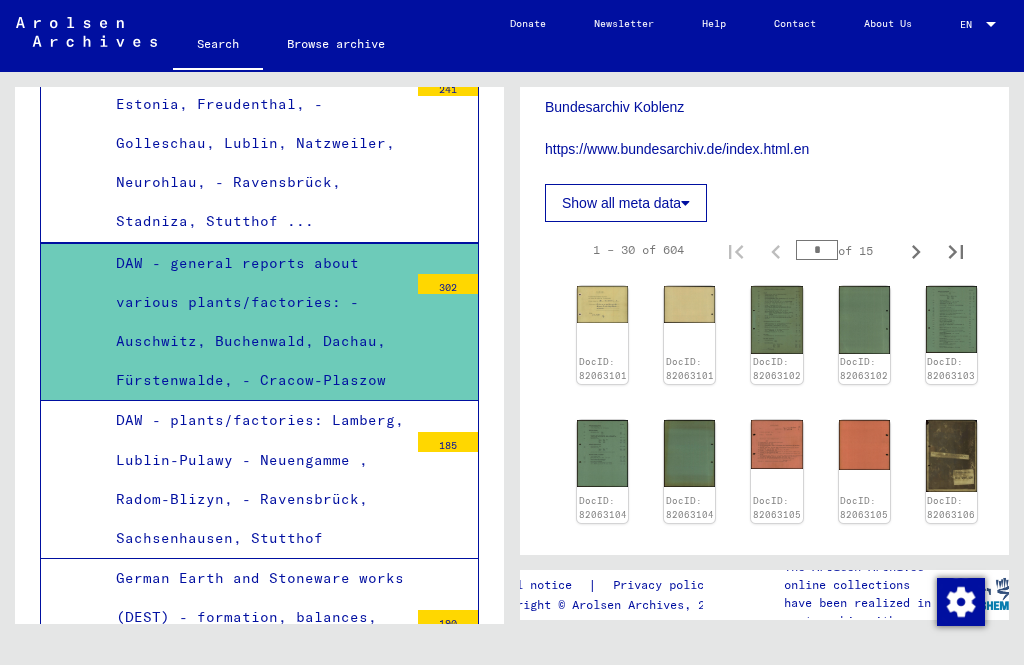 click 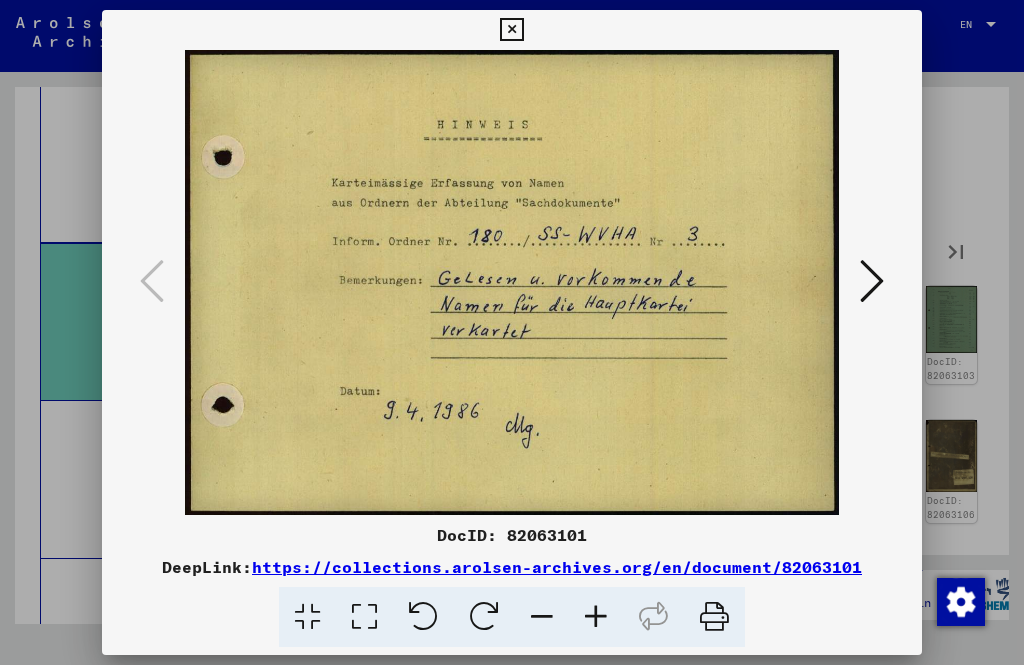 click at bounding box center [872, 281] 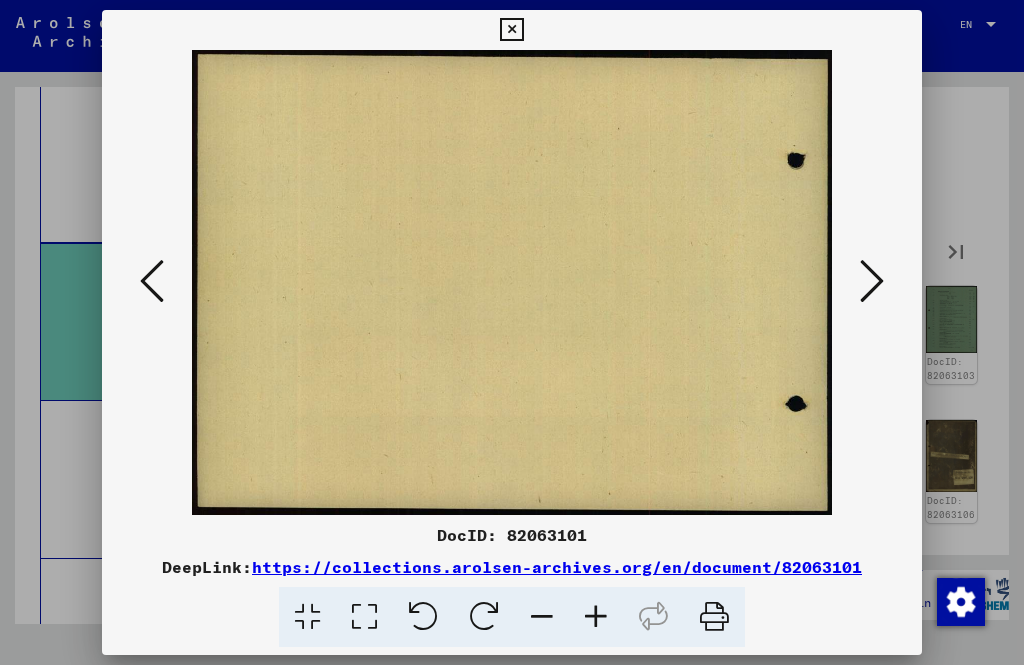 click at bounding box center [872, 281] 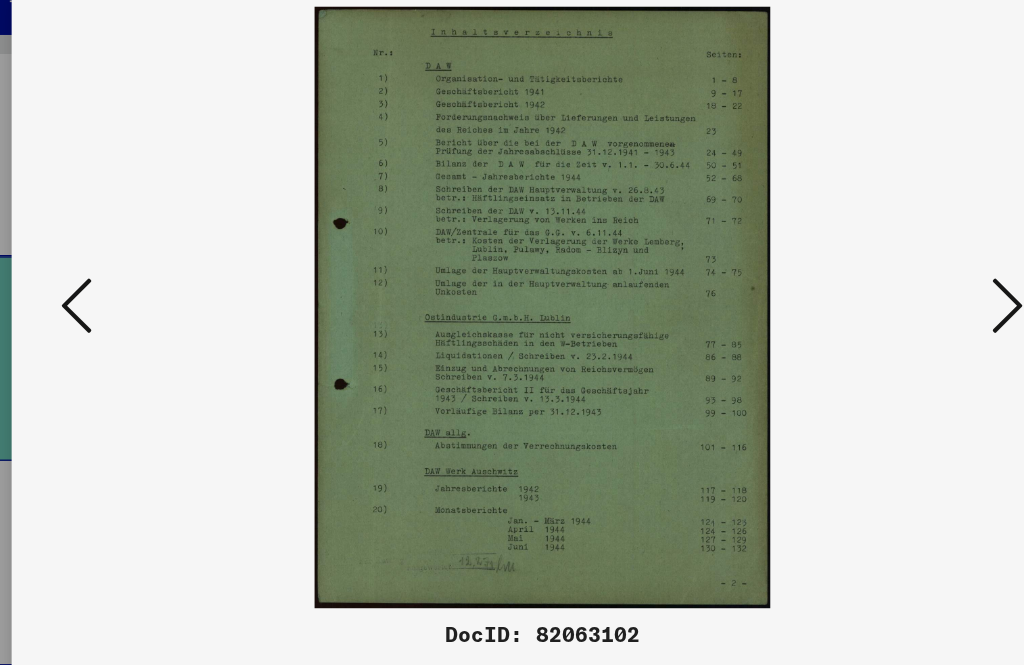 click at bounding box center (872, 281) 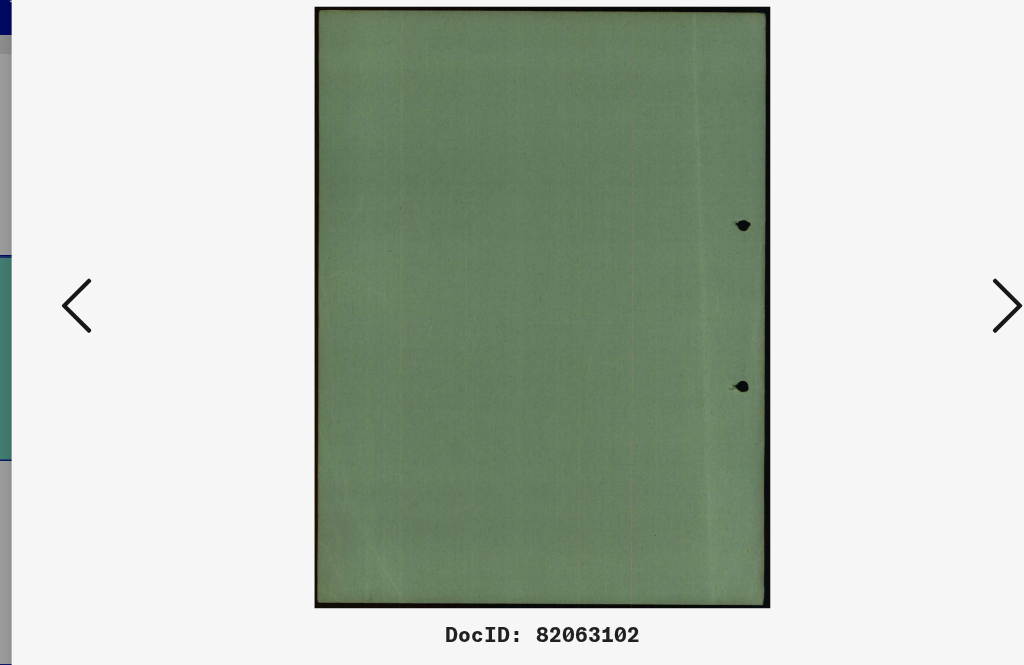click at bounding box center [872, 281] 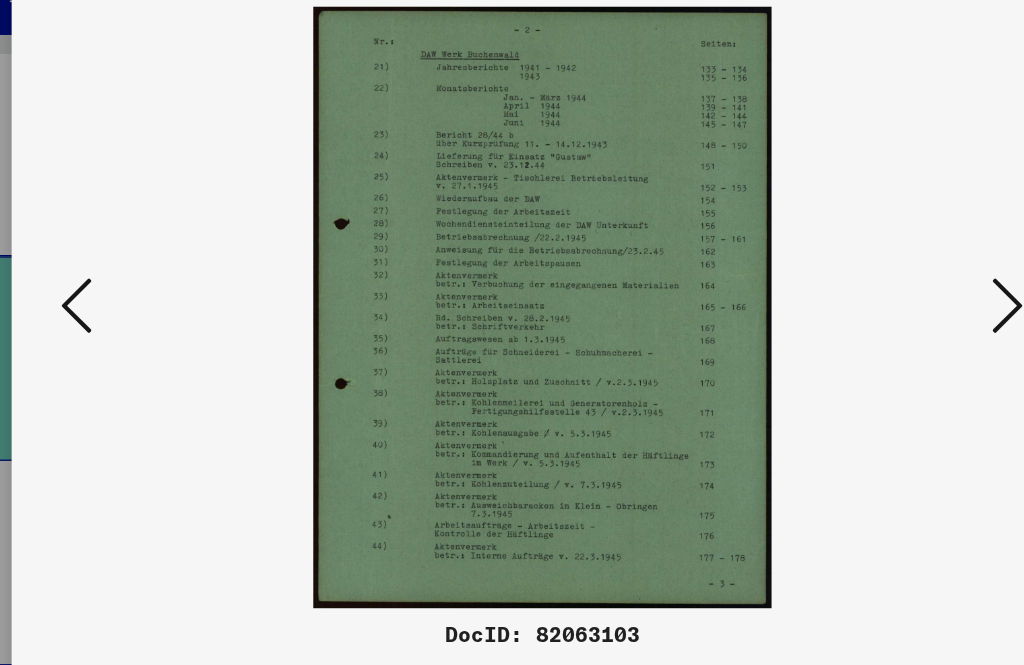 click at bounding box center (872, 282) 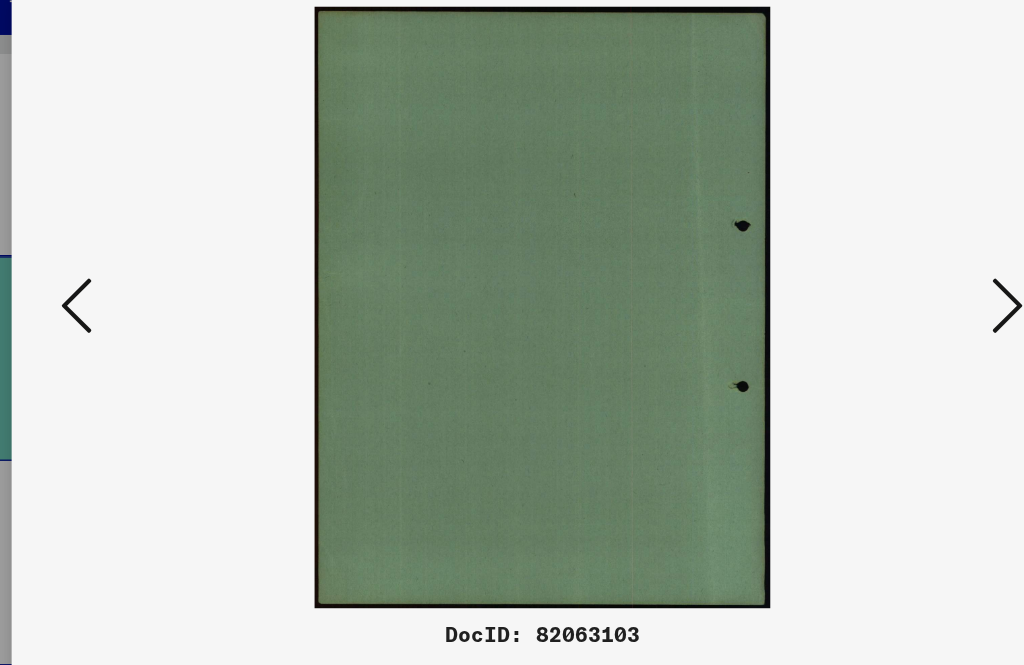 click at bounding box center [872, 281] 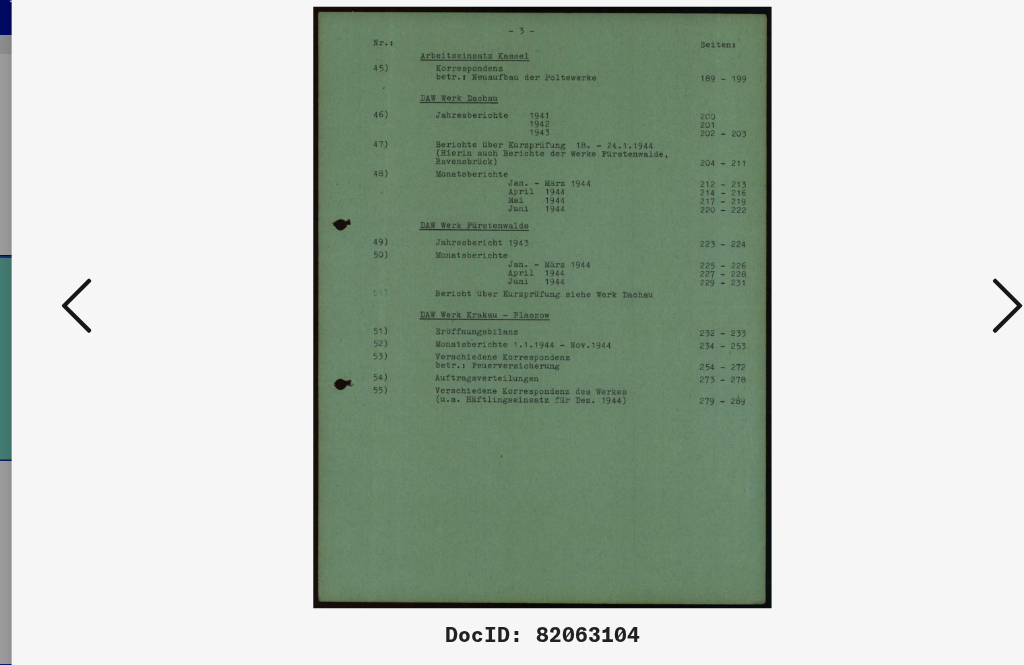 click at bounding box center [872, 281] 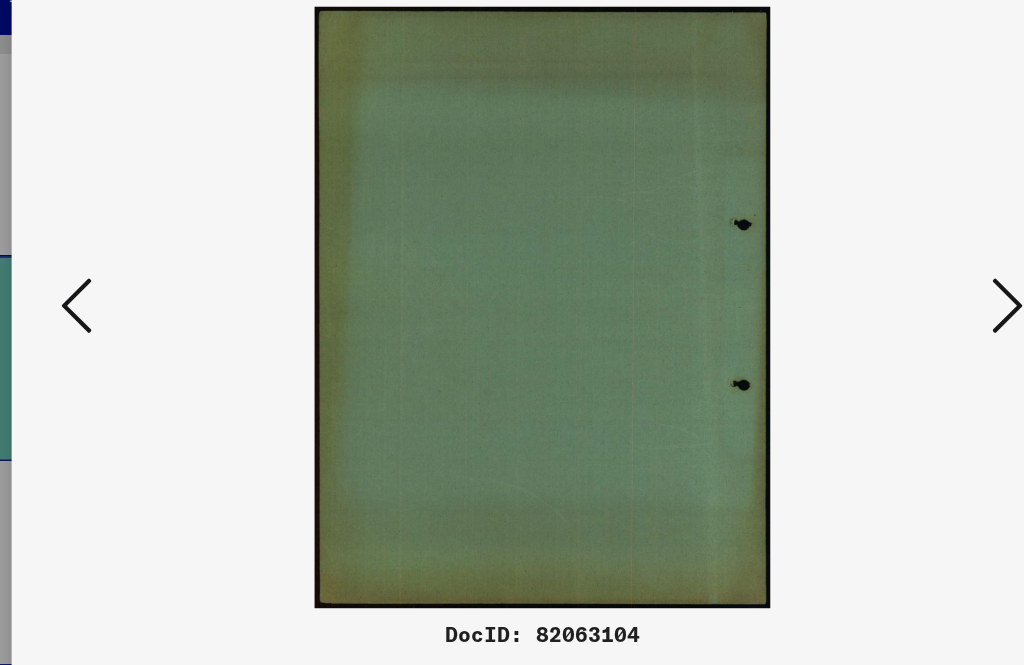 click at bounding box center (872, 281) 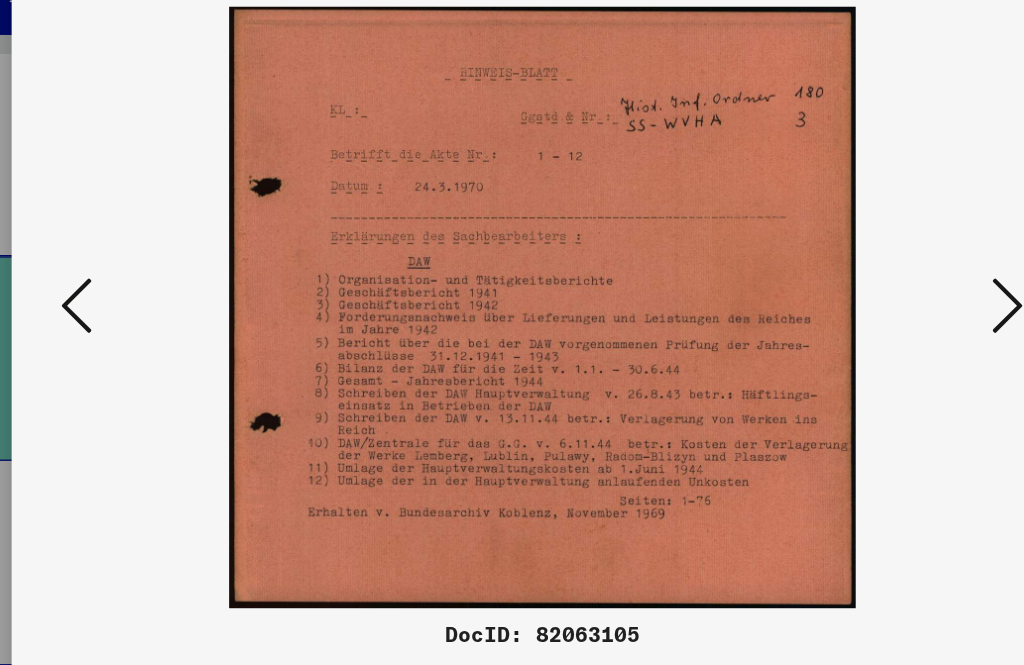 click at bounding box center [872, 281] 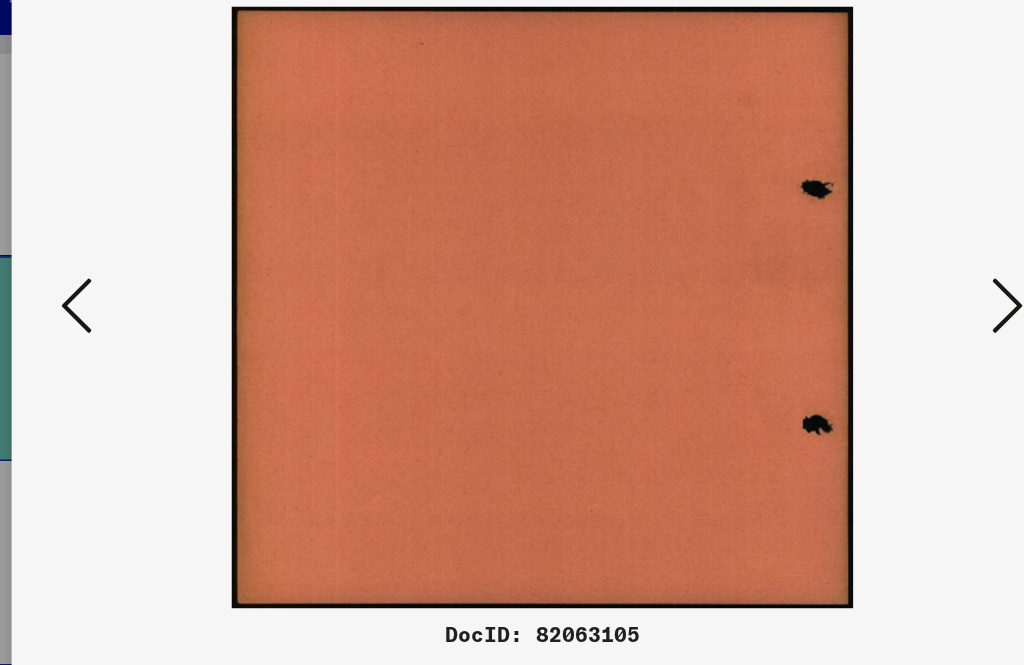 click at bounding box center [872, 281] 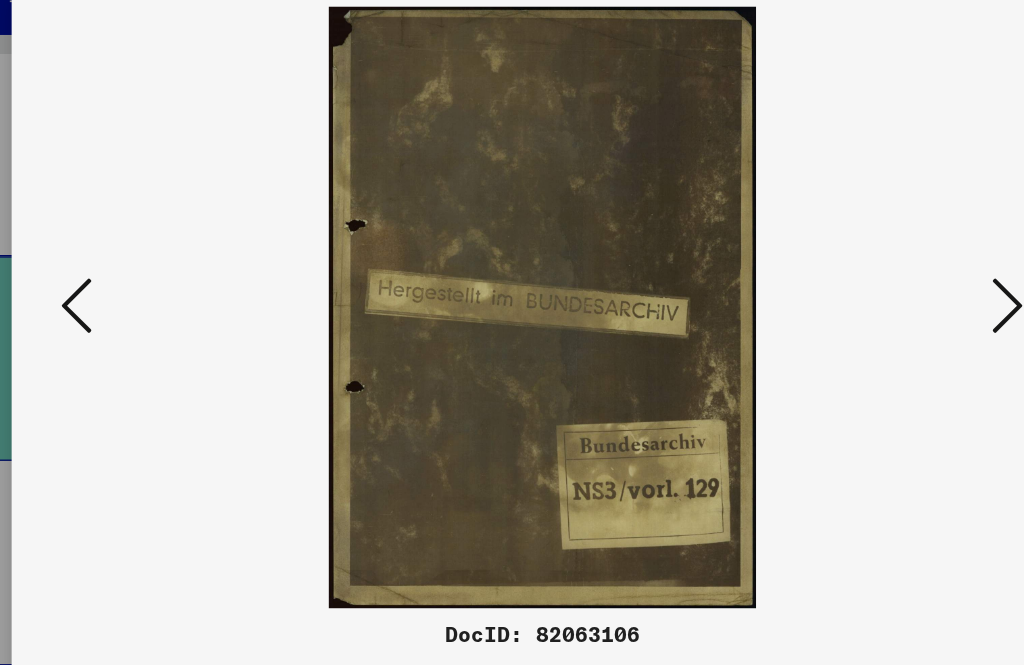 click at bounding box center (872, 281) 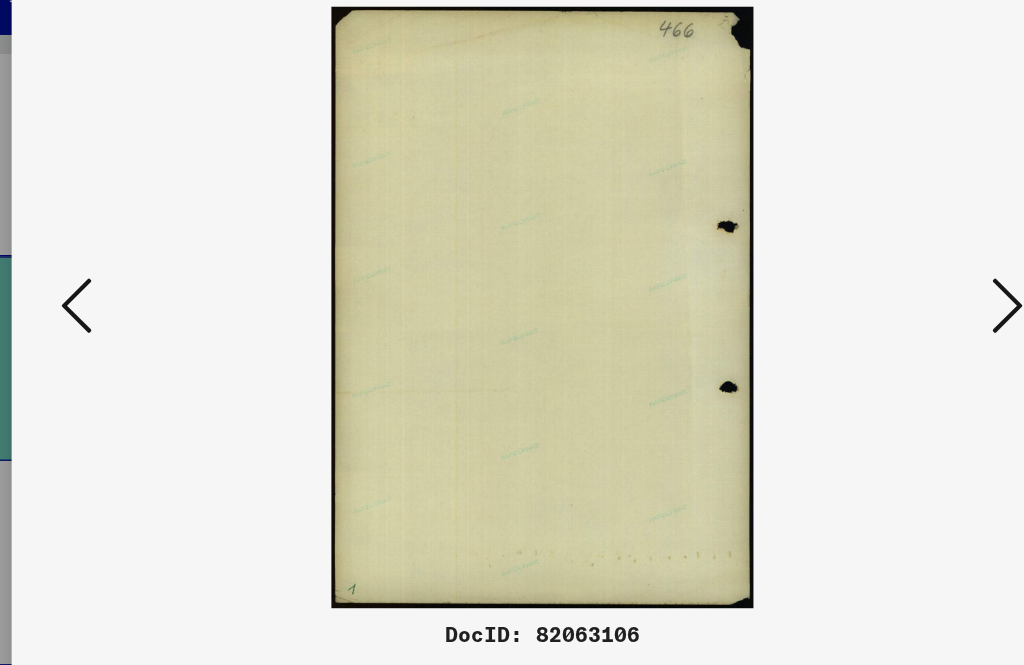 click at bounding box center (872, 281) 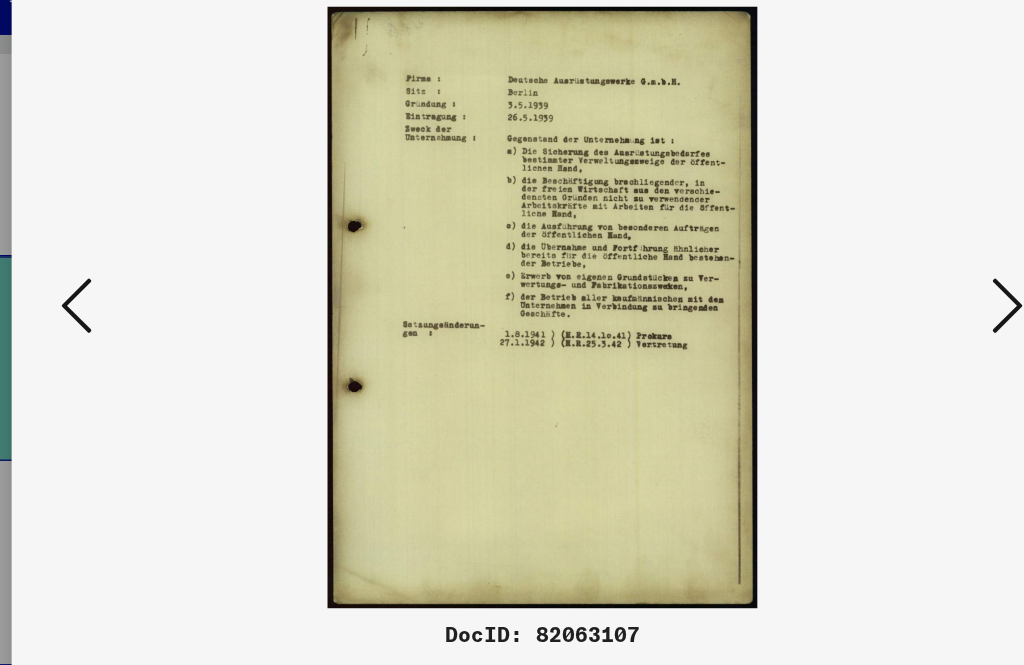 click at bounding box center (872, 281) 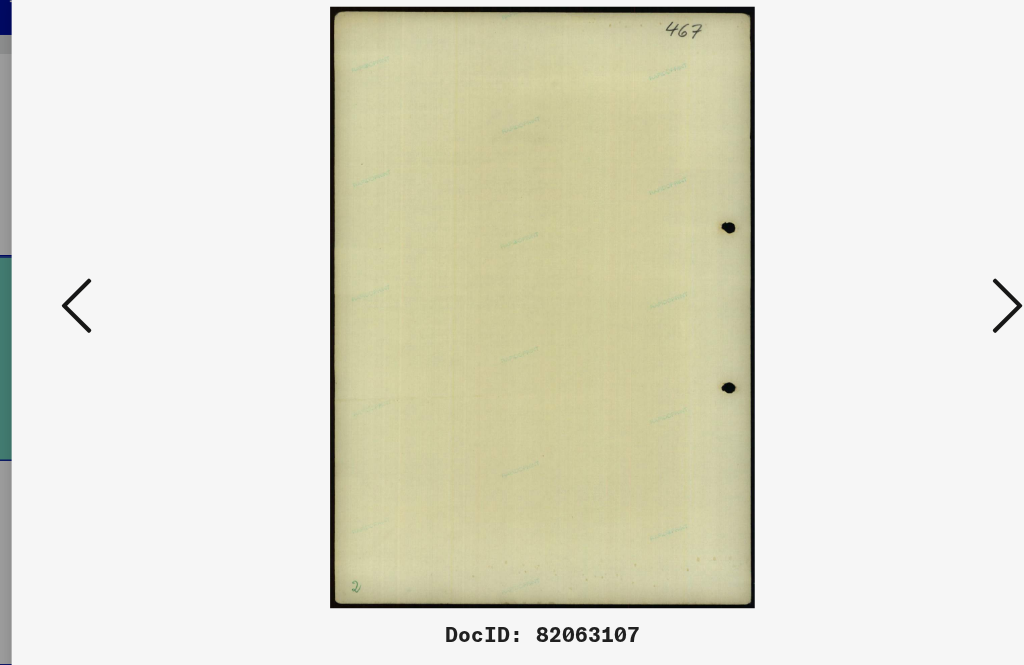 click at bounding box center (872, 281) 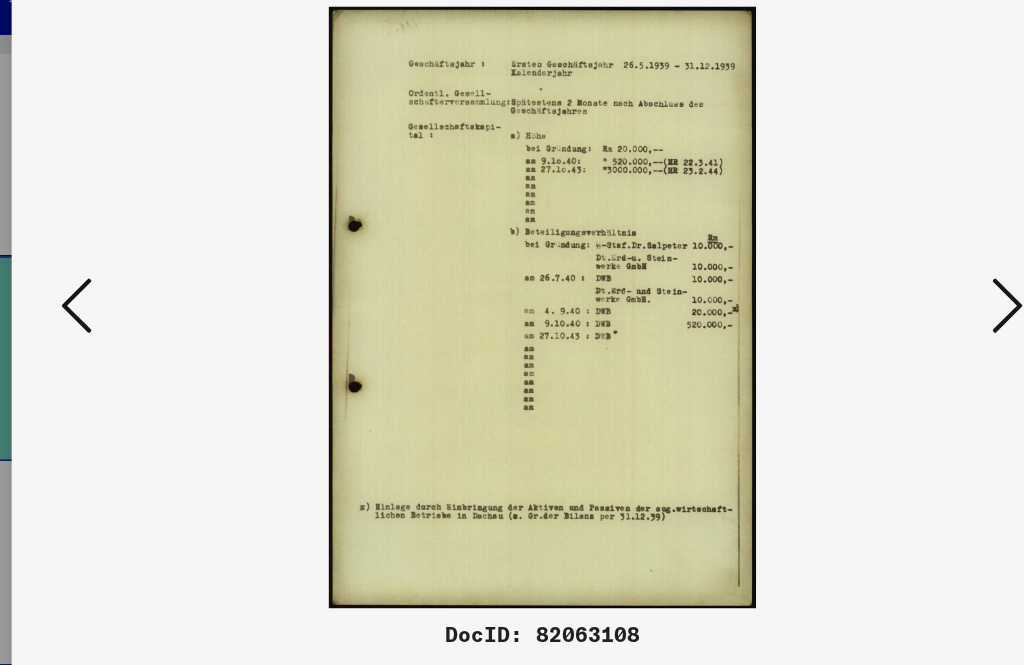 click at bounding box center [872, 281] 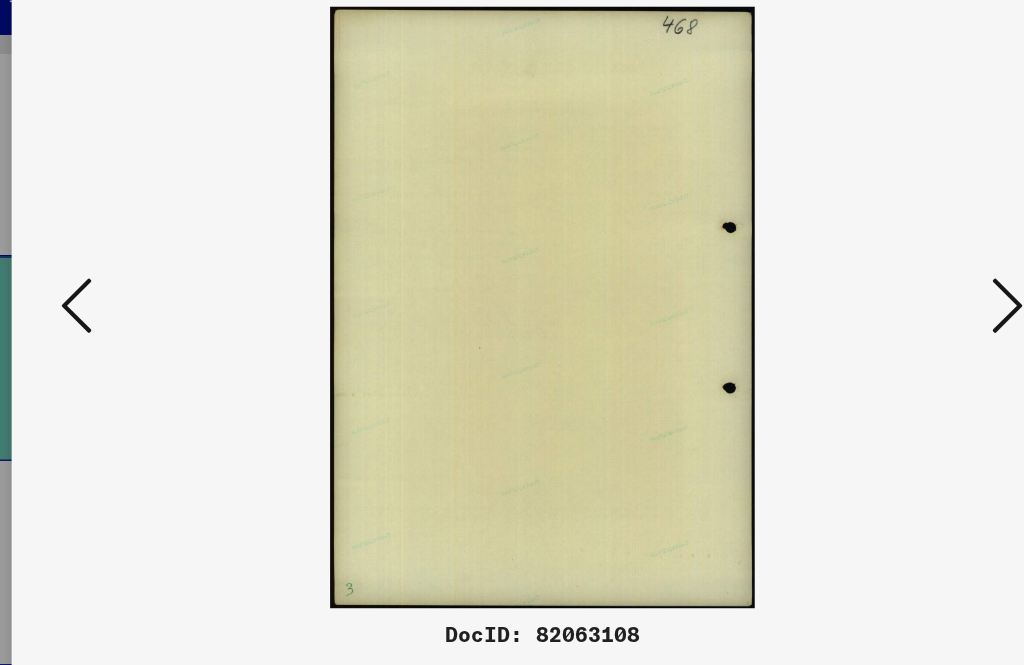 click at bounding box center [872, 281] 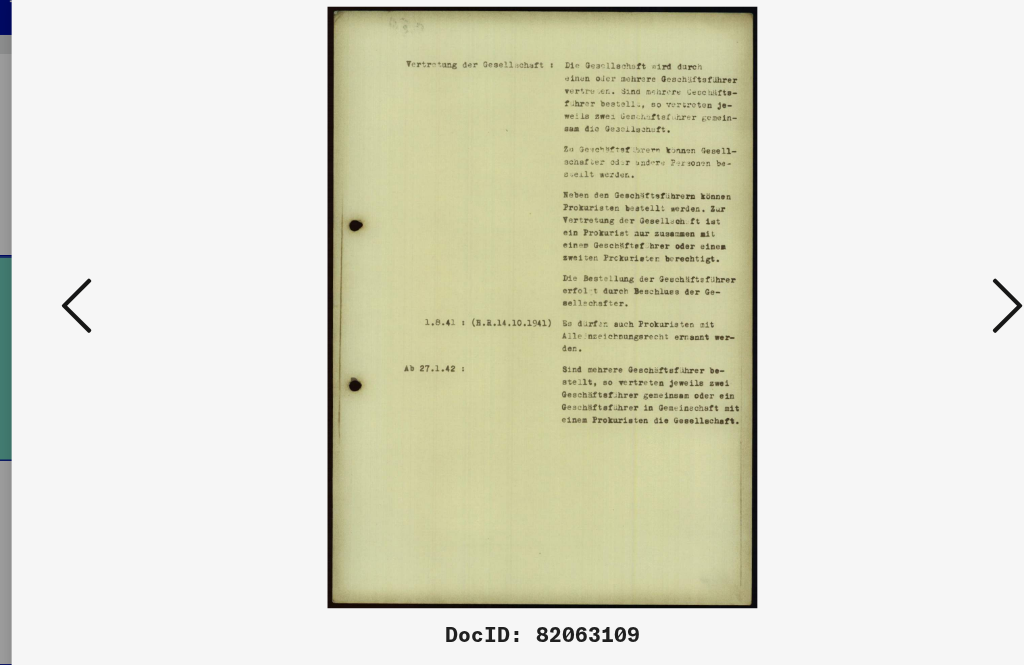click at bounding box center [872, 281] 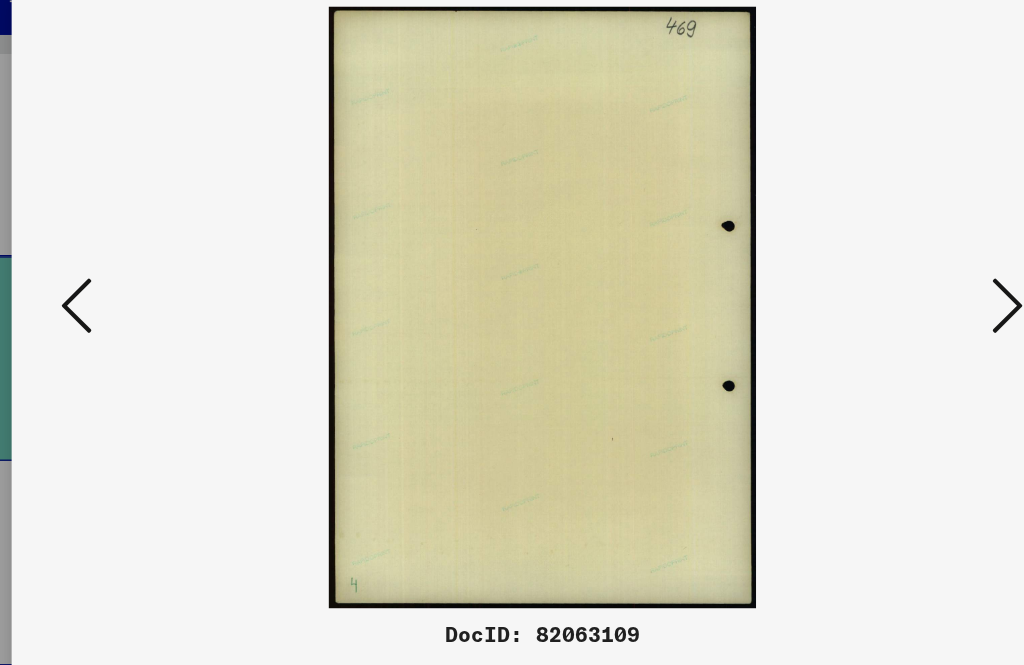 click at bounding box center [872, 281] 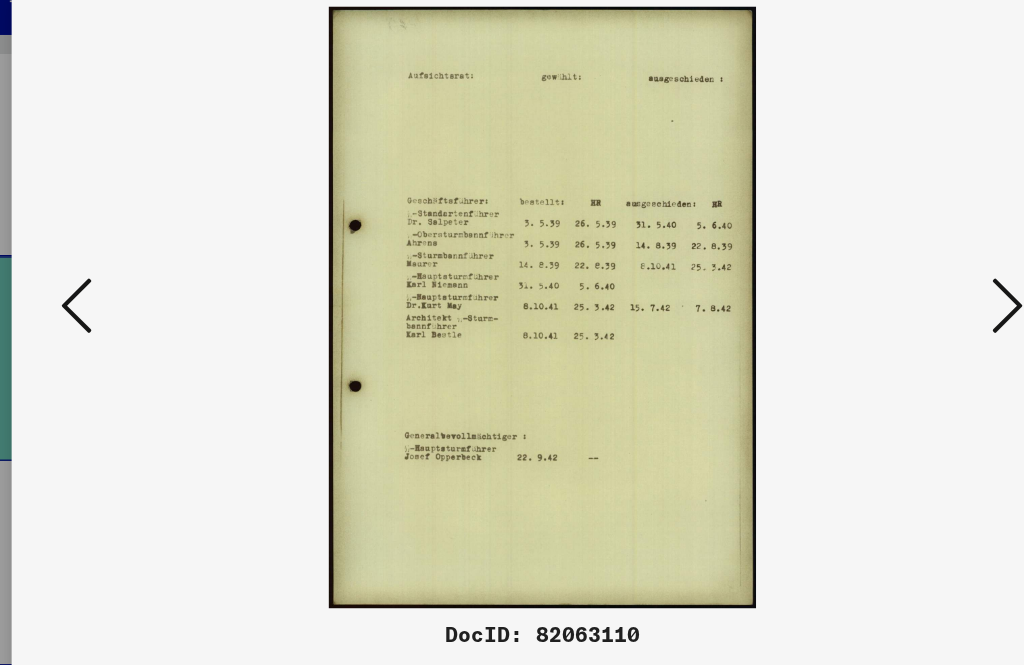 click at bounding box center (872, 282) 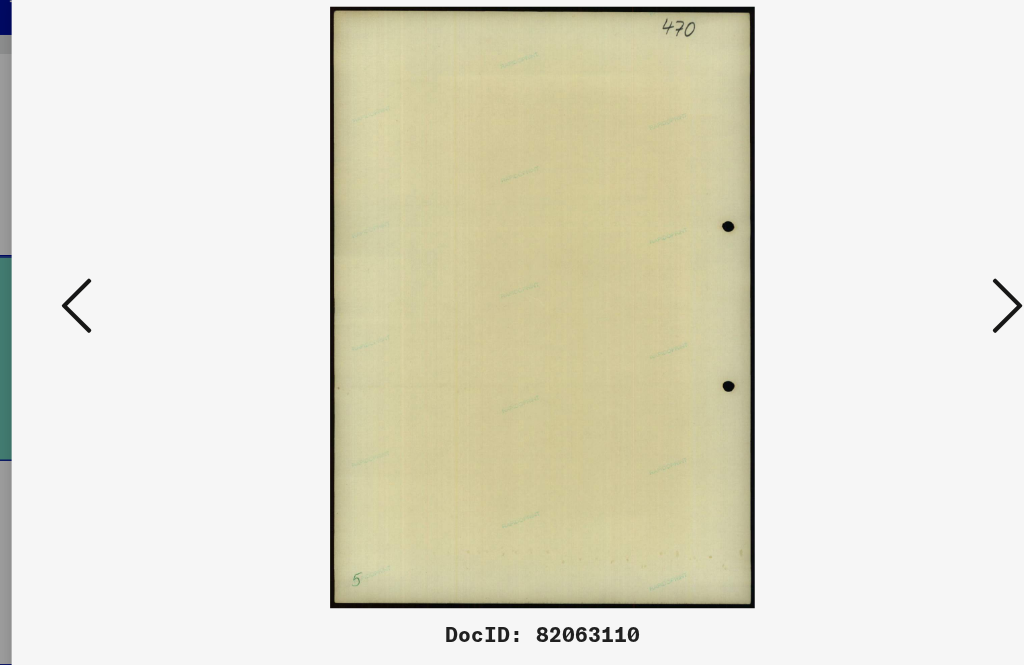 click at bounding box center [872, 281] 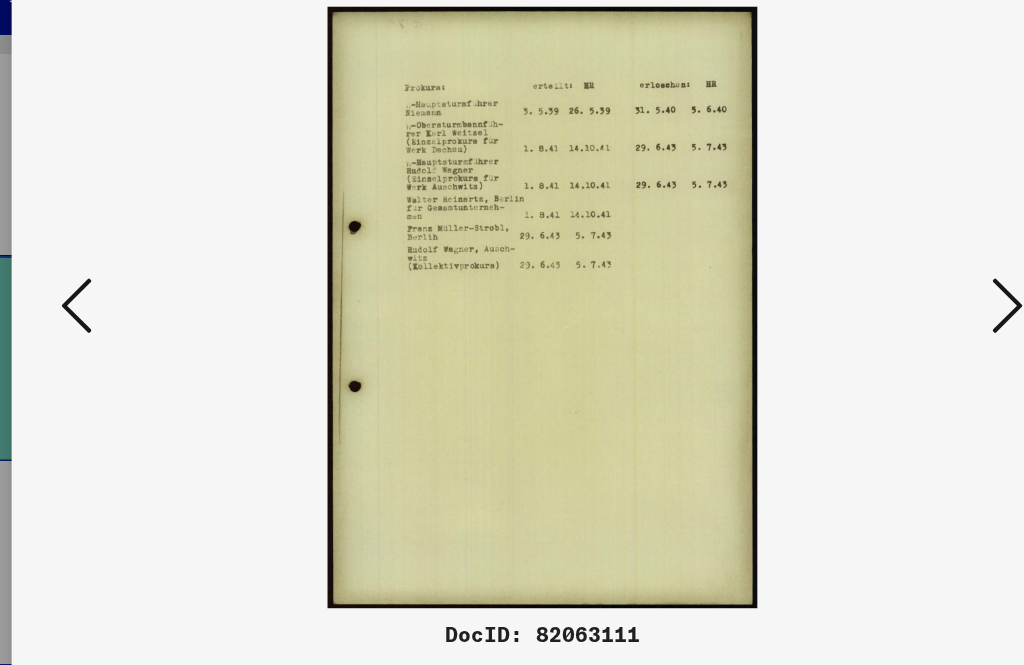 click at bounding box center [872, 281] 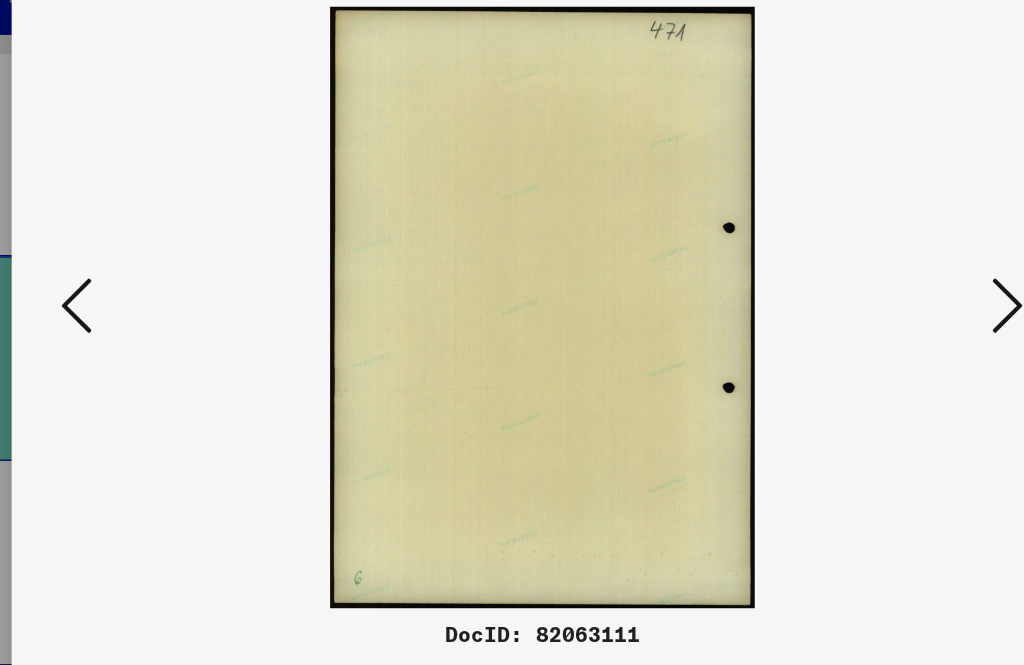 click at bounding box center (872, 281) 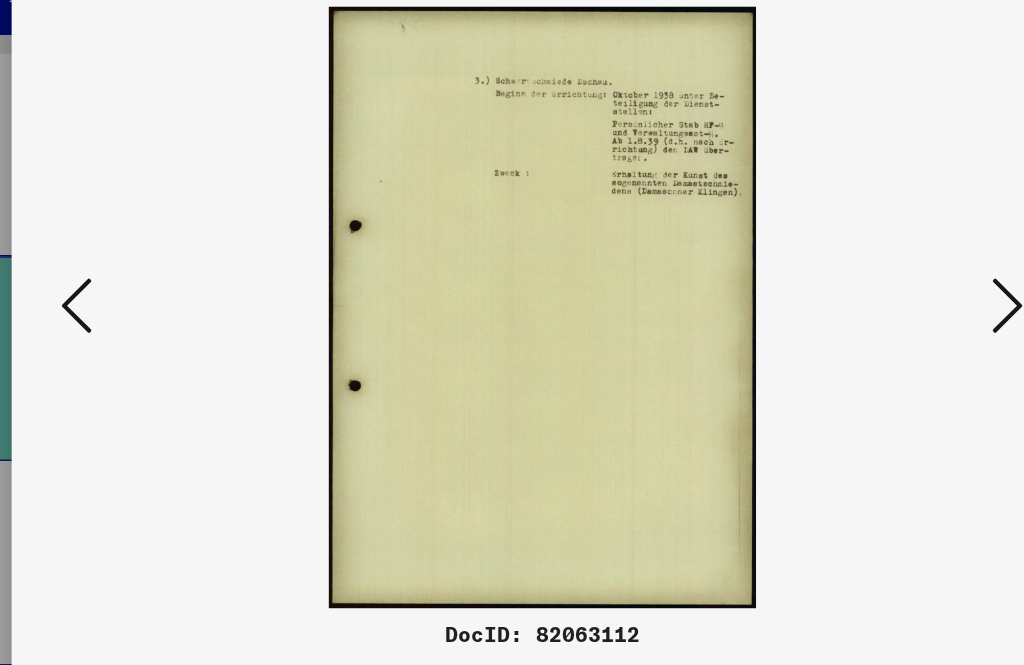 click at bounding box center (872, 281) 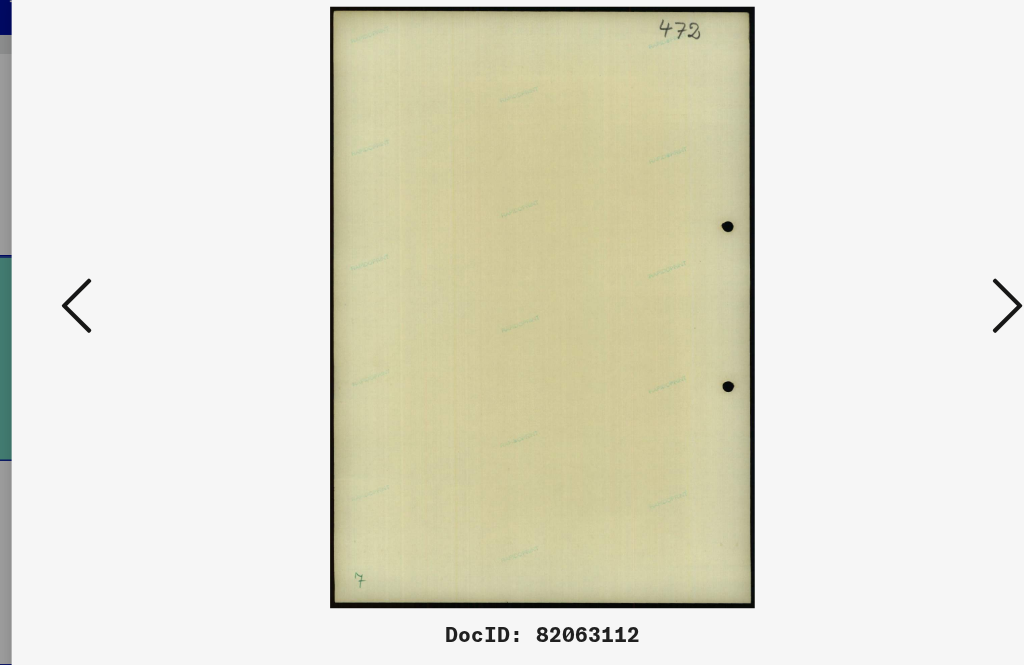 click at bounding box center (872, 281) 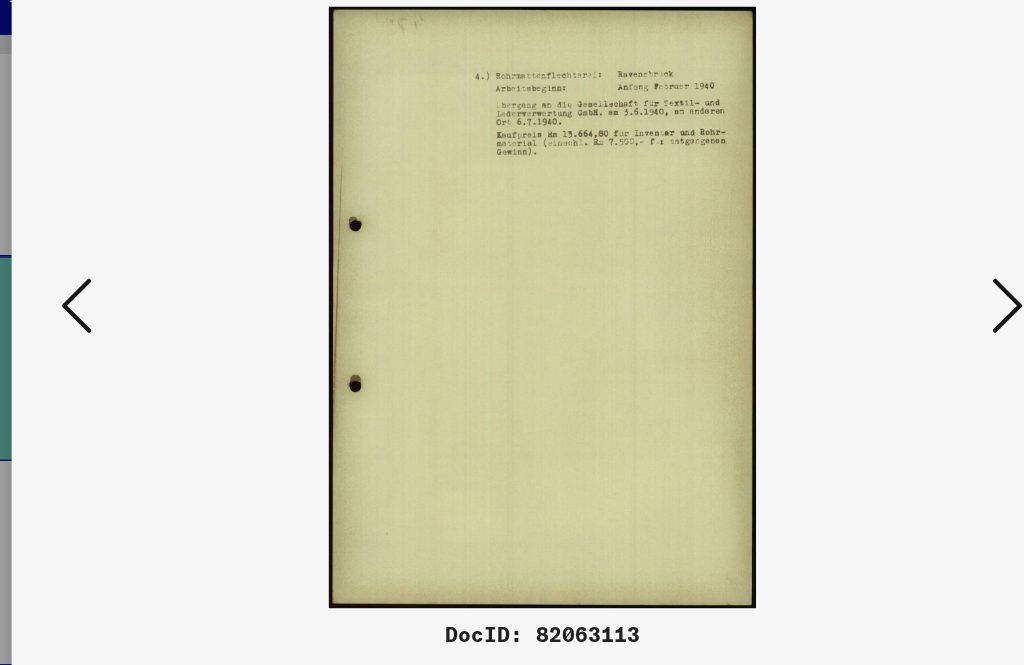 click at bounding box center (872, 281) 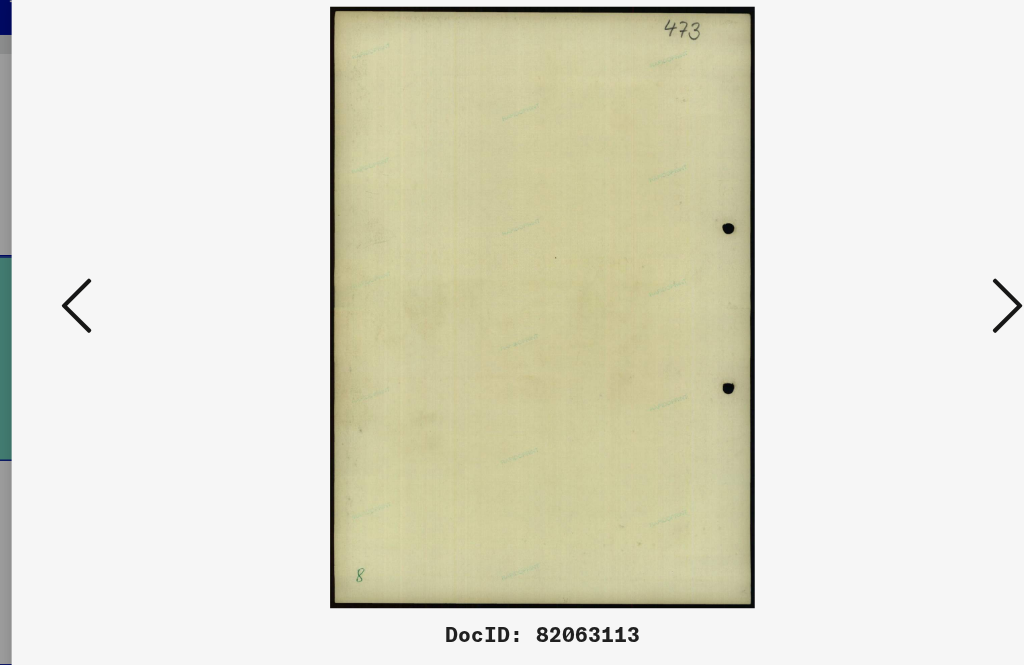 click at bounding box center (872, 281) 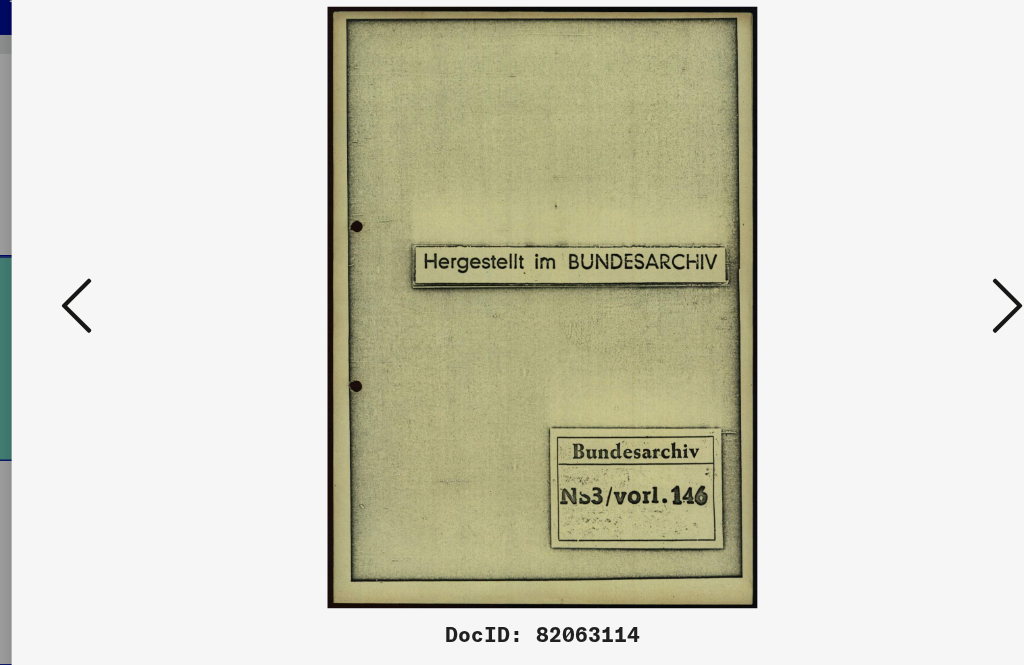click at bounding box center (872, 281) 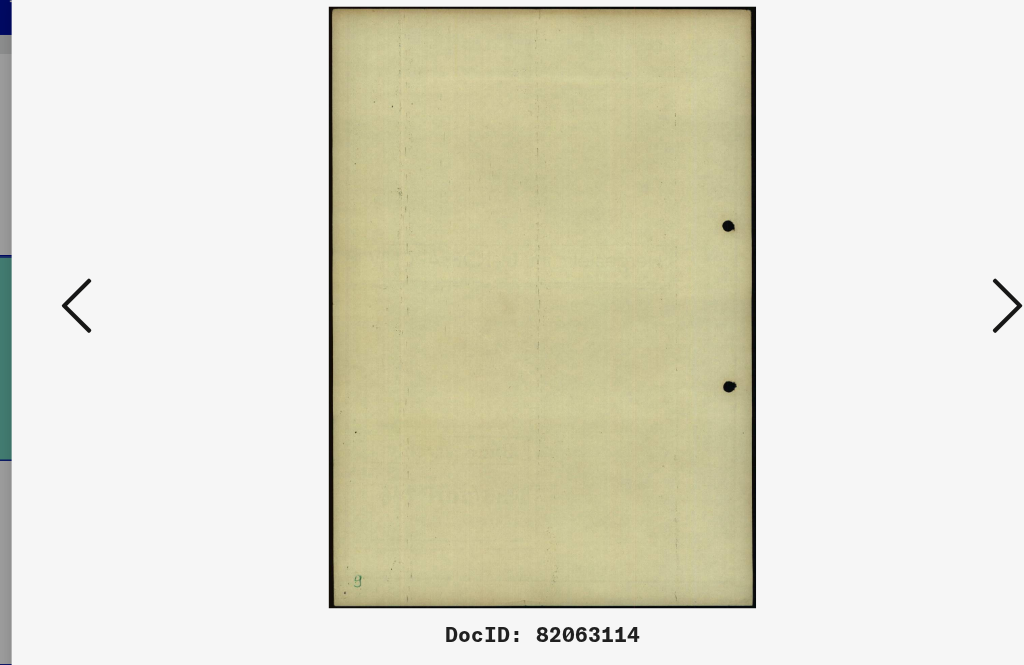 click at bounding box center (872, 281) 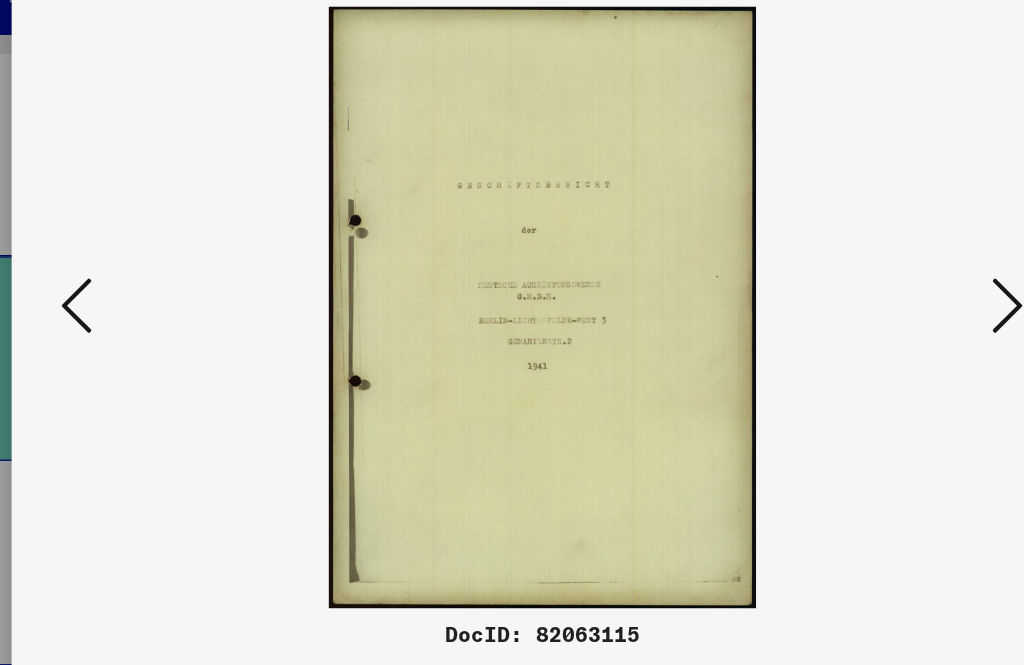 click at bounding box center (872, 281) 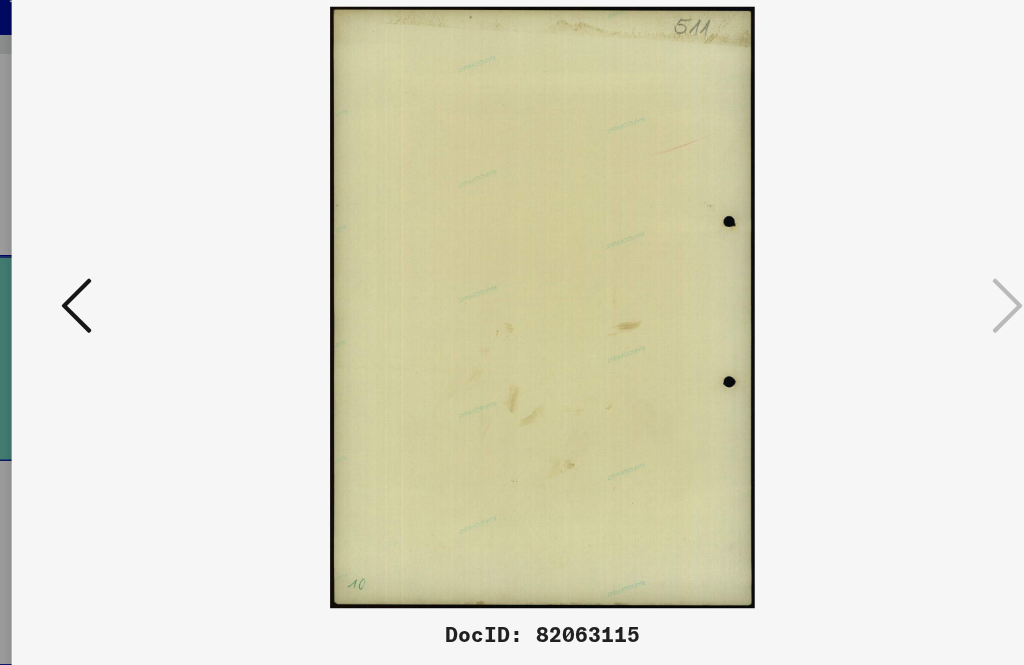 click at bounding box center (872, 281) 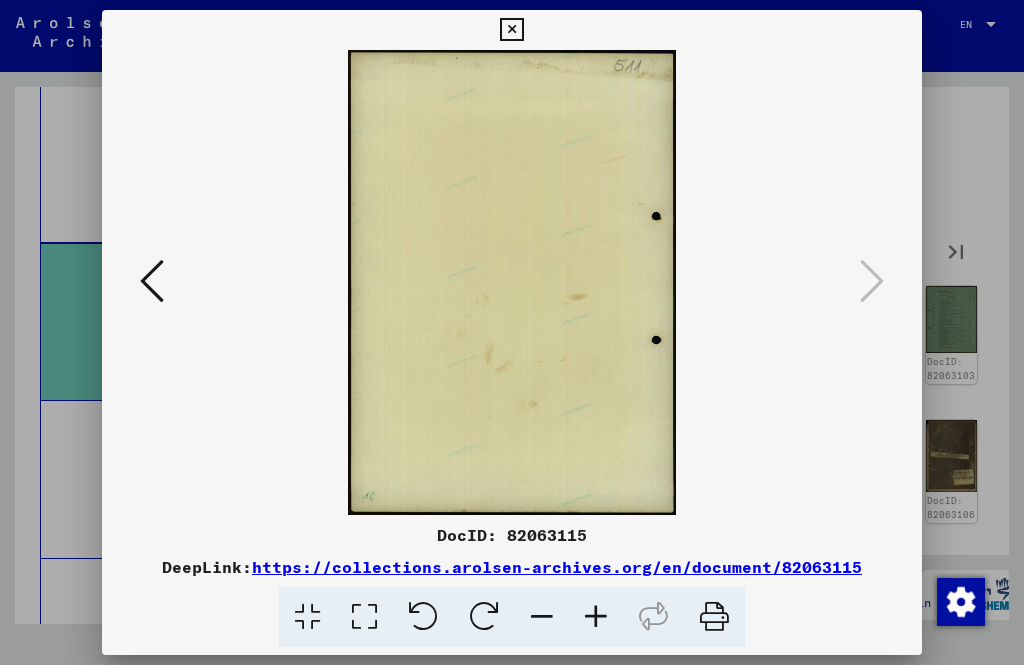 click at bounding box center [511, 30] 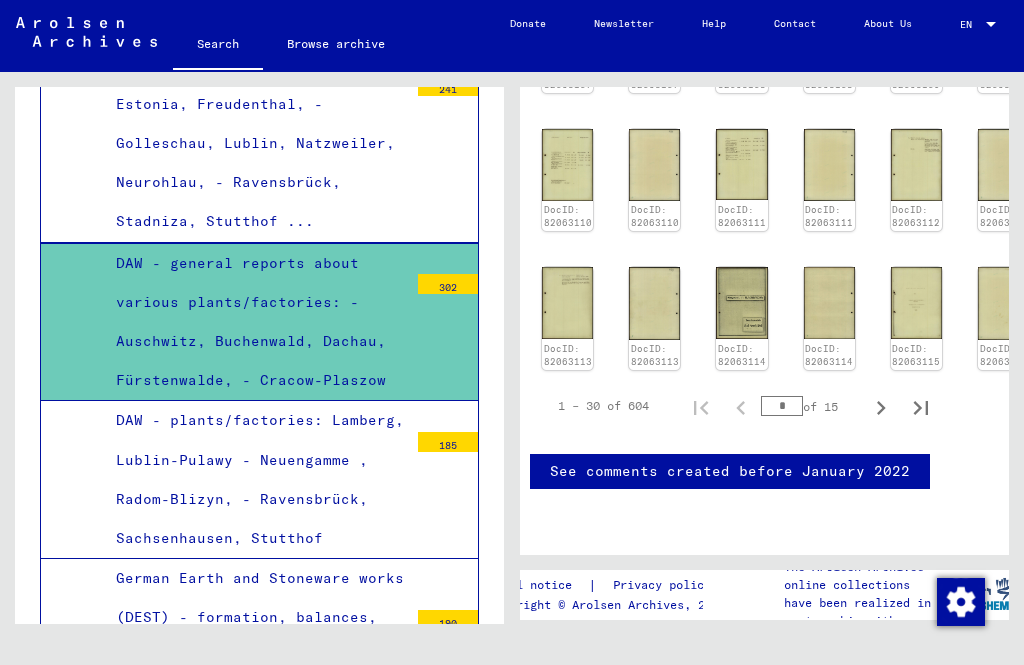 scroll, scrollTop: 1351, scrollLeft: 35, axis: both 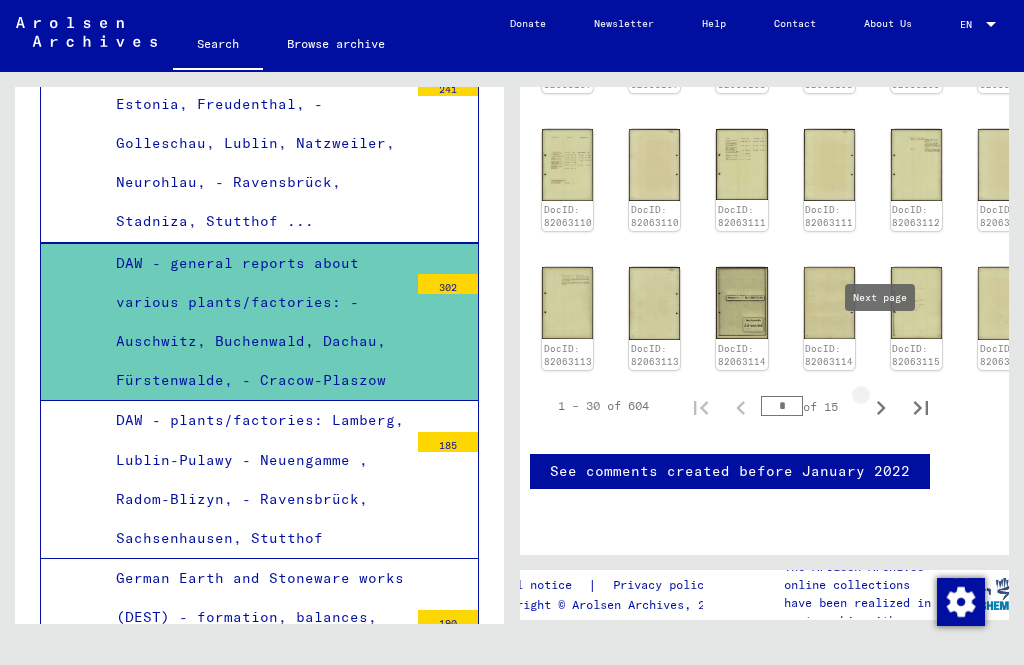 click 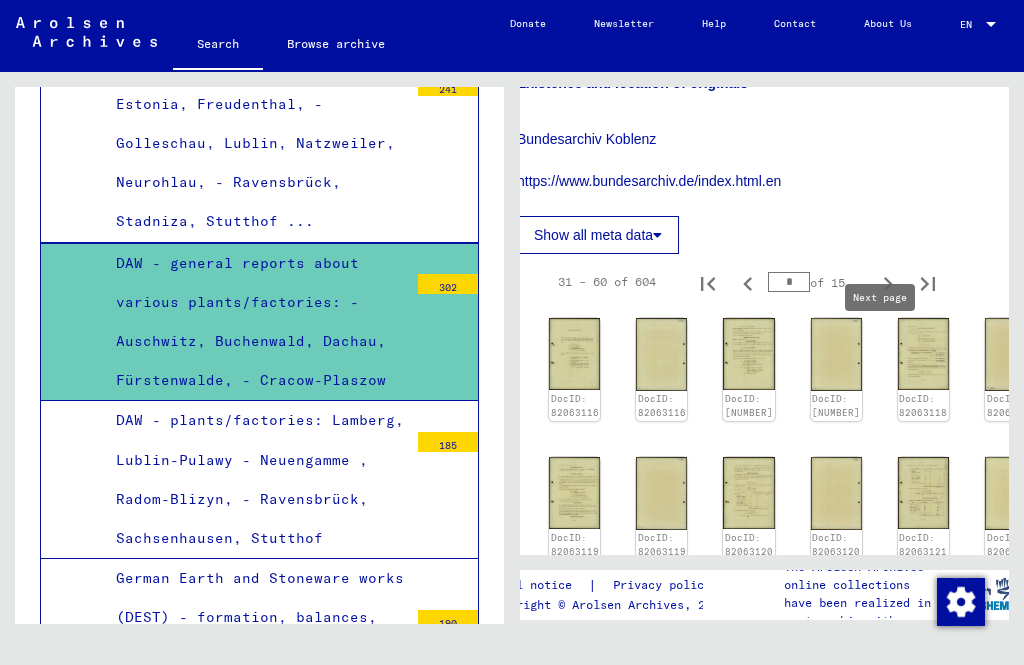 scroll, scrollTop: 717, scrollLeft: 27, axis: both 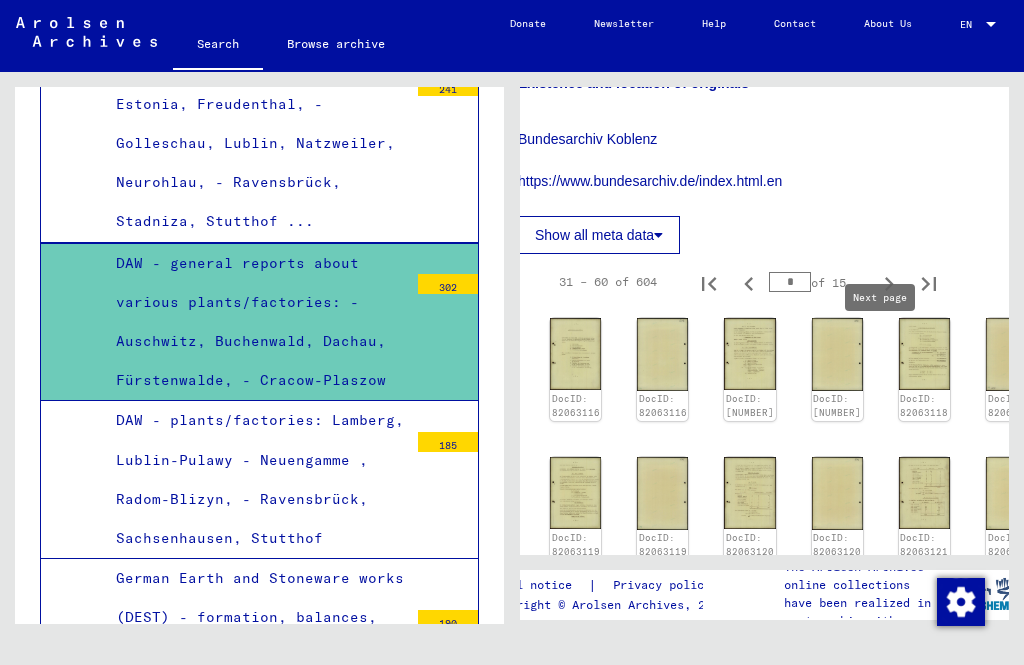 click 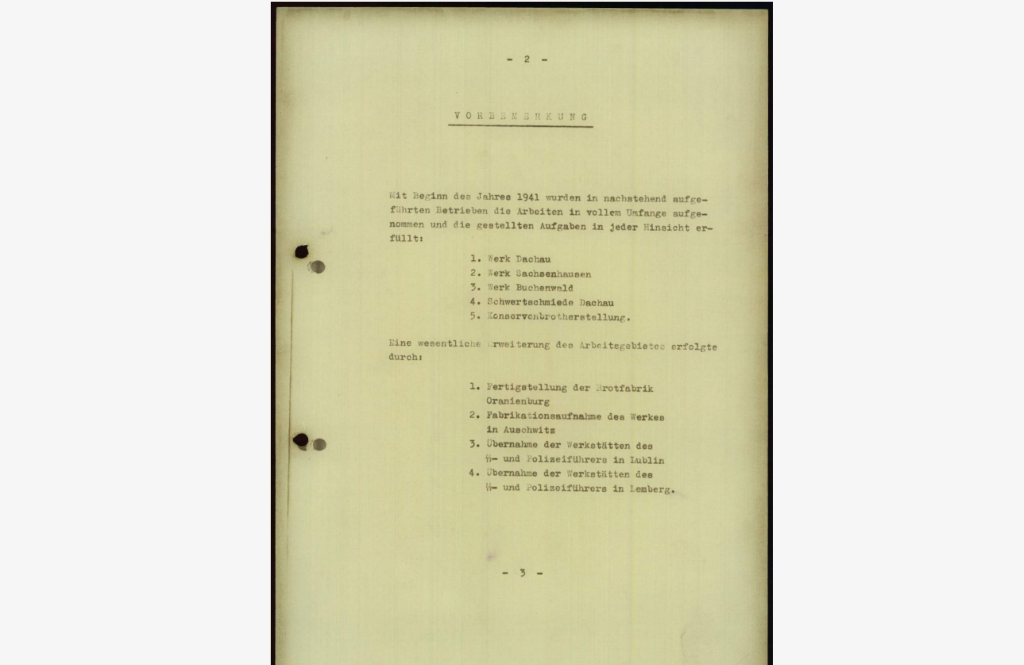 click at bounding box center [872, 281] 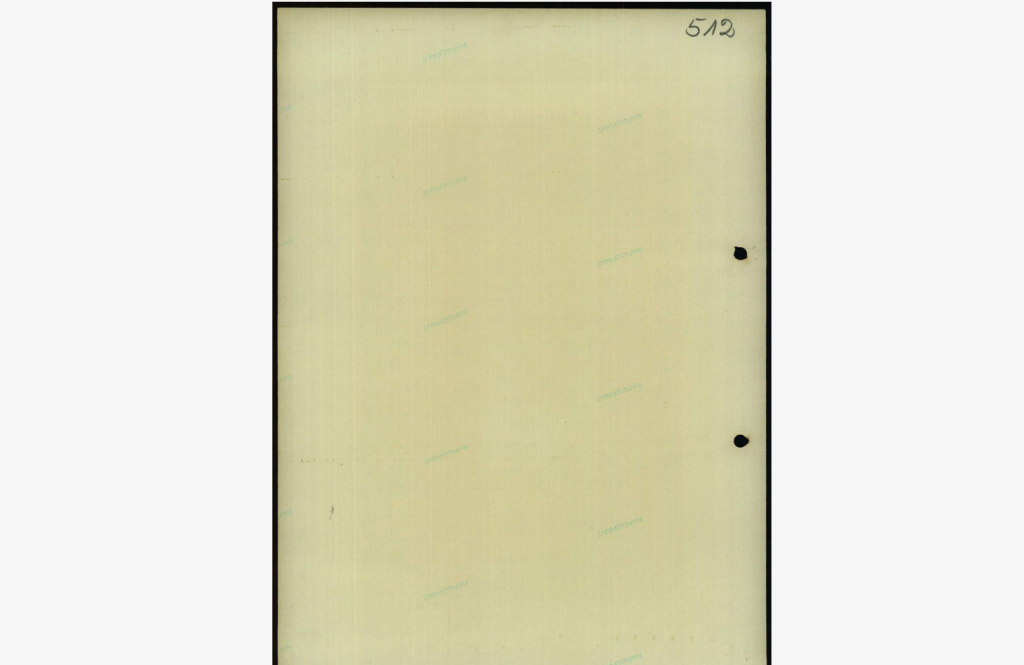 click at bounding box center (872, 281) 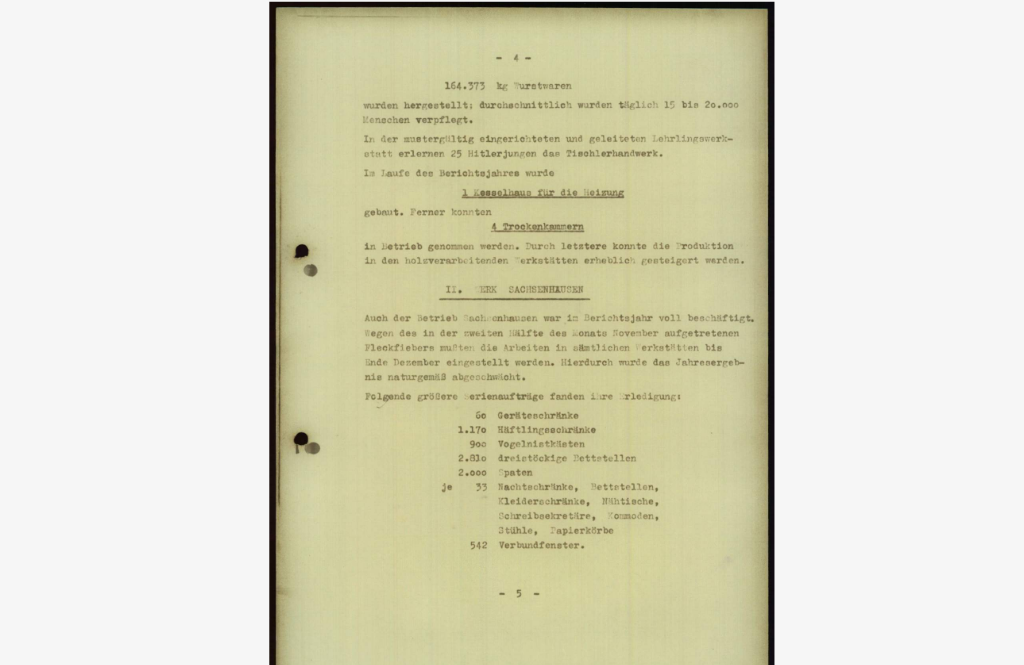 click at bounding box center (872, 281) 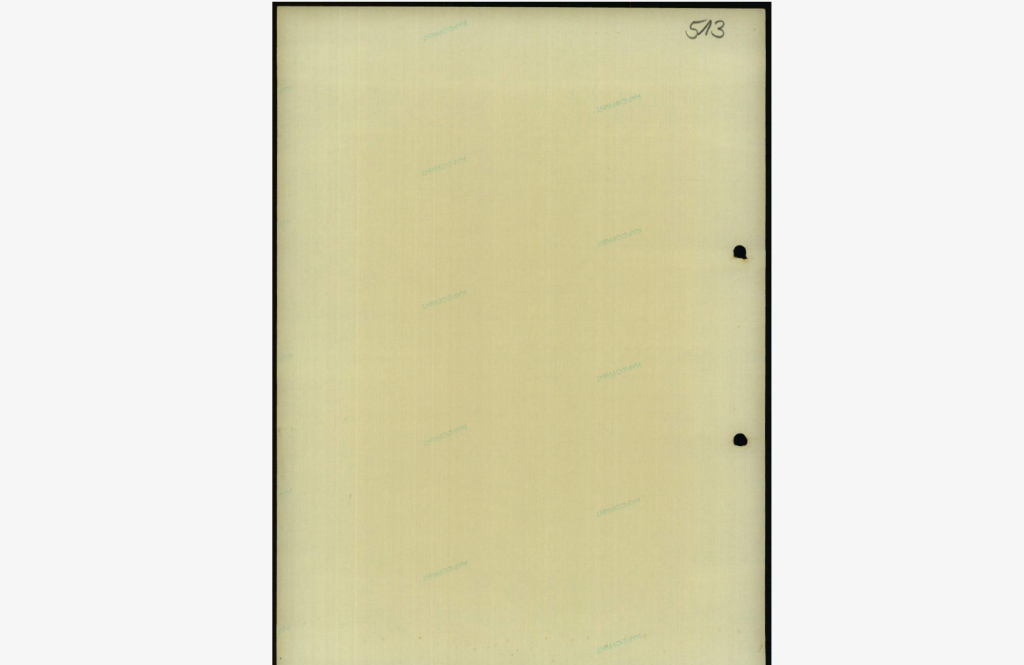 click at bounding box center [872, 281] 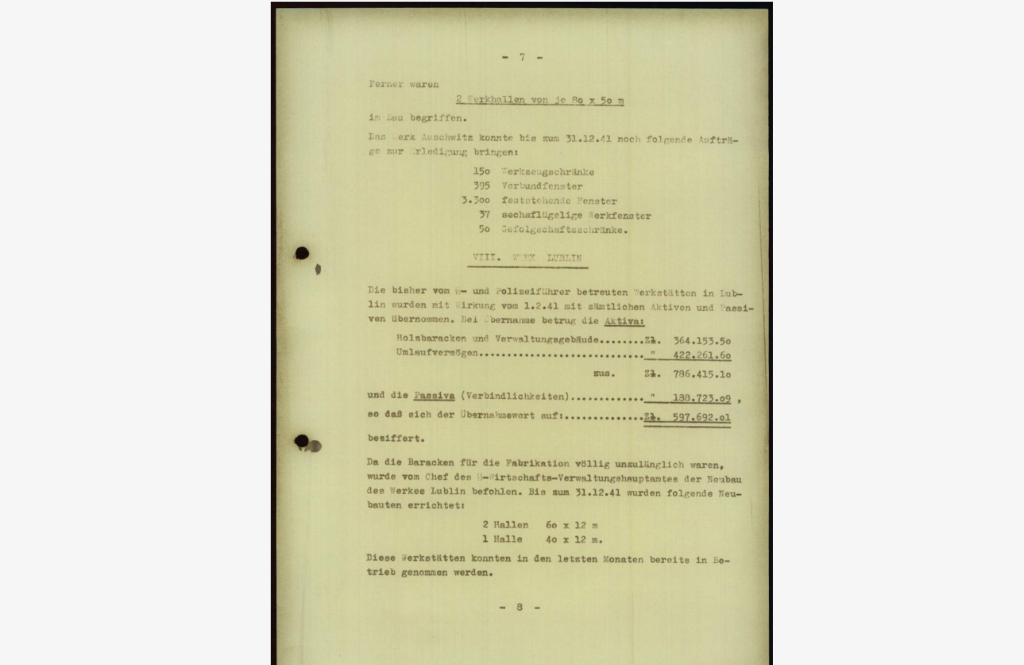 click at bounding box center [872, 282] 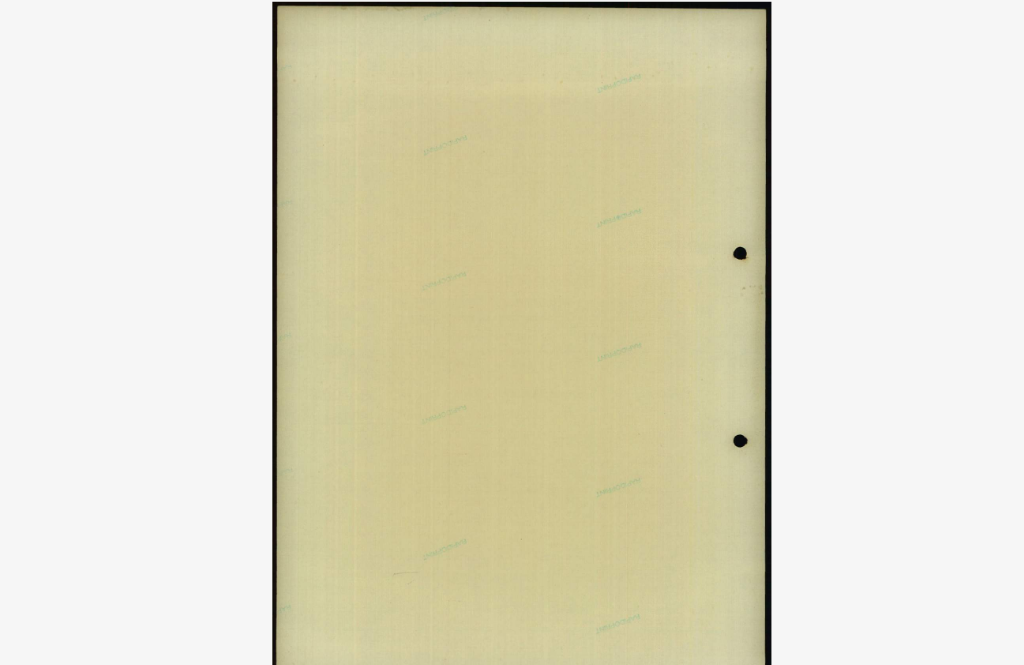 click at bounding box center [872, 282] 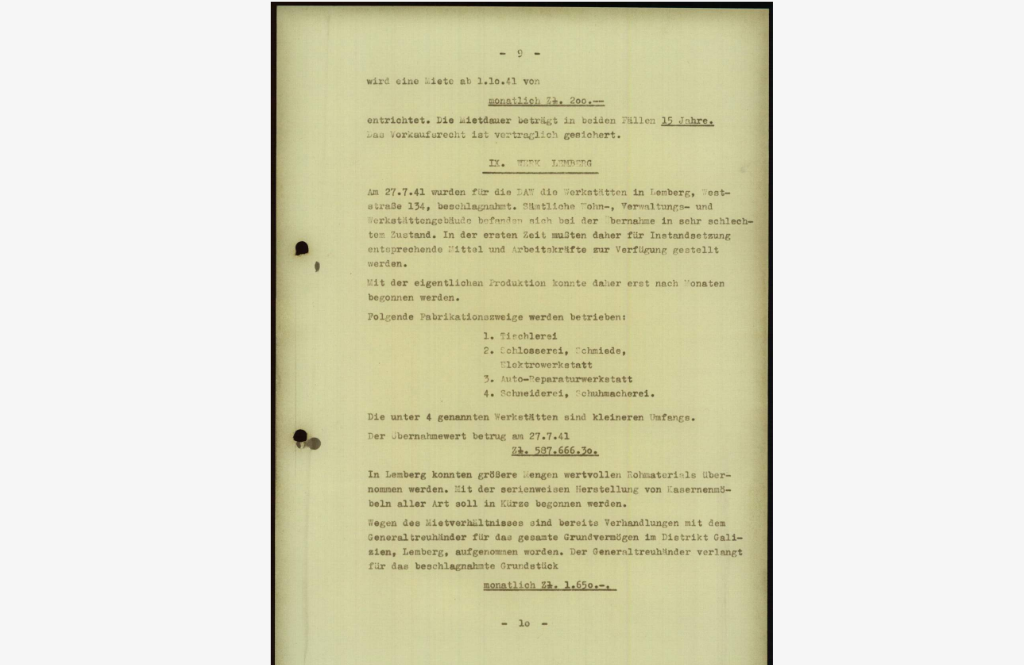 click at bounding box center (872, 282) 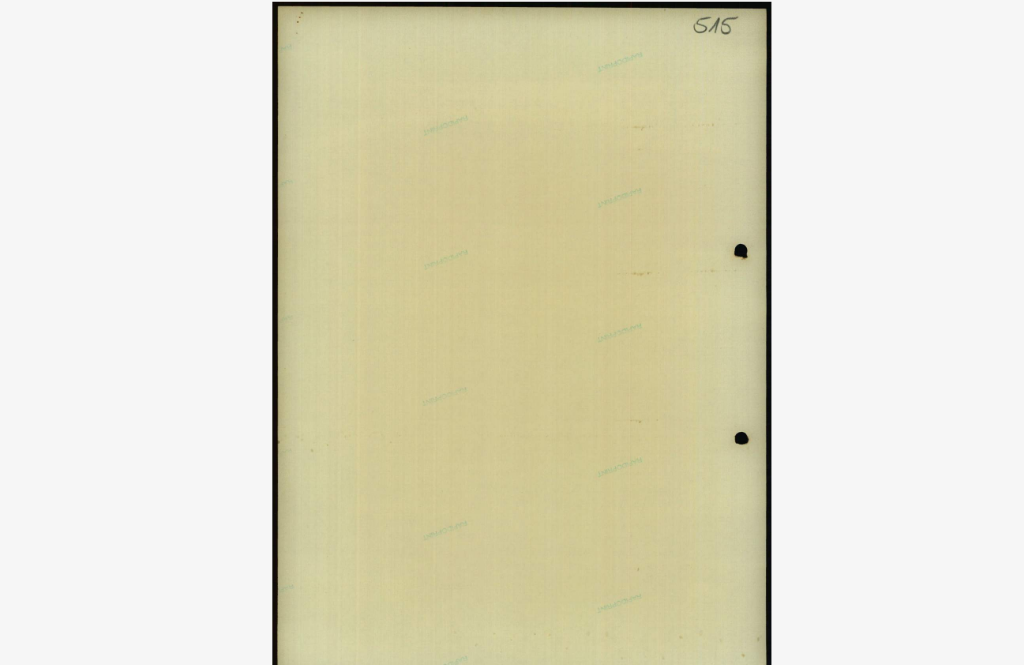 click at bounding box center [872, 282] 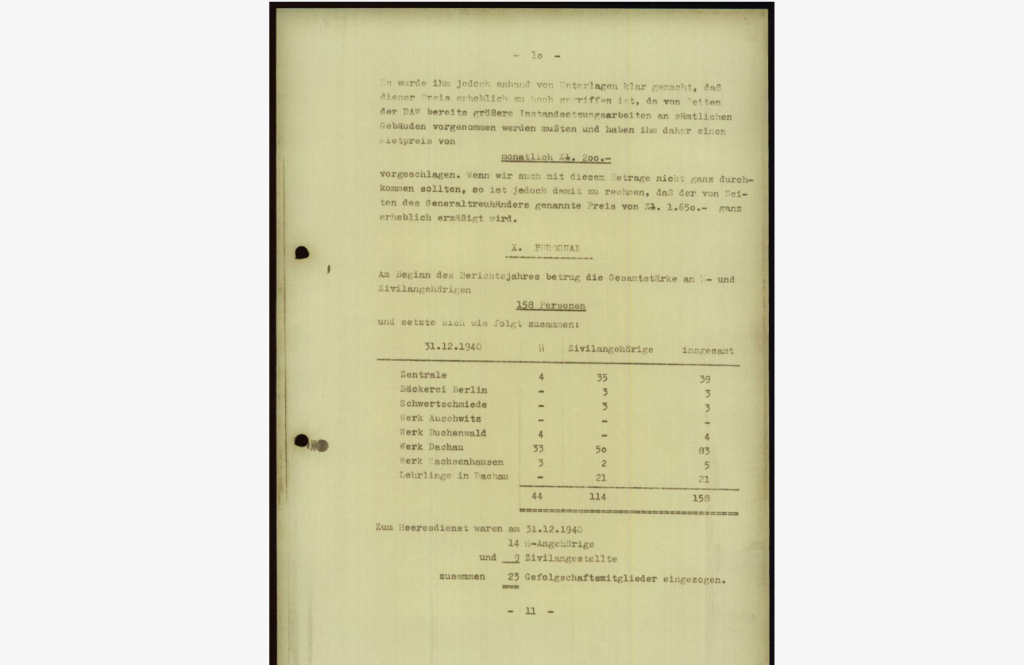 click at bounding box center (872, 282) 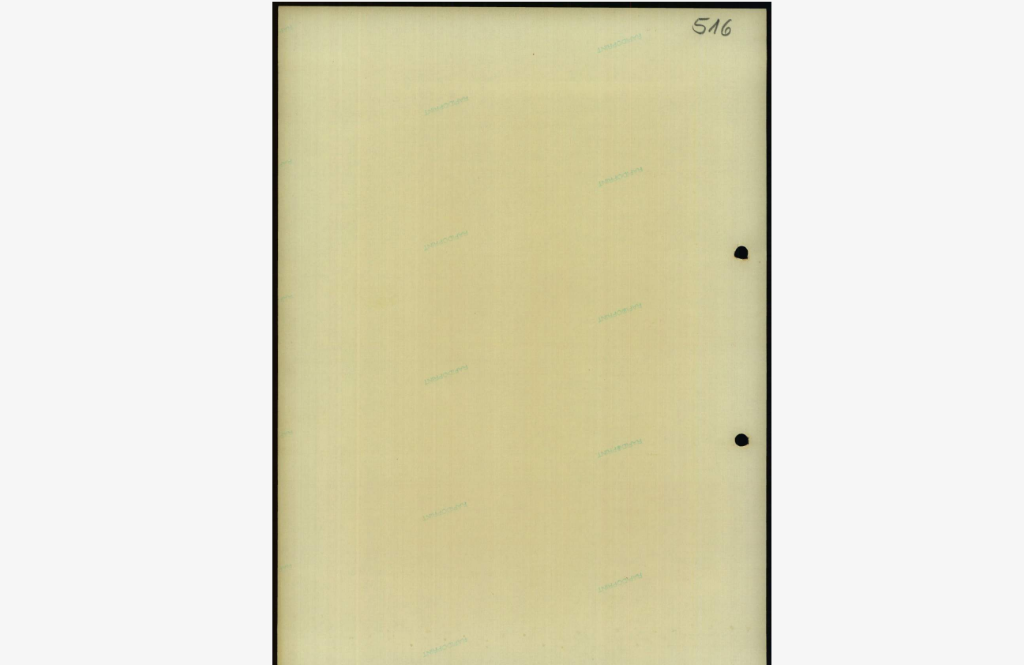 click at bounding box center (872, 282) 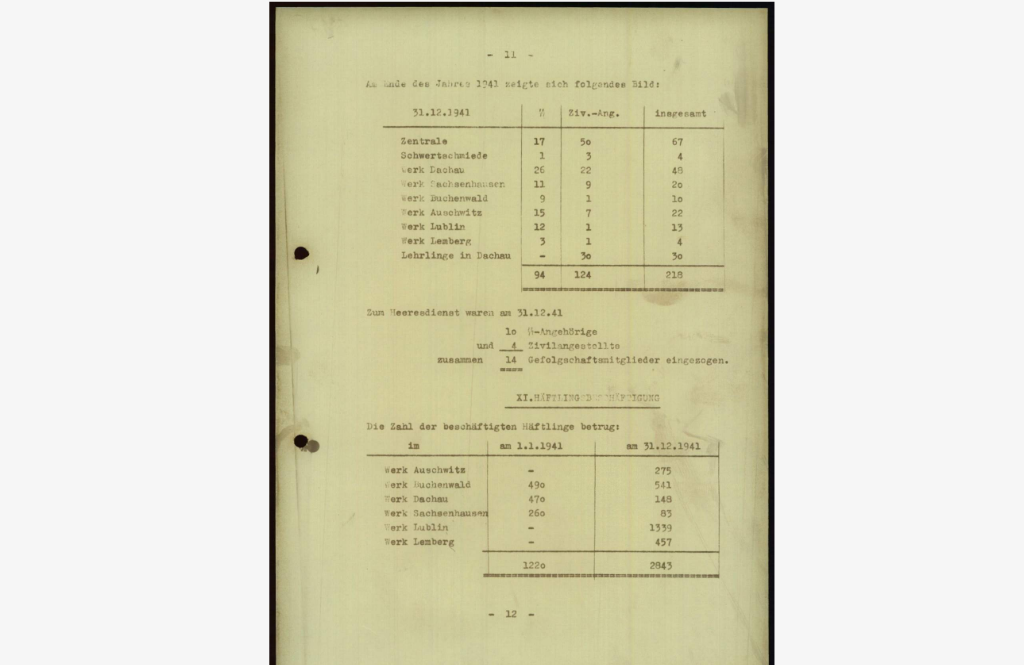 click at bounding box center (872, 281) 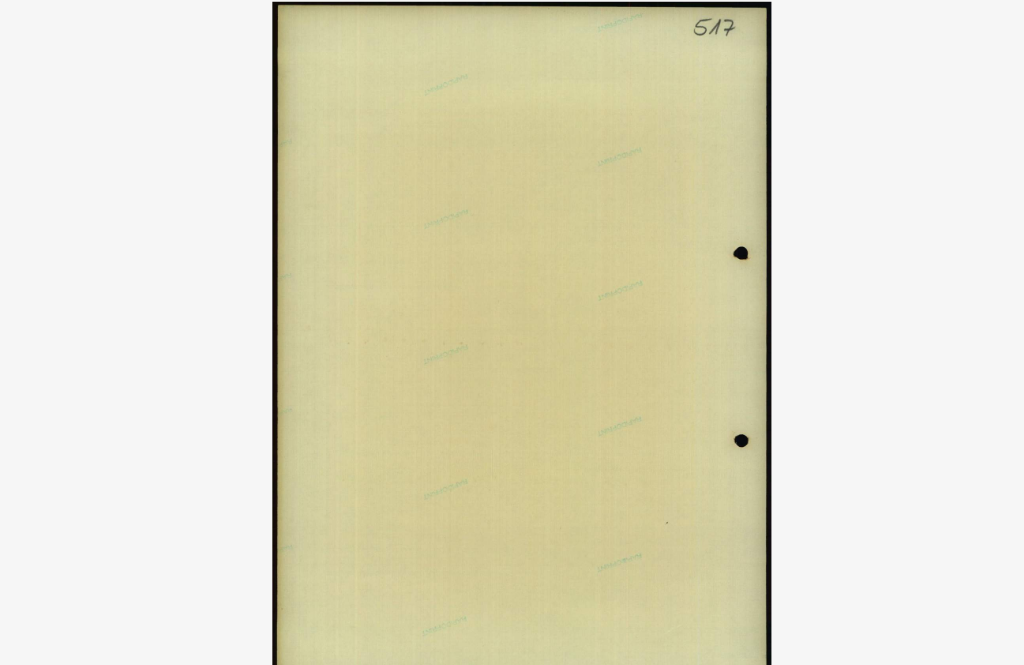 click at bounding box center (872, 281) 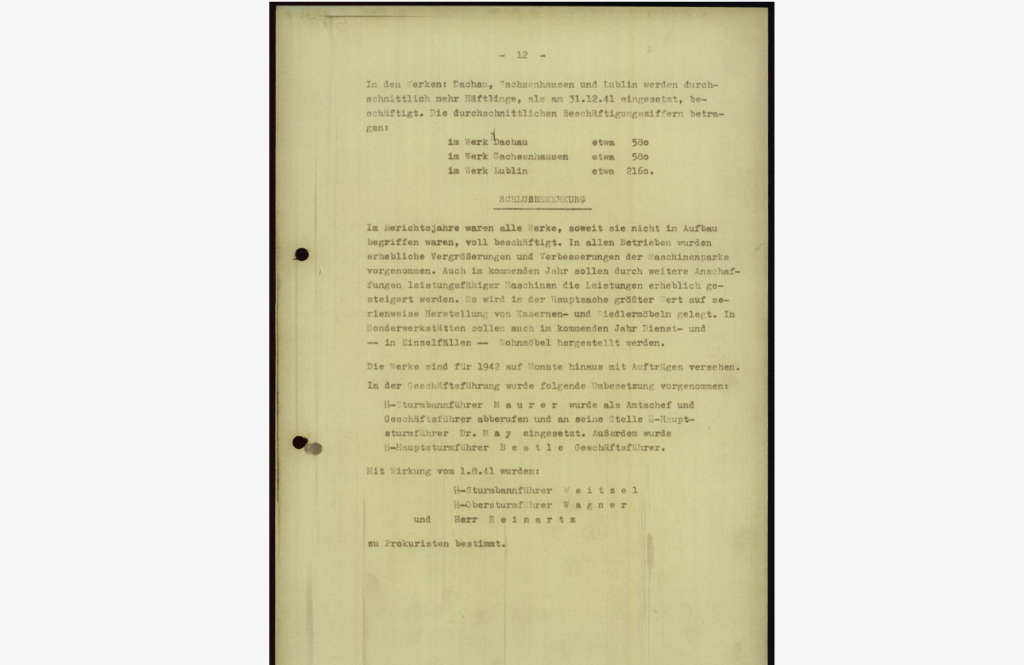 click at bounding box center [872, 281] 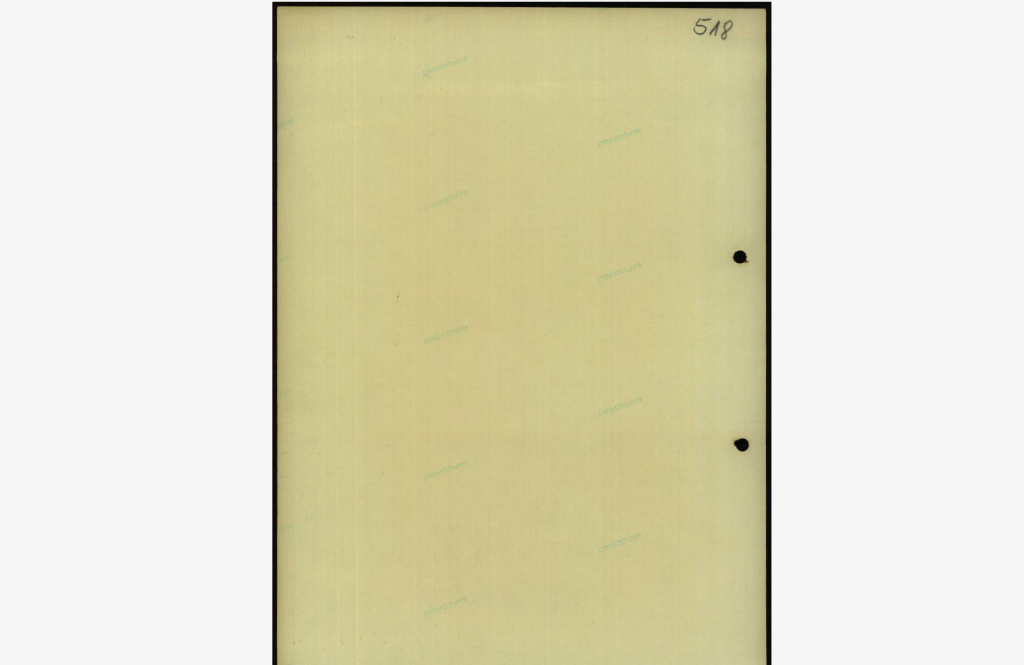 click at bounding box center [872, 281] 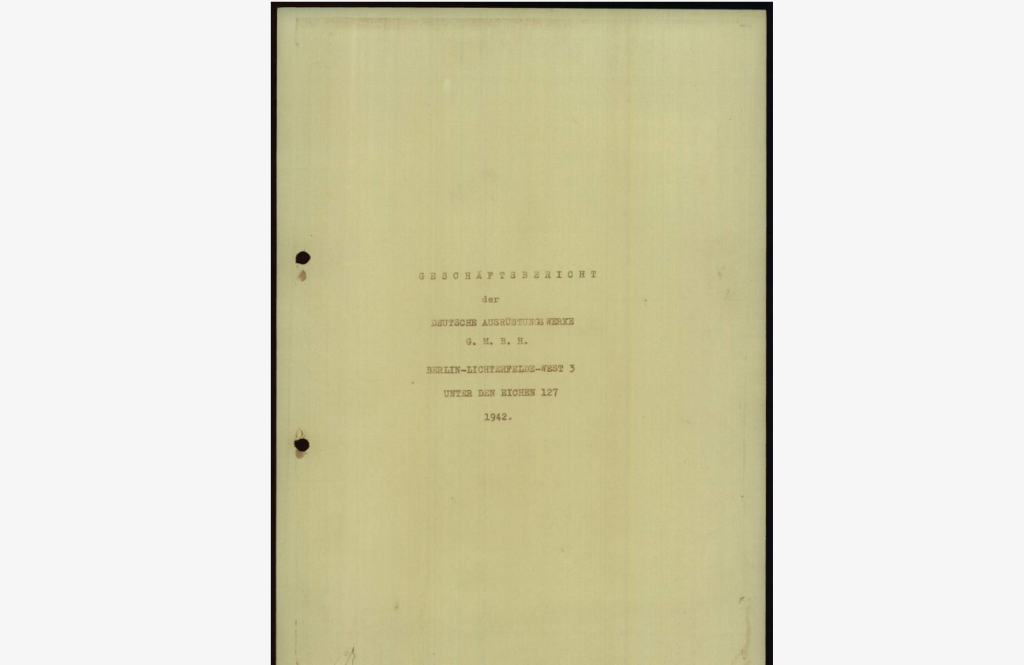 click at bounding box center [872, 281] 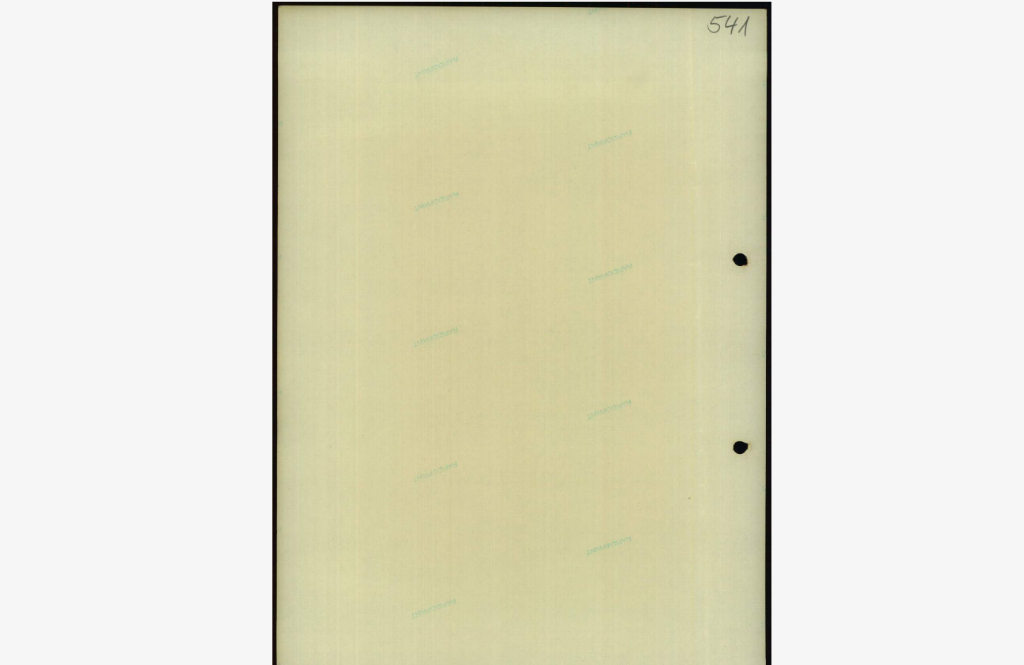 click at bounding box center [872, 281] 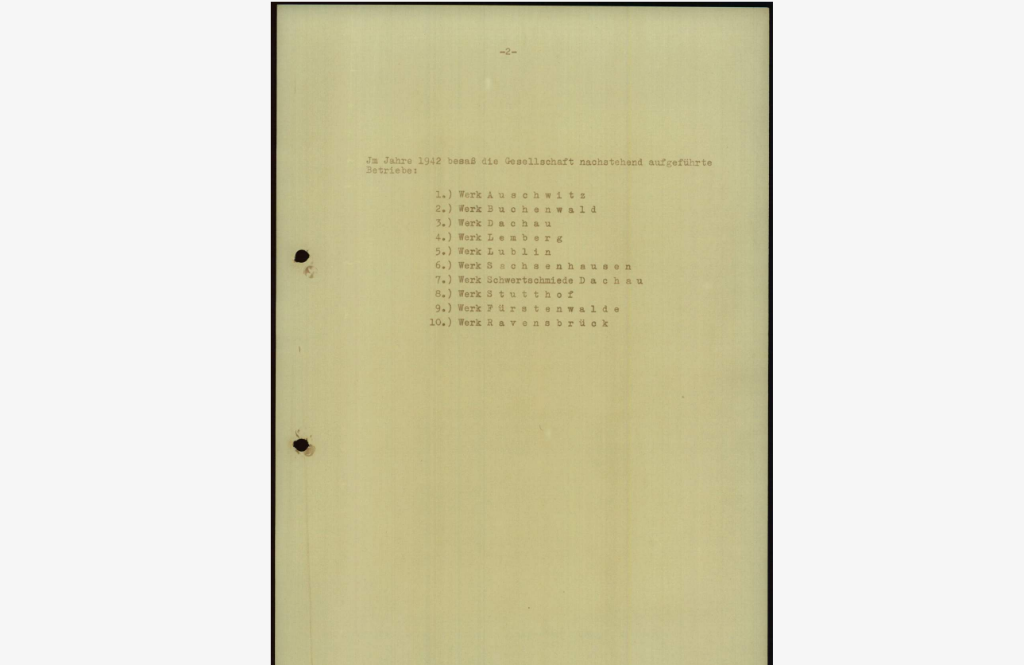 click at bounding box center (872, 281) 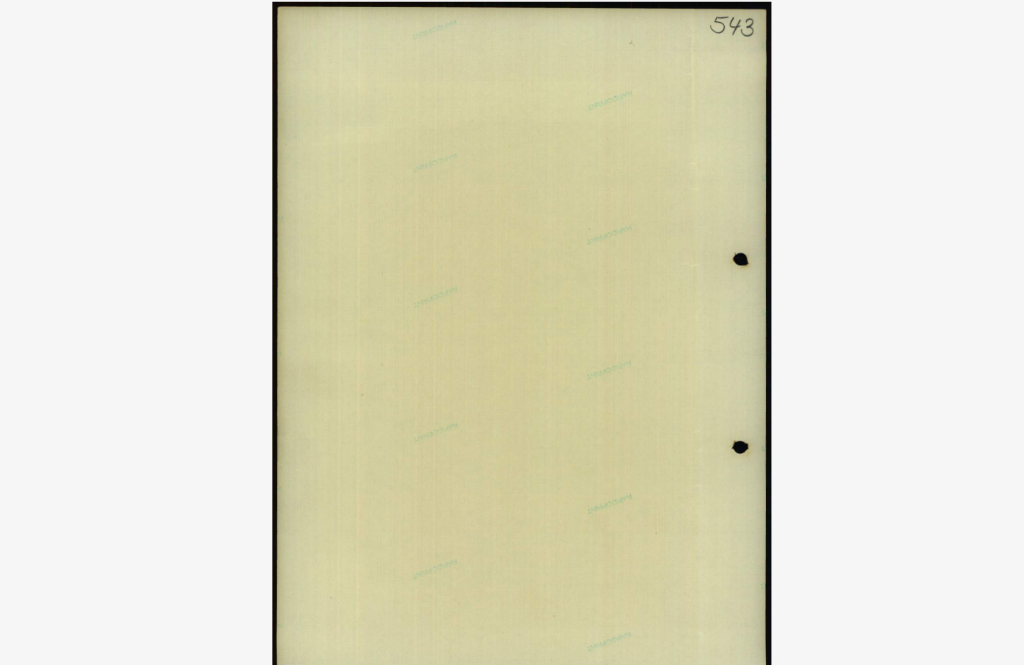 click at bounding box center [872, 281] 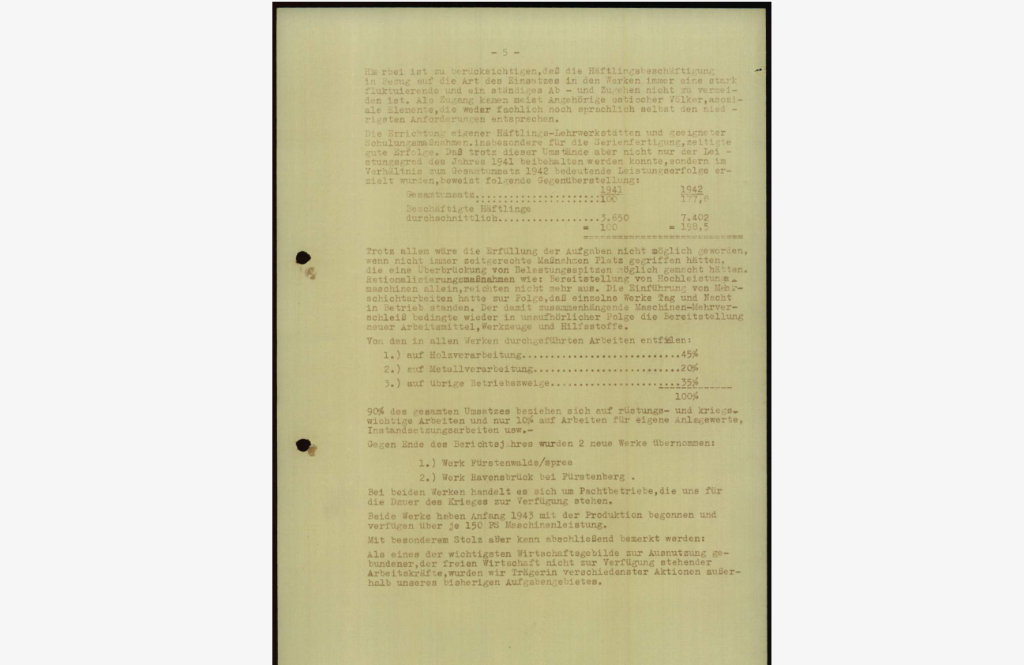 click at bounding box center [872, 281] 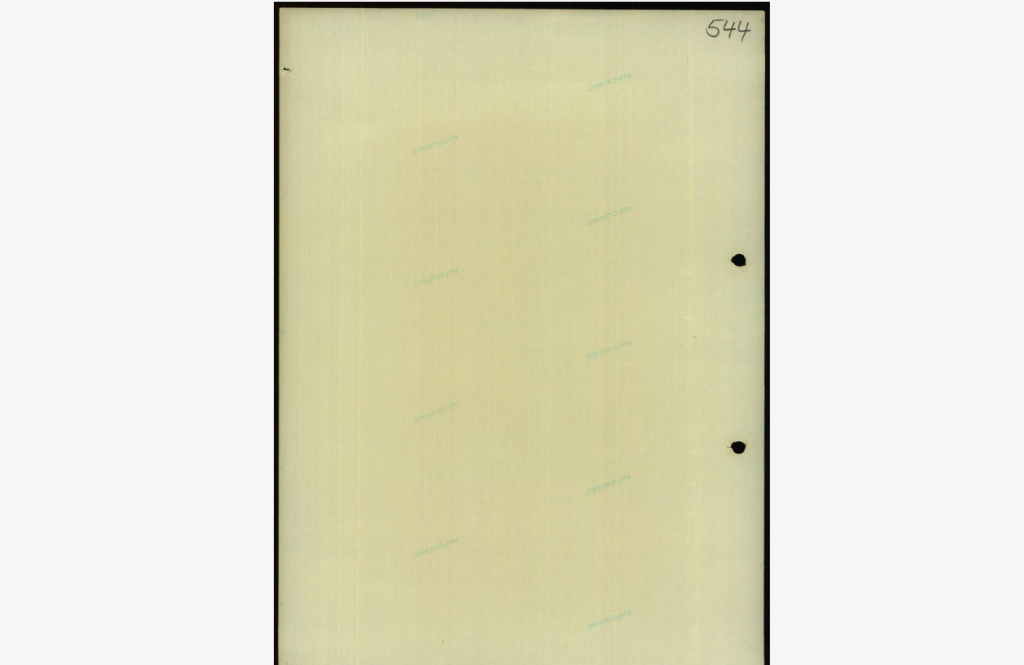 click at bounding box center [872, 282] 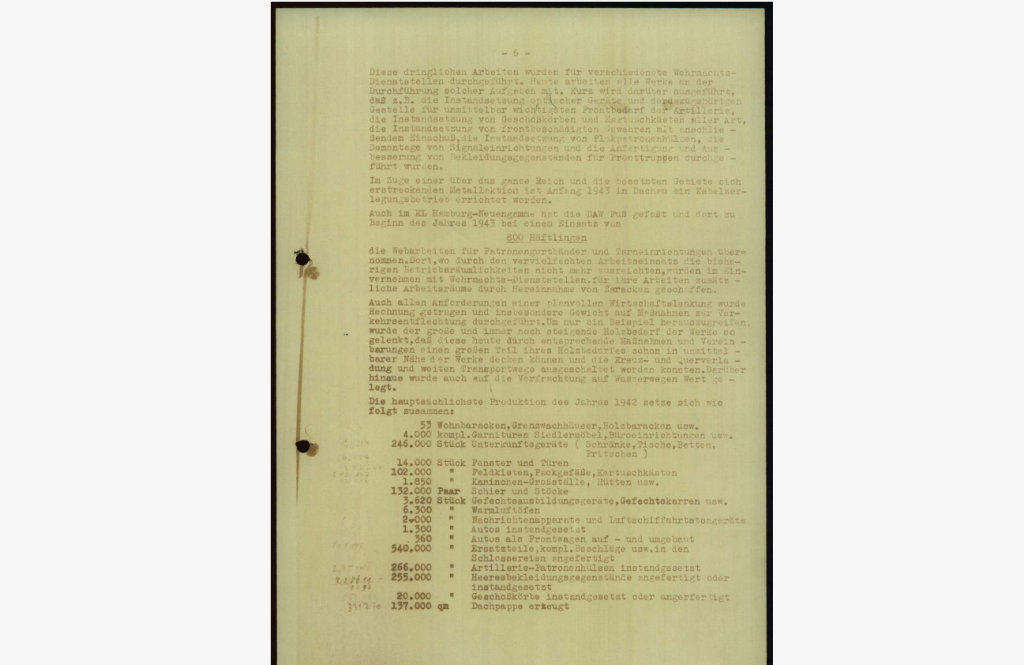 click at bounding box center [872, 281] 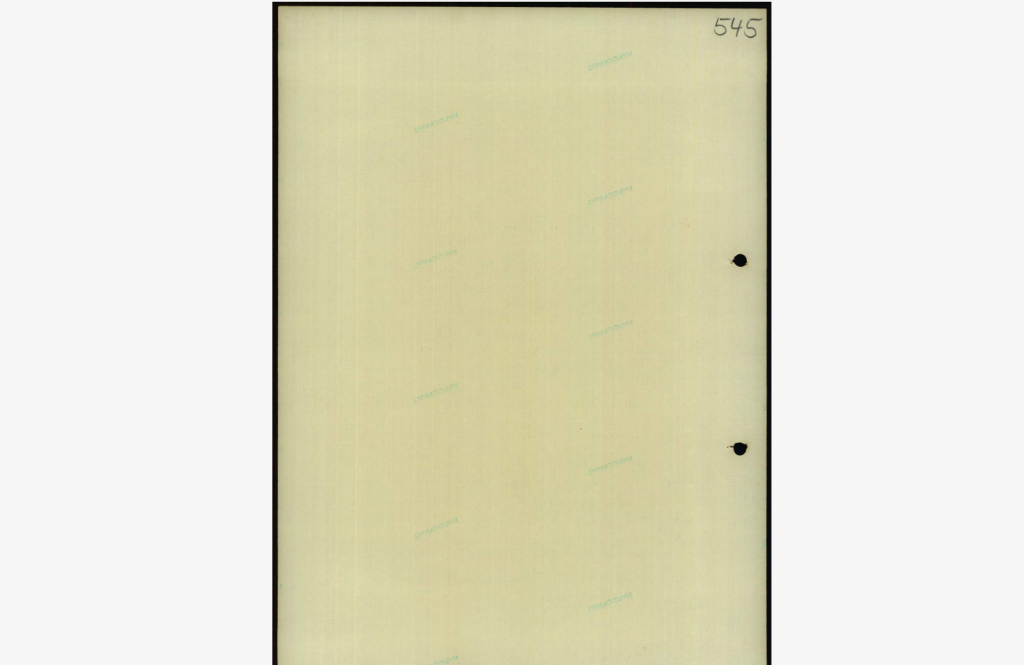 click at bounding box center [872, 282] 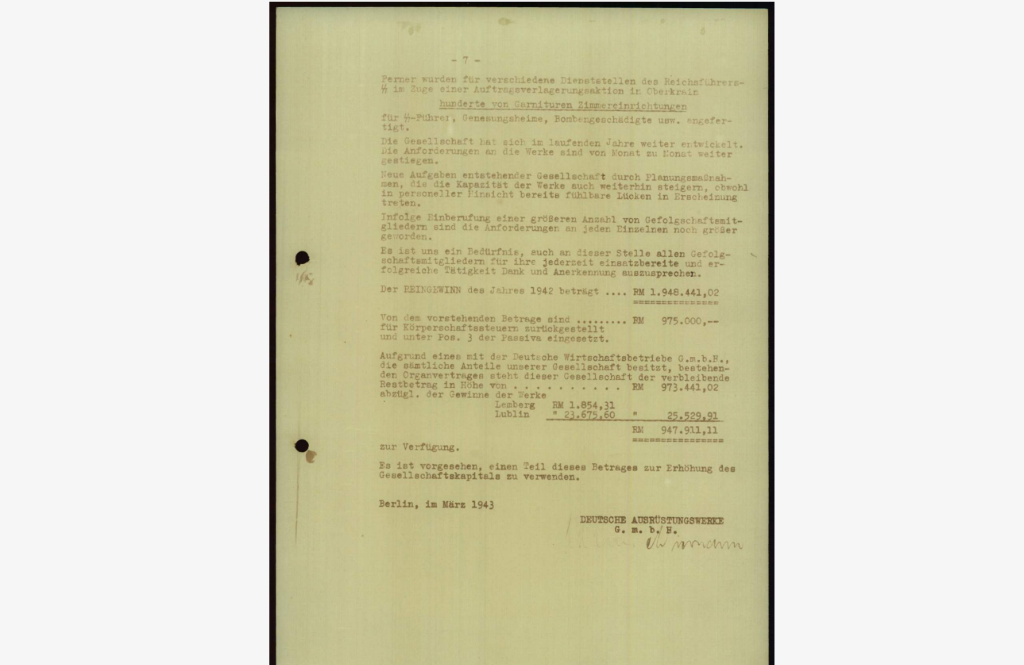 click at bounding box center (872, 282) 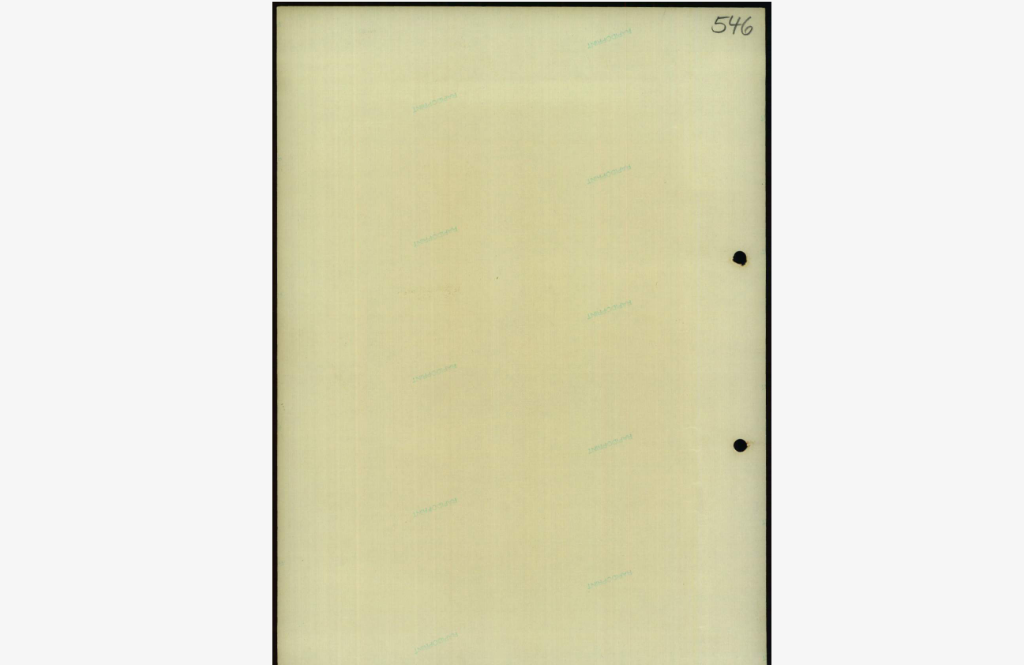 click at bounding box center [872, 282] 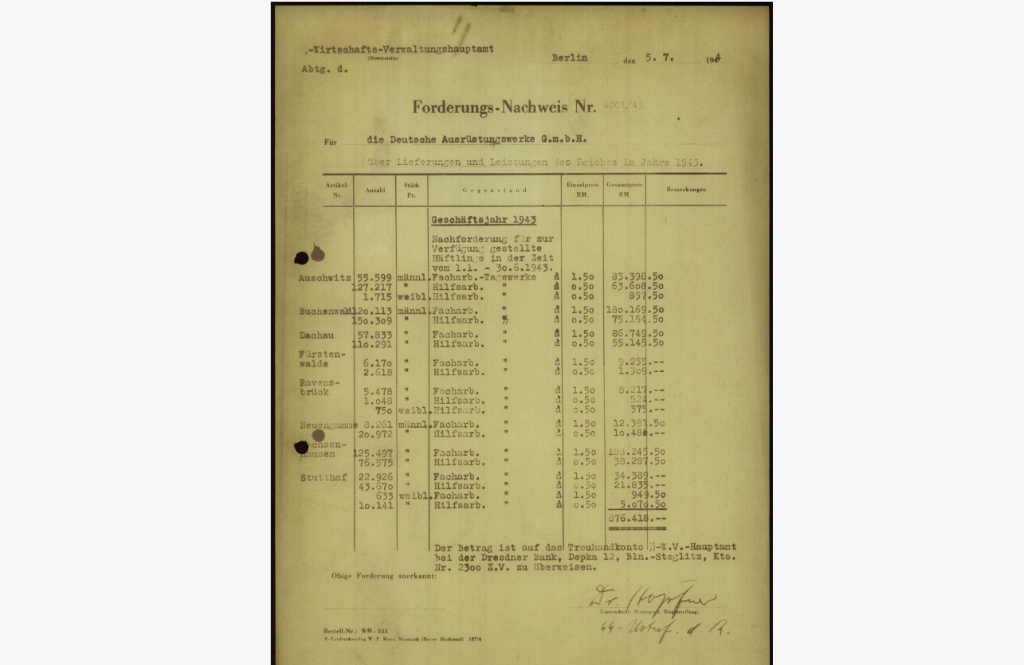 click at bounding box center (872, 282) 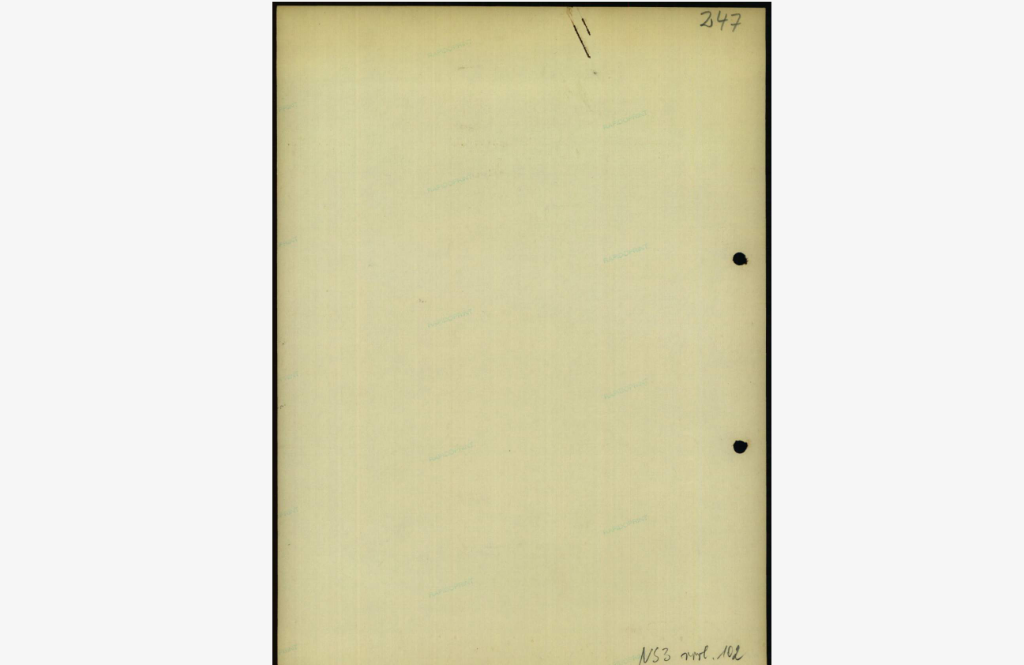 click at bounding box center (872, 282) 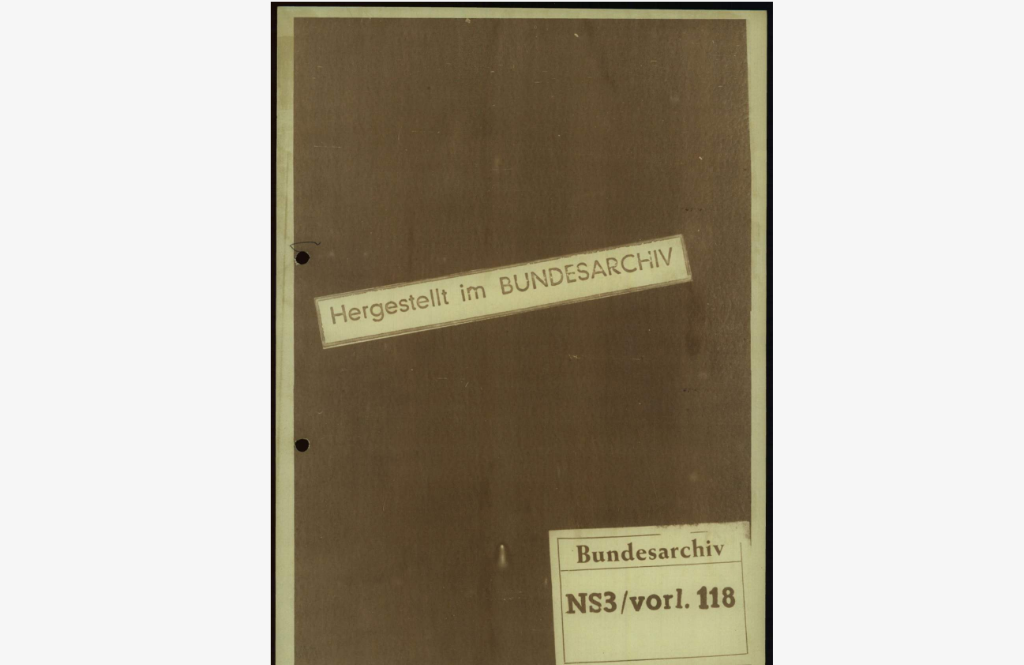 click at bounding box center [872, 282] 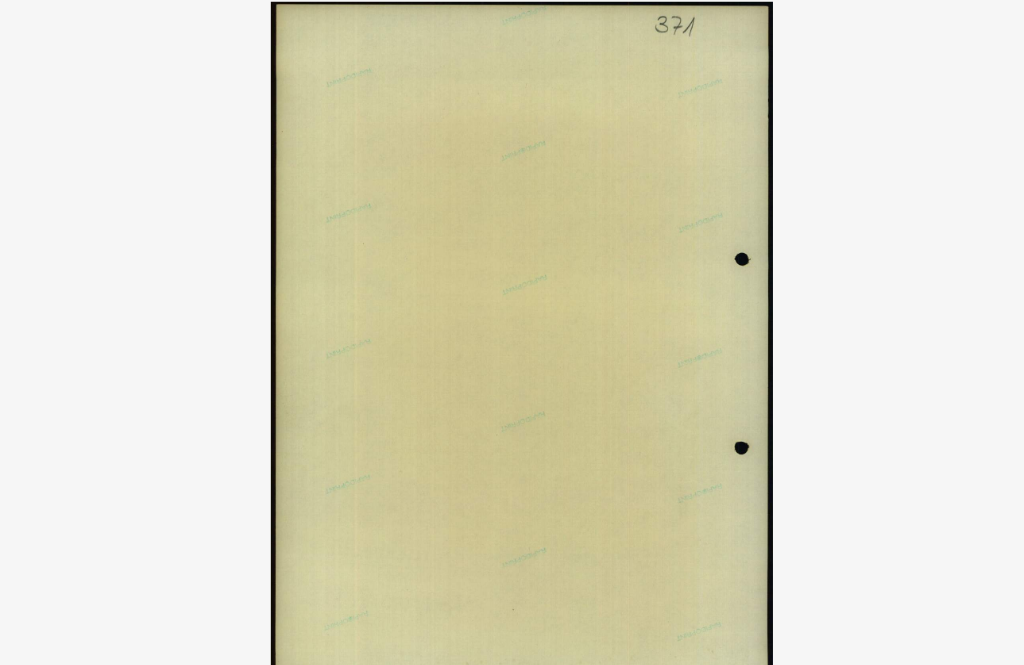 click at bounding box center [872, 281] 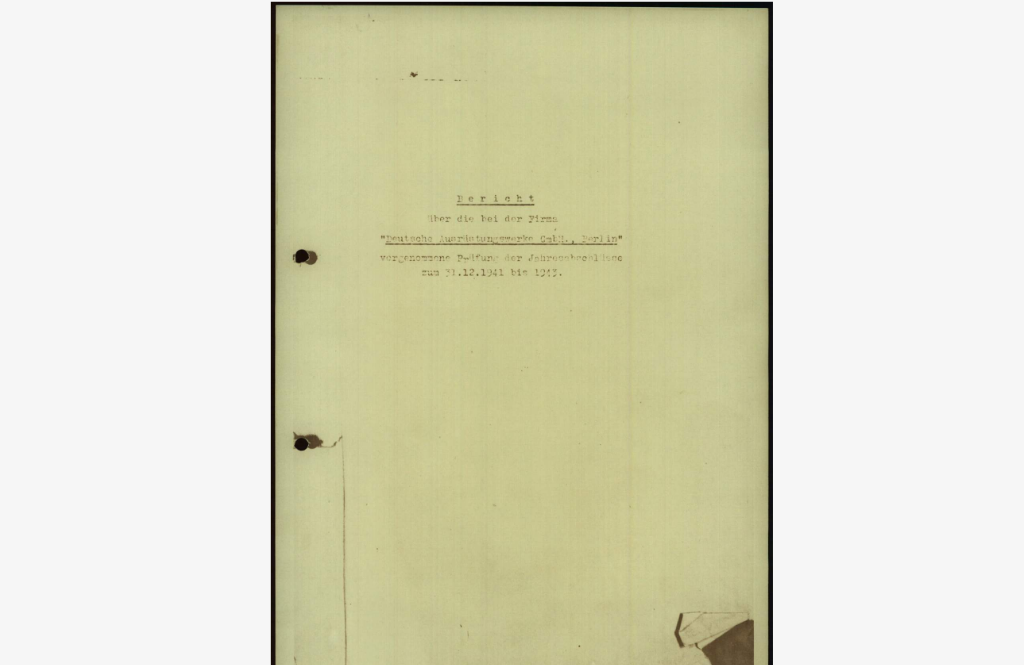 click at bounding box center (872, 281) 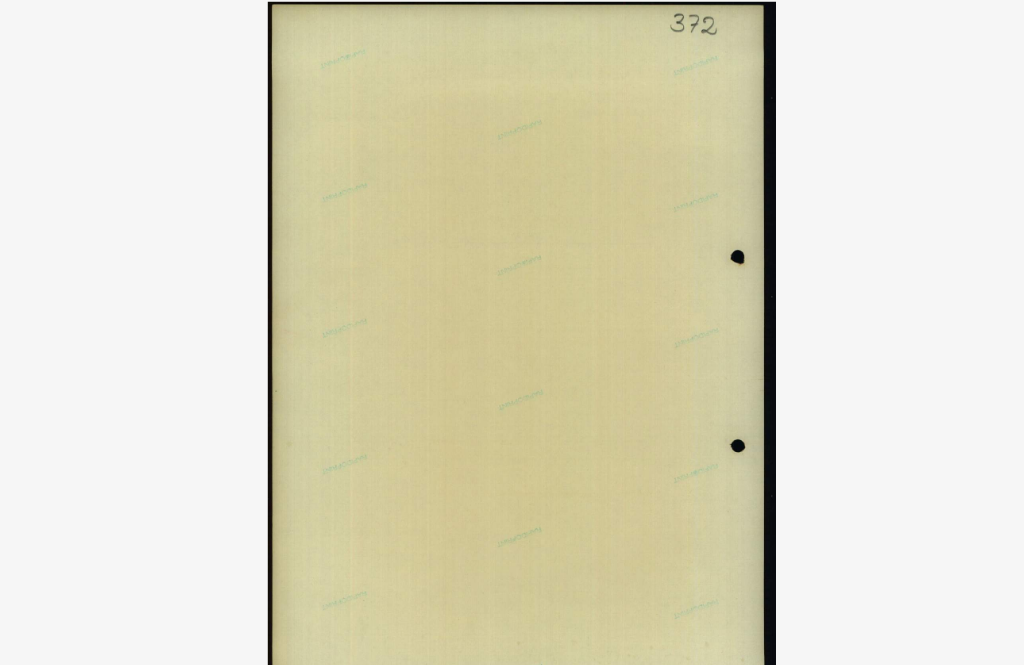 click at bounding box center [872, 281] 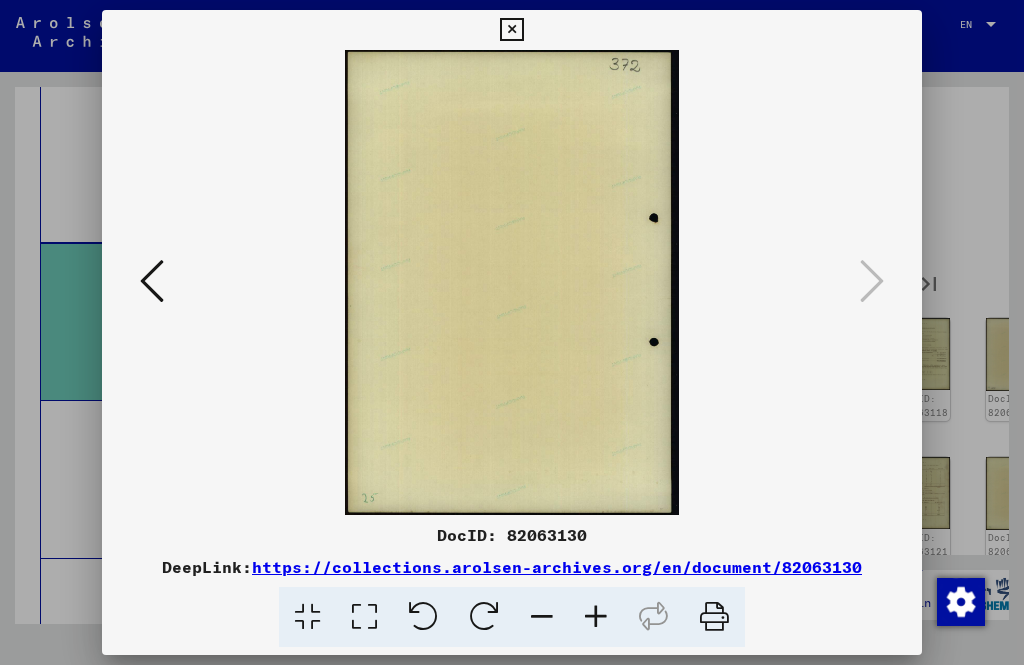 click at bounding box center [511, 30] 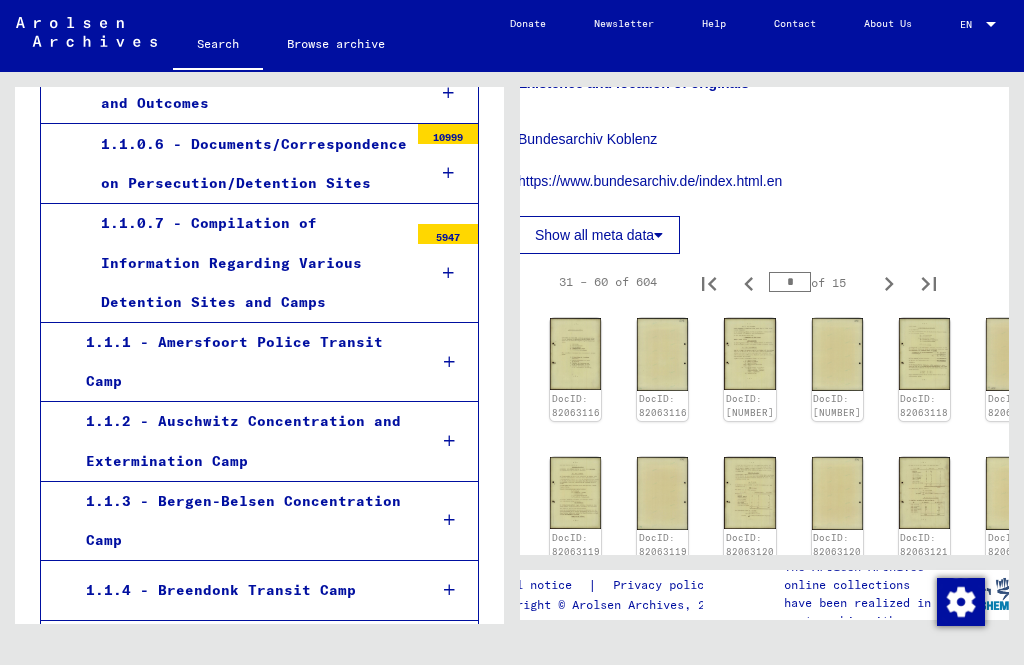 scroll, scrollTop: 6193, scrollLeft: 0, axis: vertical 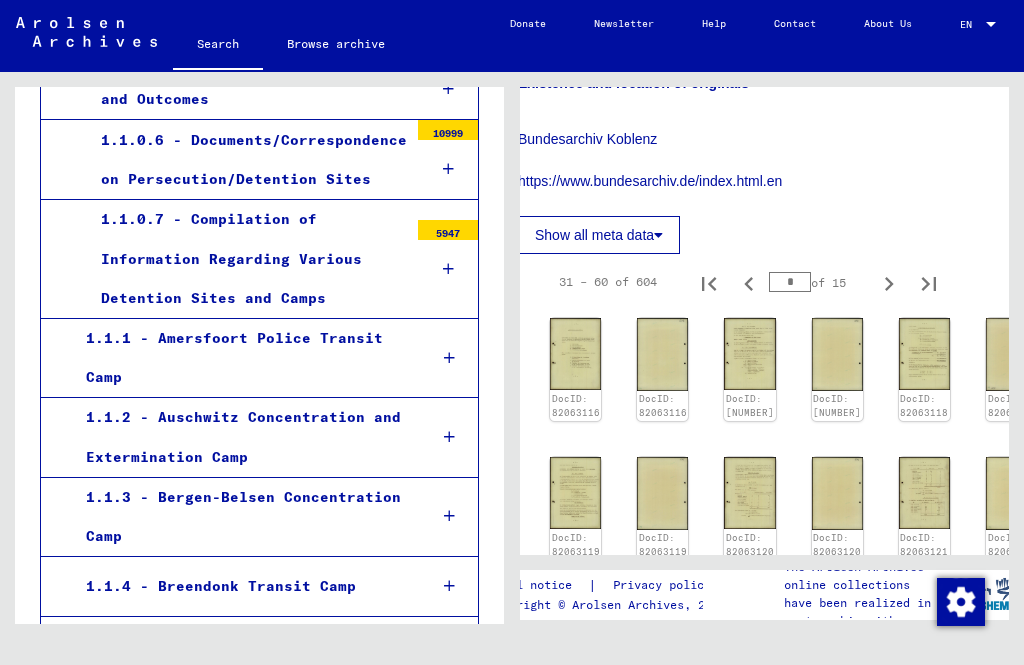 click at bounding box center (449, 437) 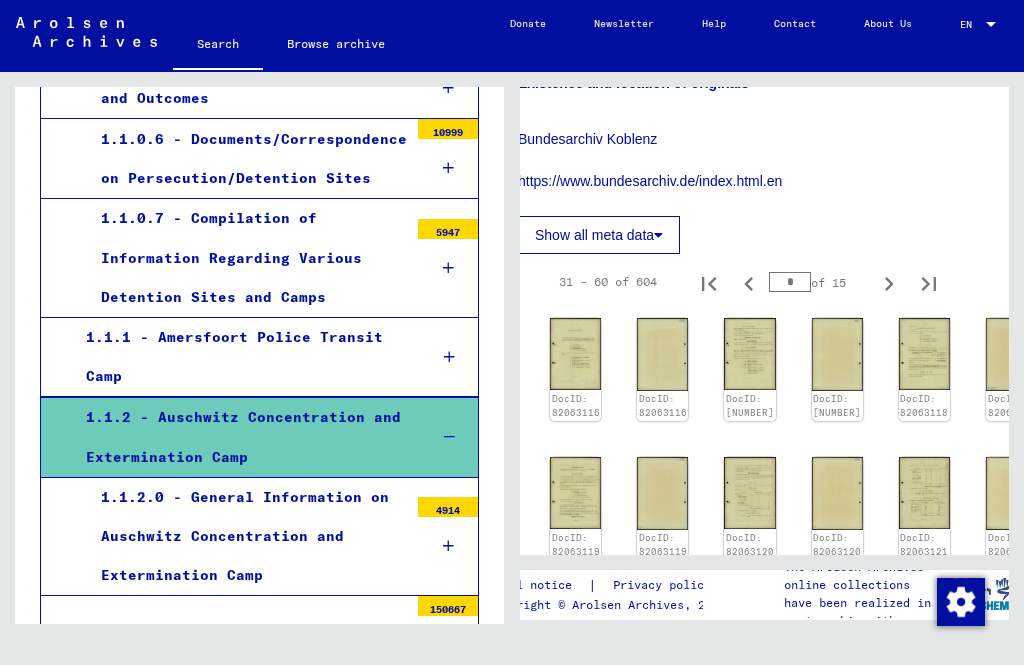 click at bounding box center [448, 546] 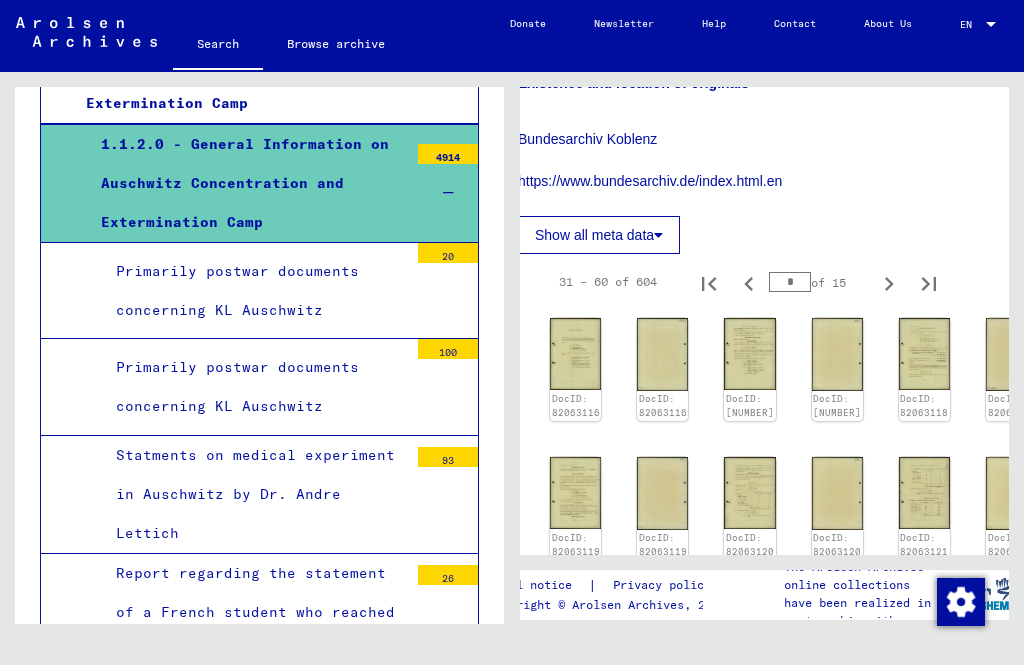 scroll, scrollTop: 6550, scrollLeft: 0, axis: vertical 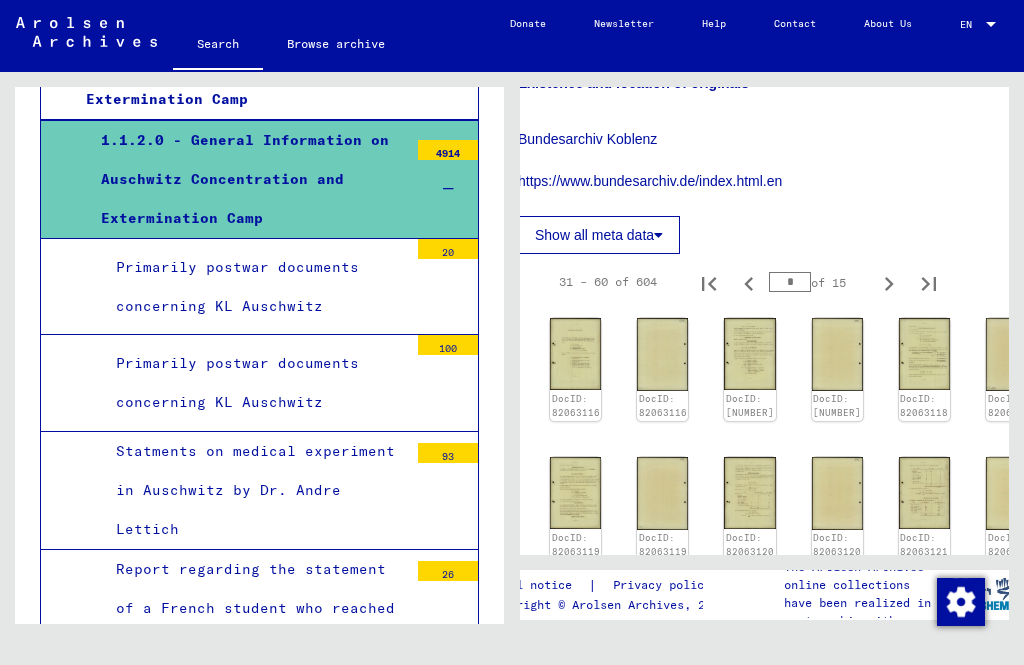 click on "Food rations for prisoners in Auschwitz- Birkenau" at bounding box center [254, 716] 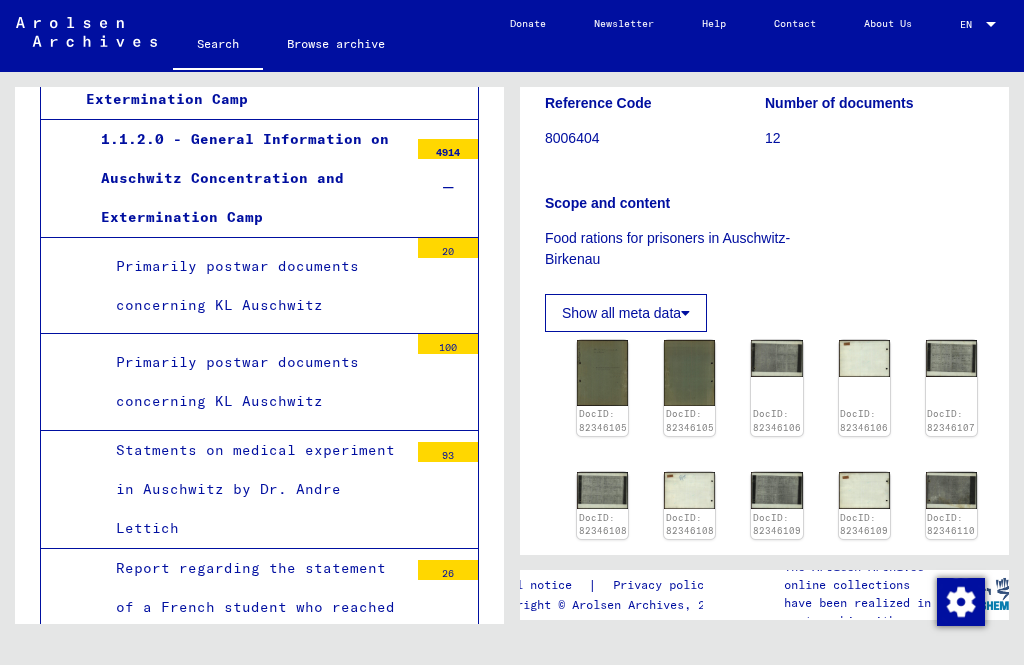 scroll, scrollTop: 260, scrollLeft: 1, axis: both 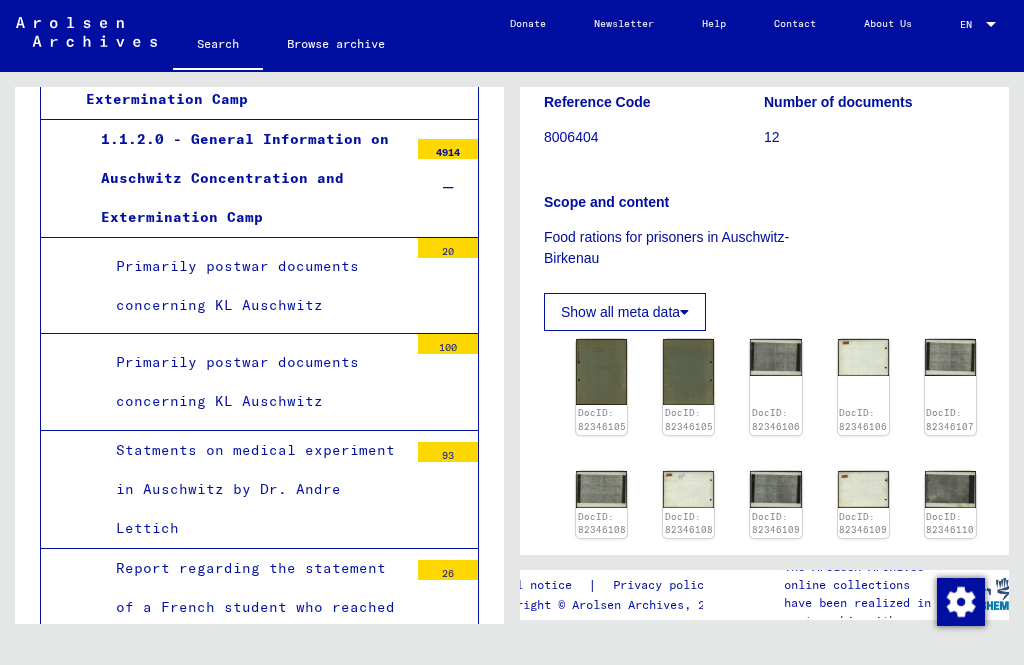 click 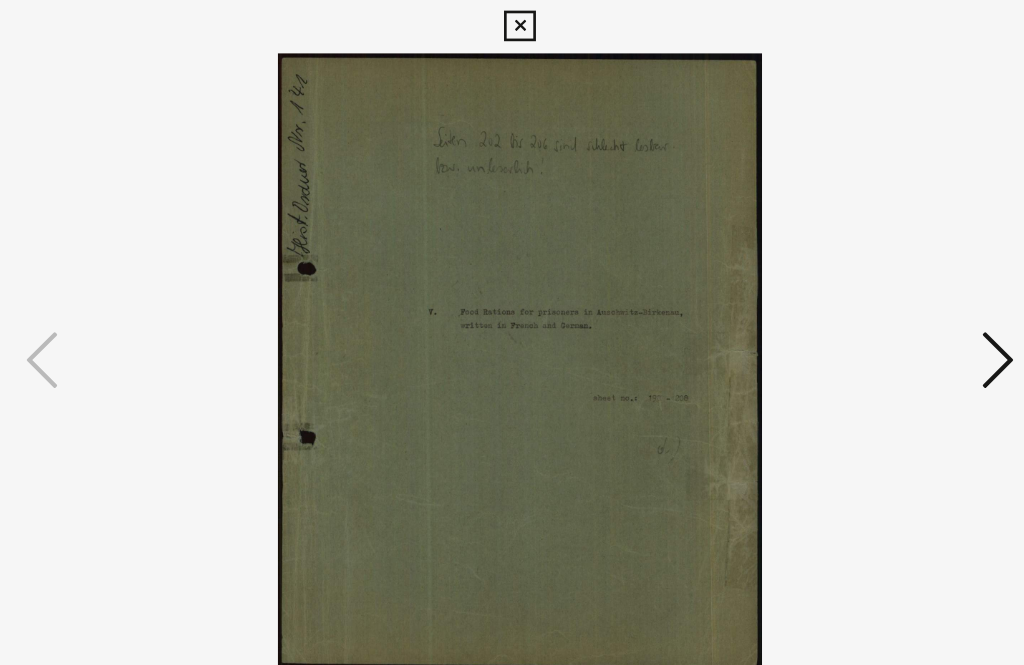 click at bounding box center (872, 281) 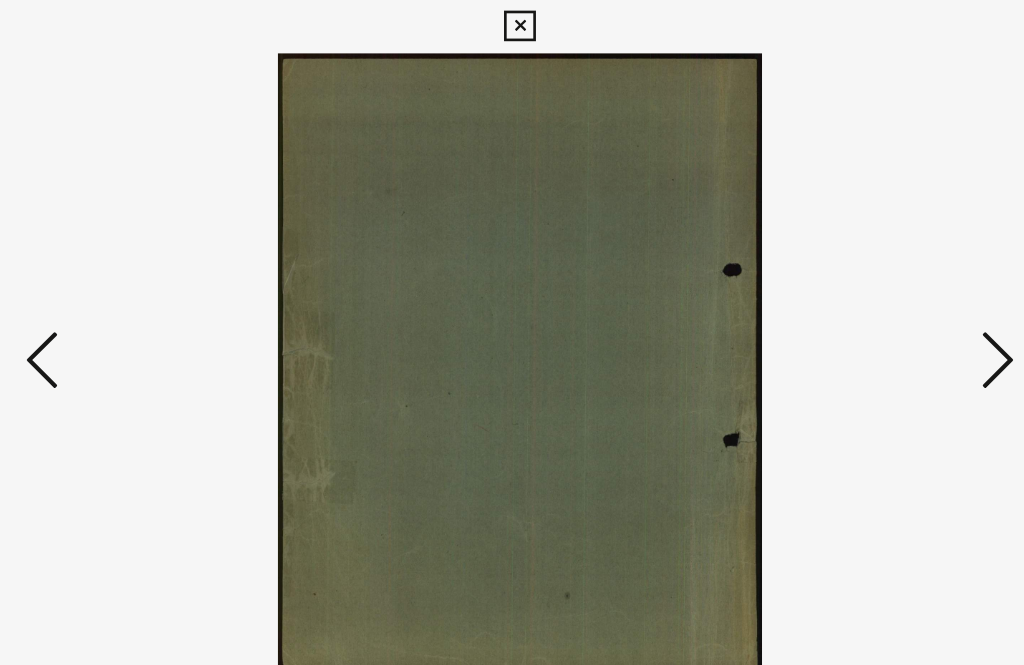 click at bounding box center (872, 281) 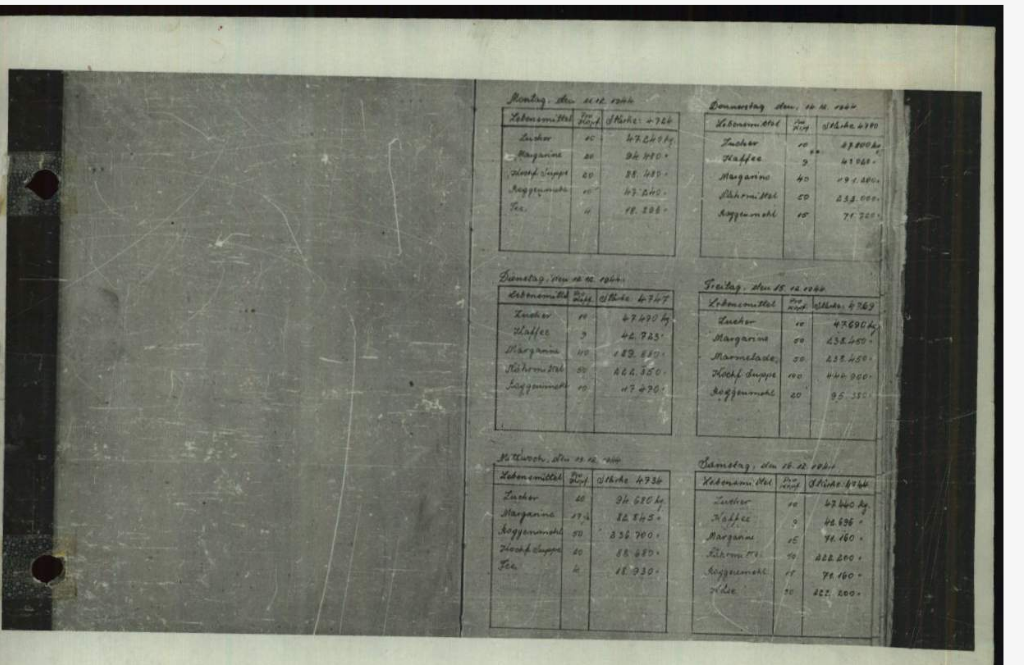 click at bounding box center [872, 281] 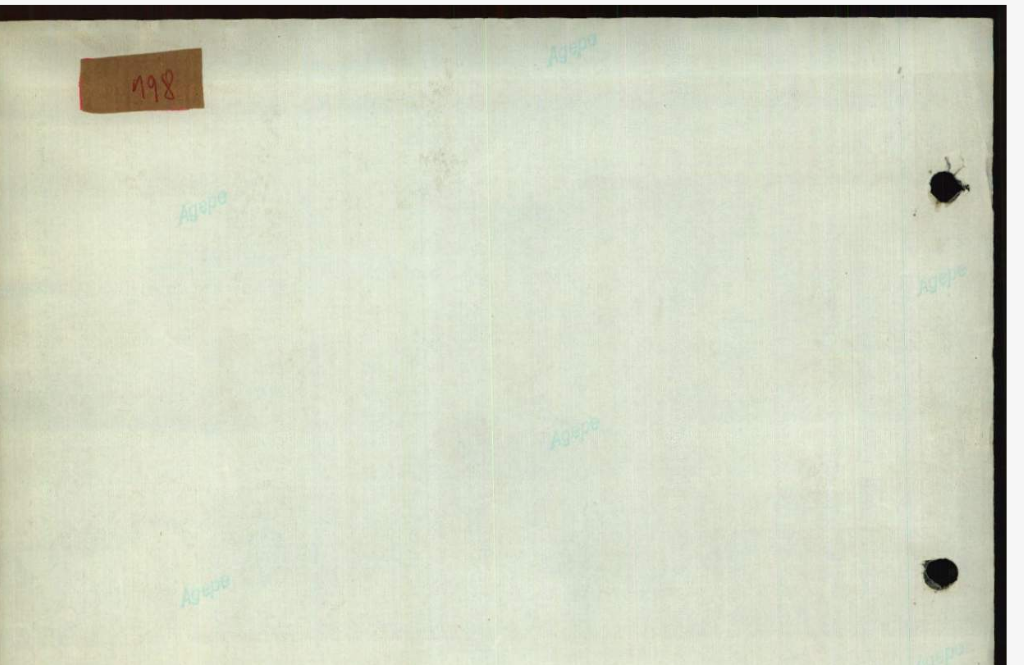 click at bounding box center [872, 281] 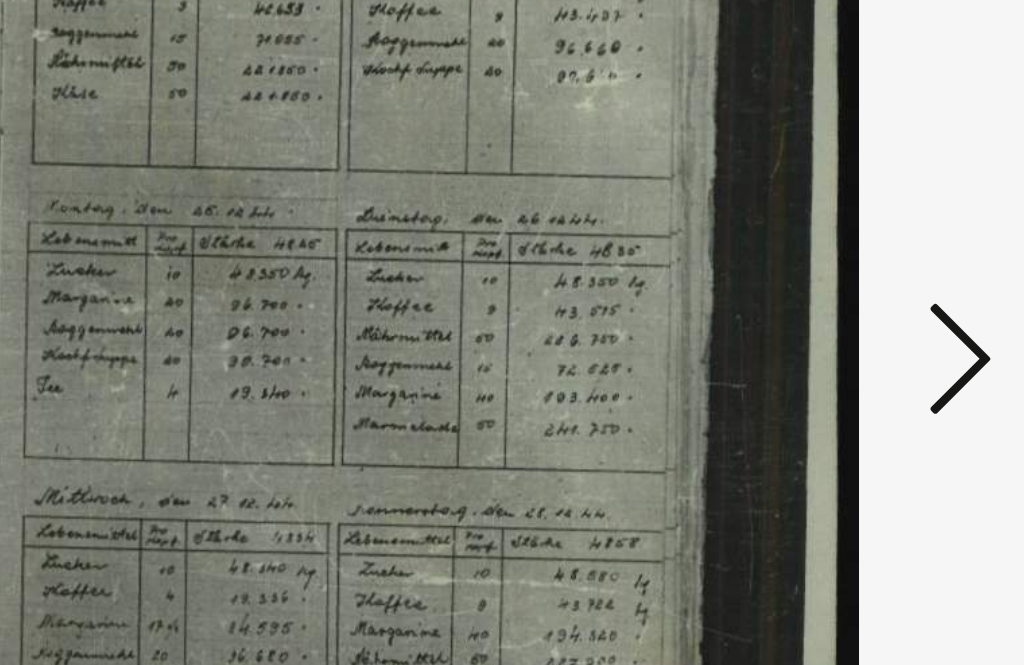 click at bounding box center (872, 281) 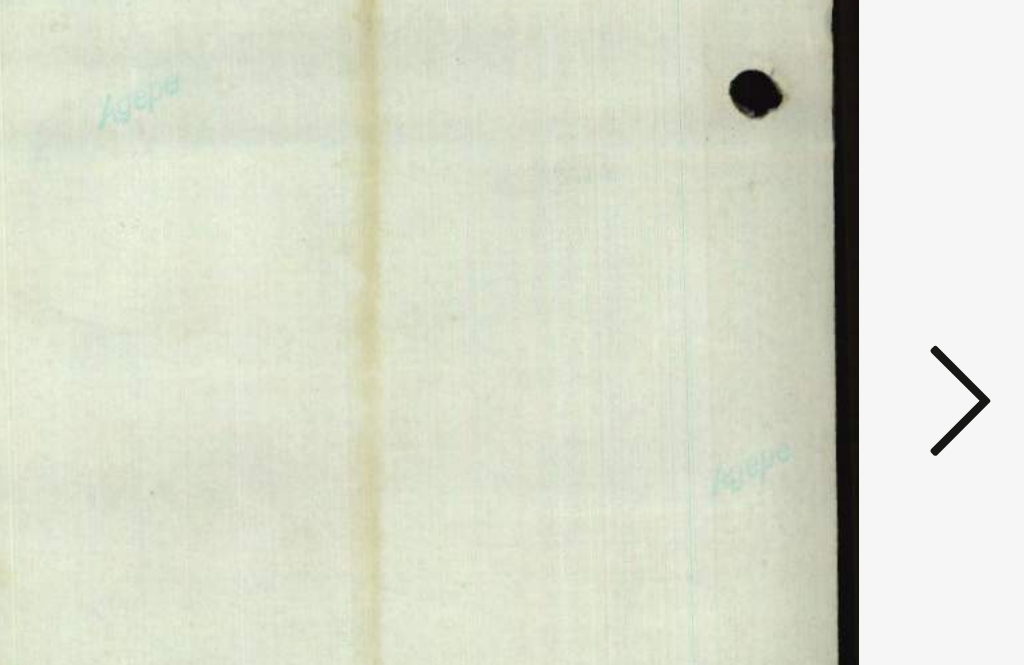 click at bounding box center (872, 281) 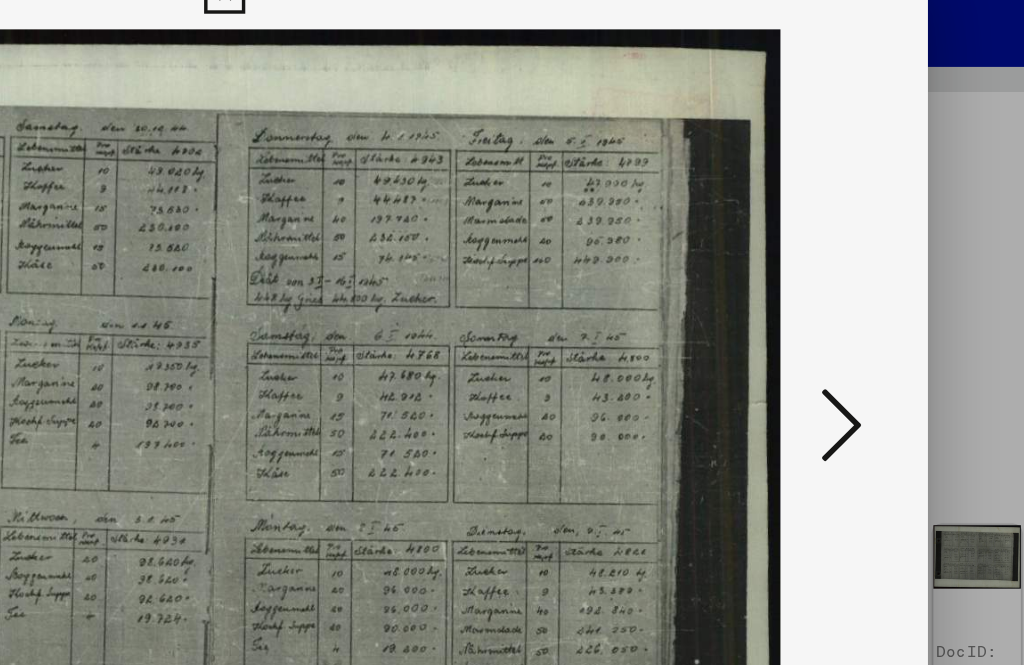 click at bounding box center [872, 281] 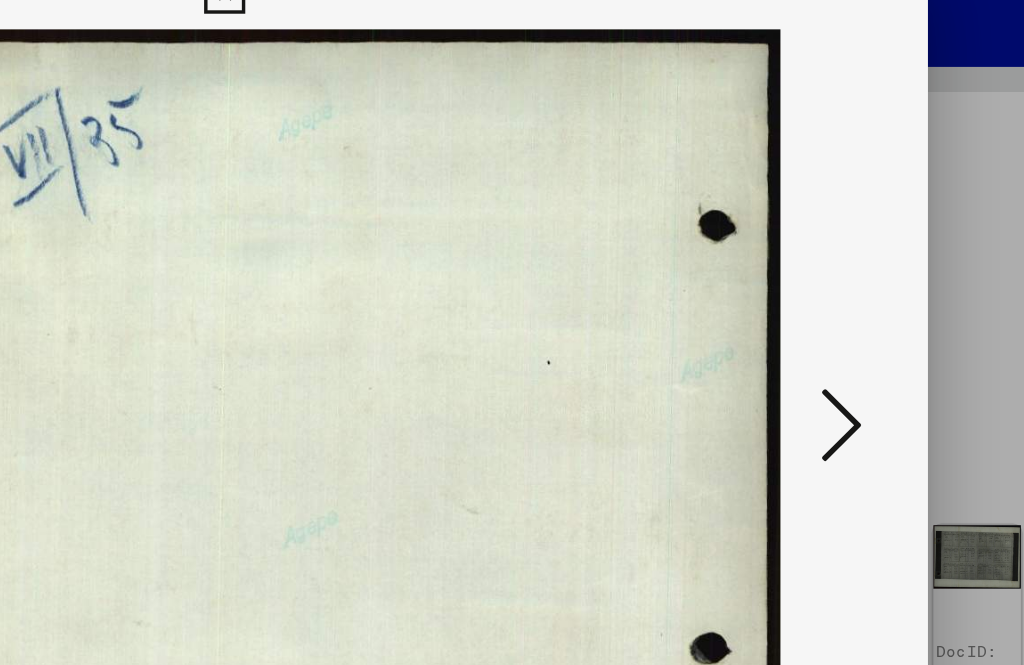 click at bounding box center (872, 281) 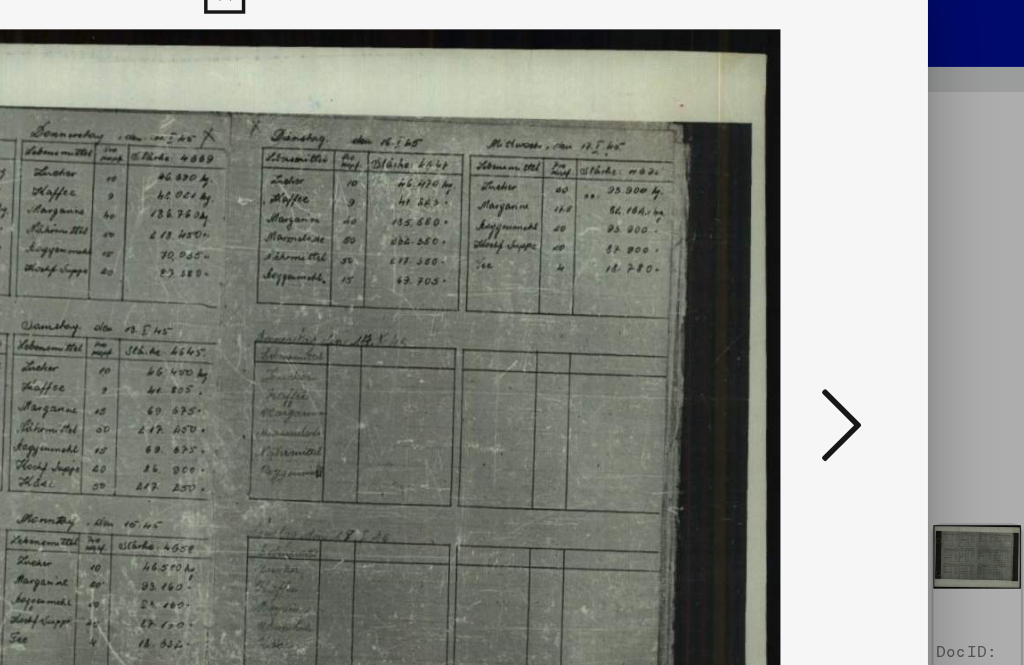 click at bounding box center (511, 30) 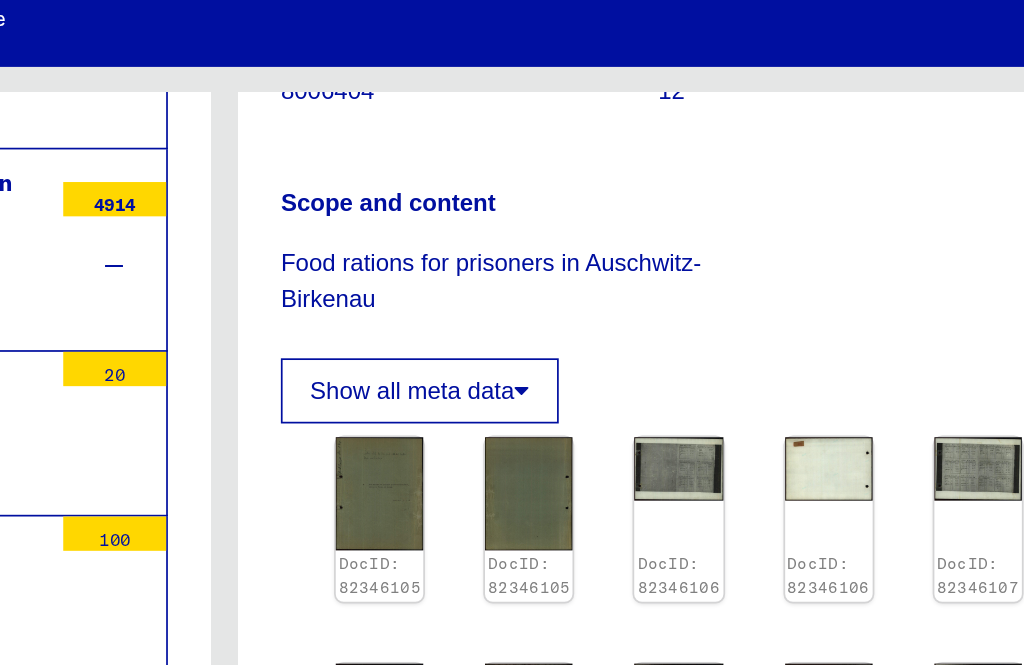 scroll, scrollTop: 310, scrollLeft: 0, axis: vertical 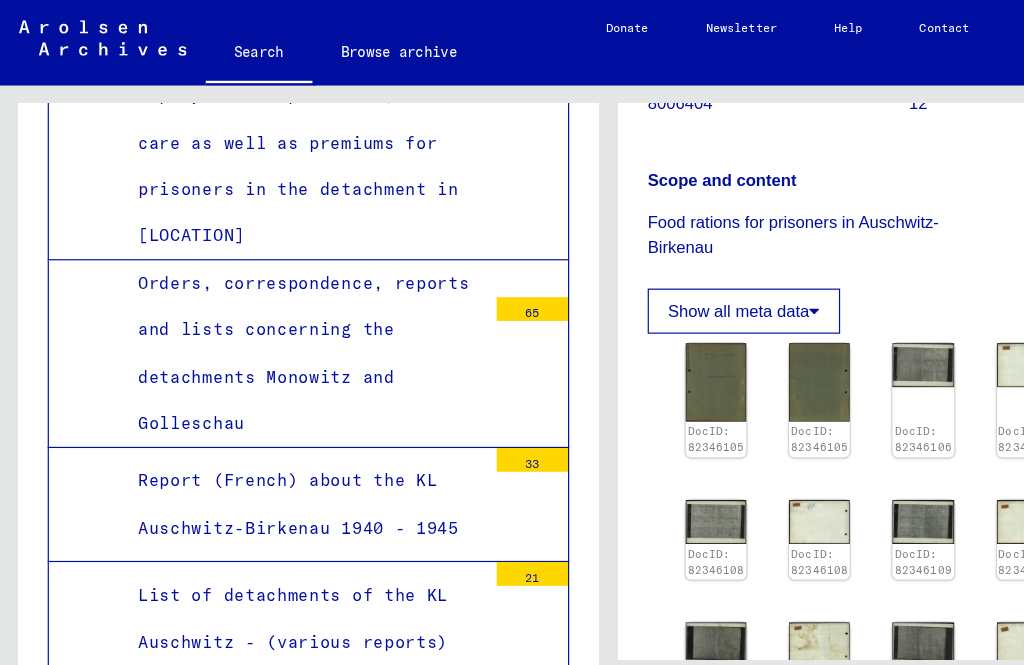 click on "185" at bounding box center [448, 630] 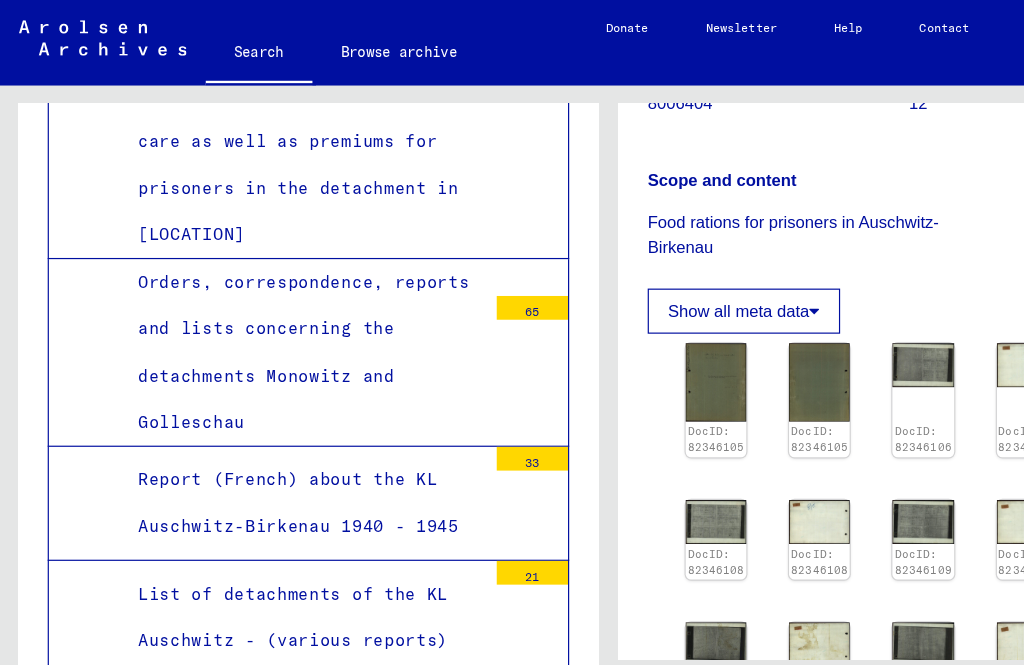click at bounding box center (448, 677) 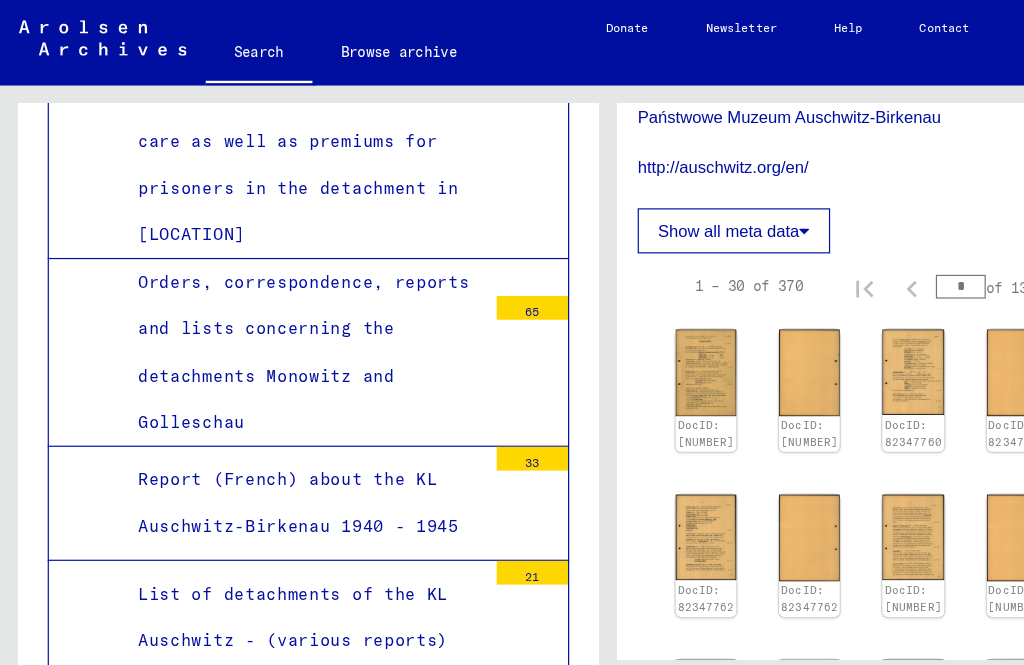 scroll, scrollTop: 774, scrollLeft: 24, axis: both 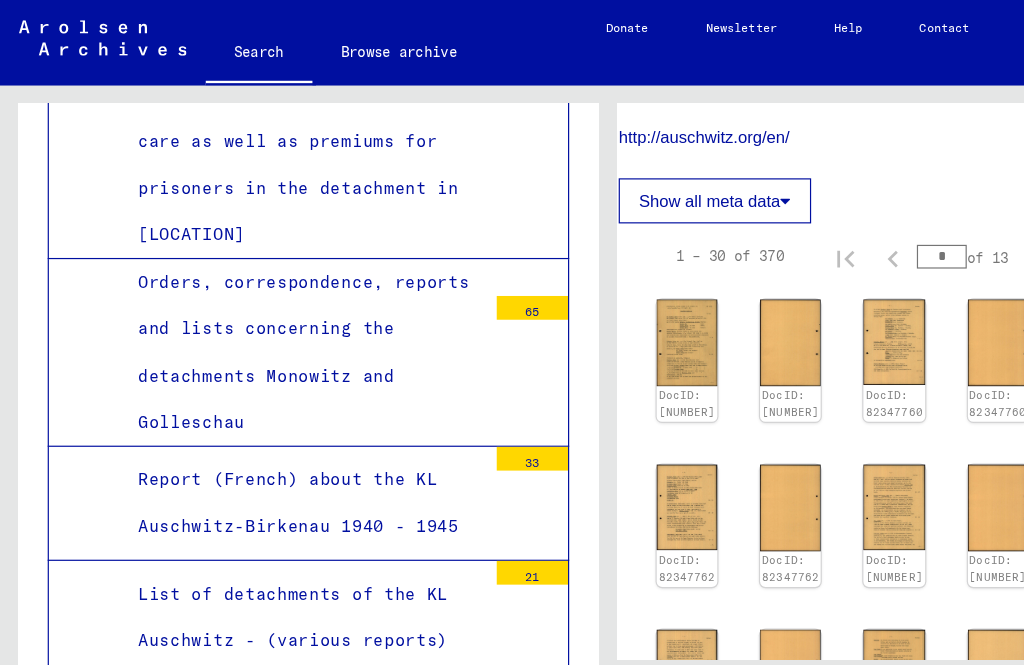 click 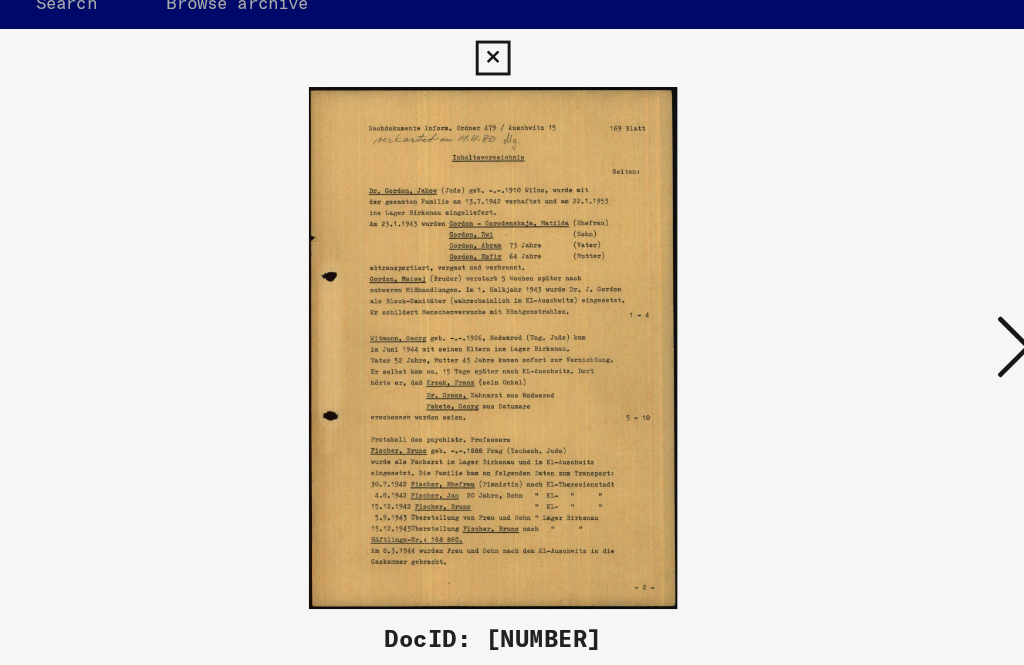 click at bounding box center (872, 281) 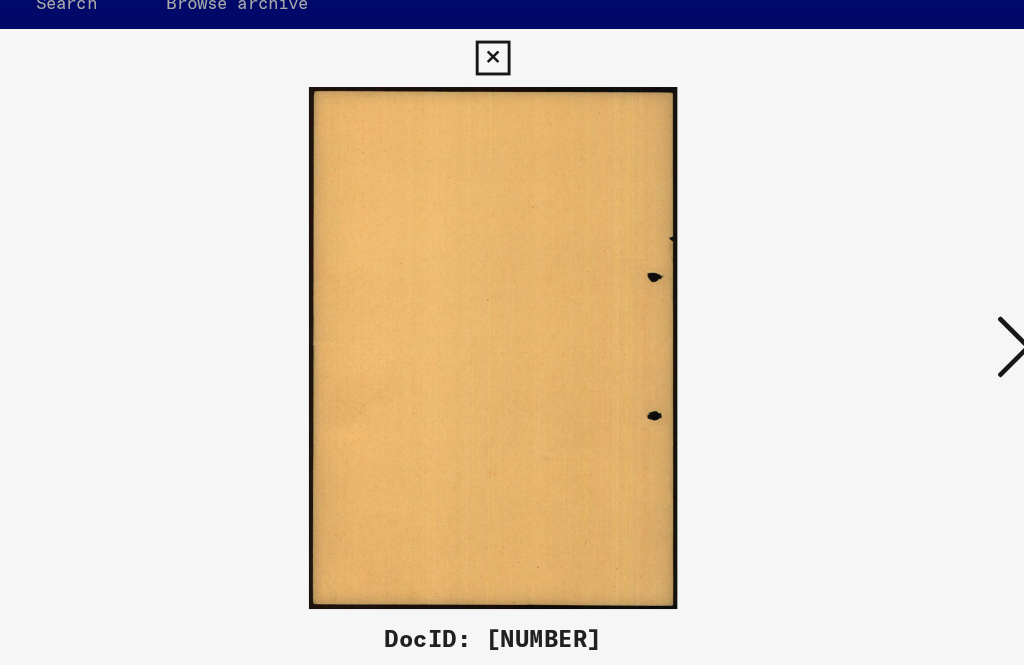 click at bounding box center (872, 281) 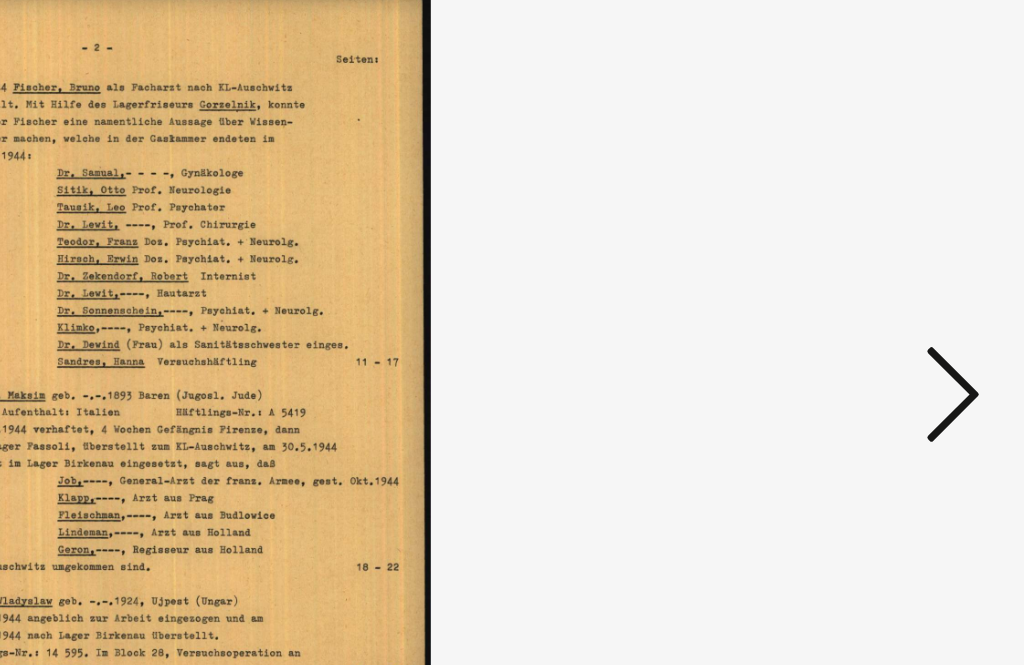 click at bounding box center [872, 281] 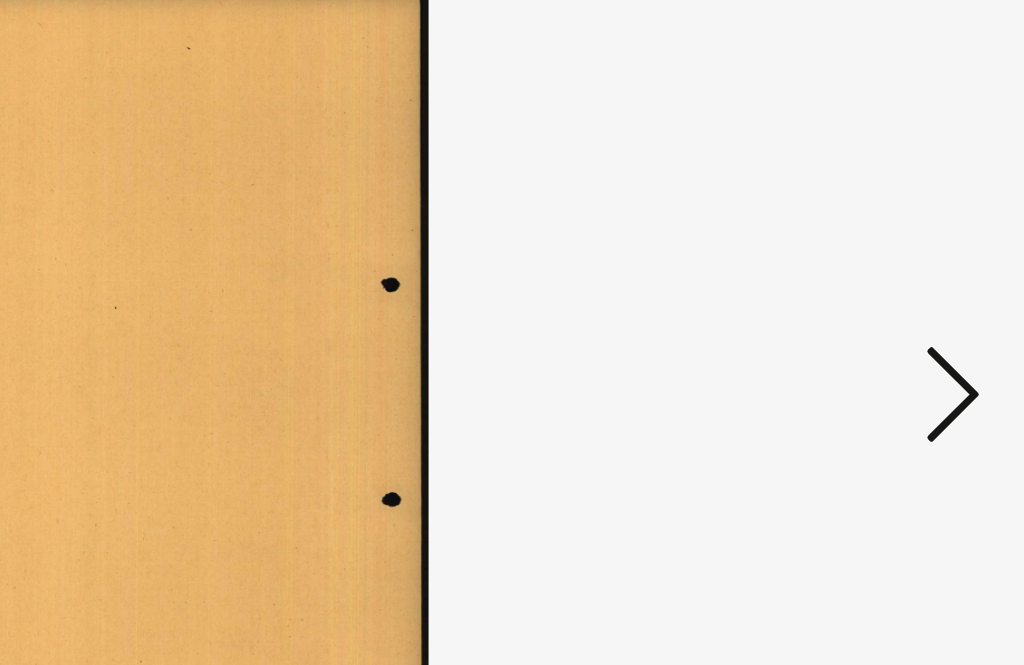 click at bounding box center (872, 281) 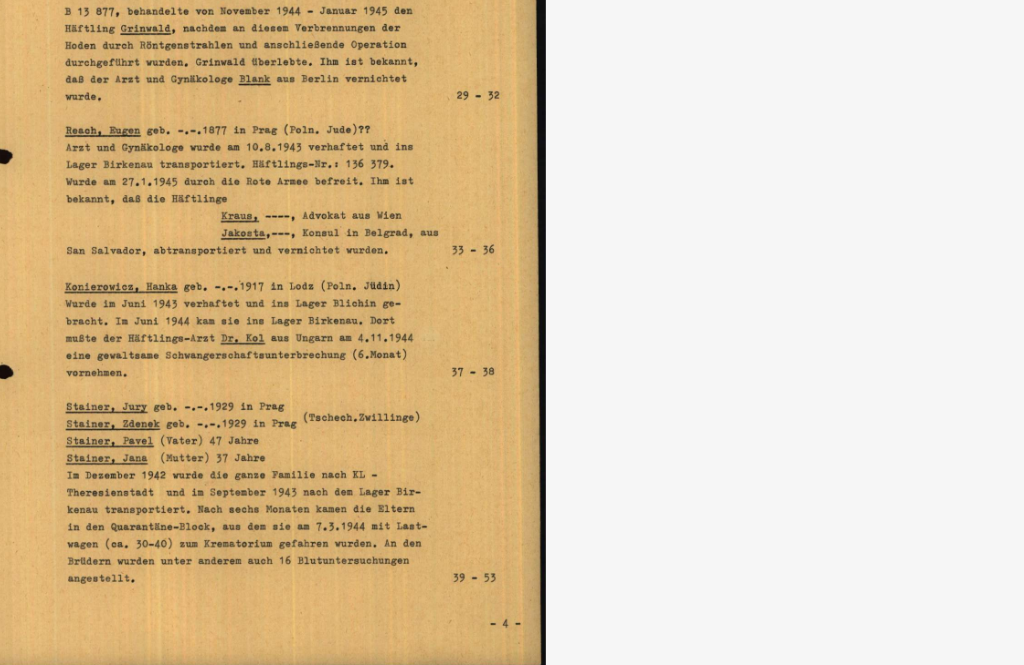 click at bounding box center [872, 281] 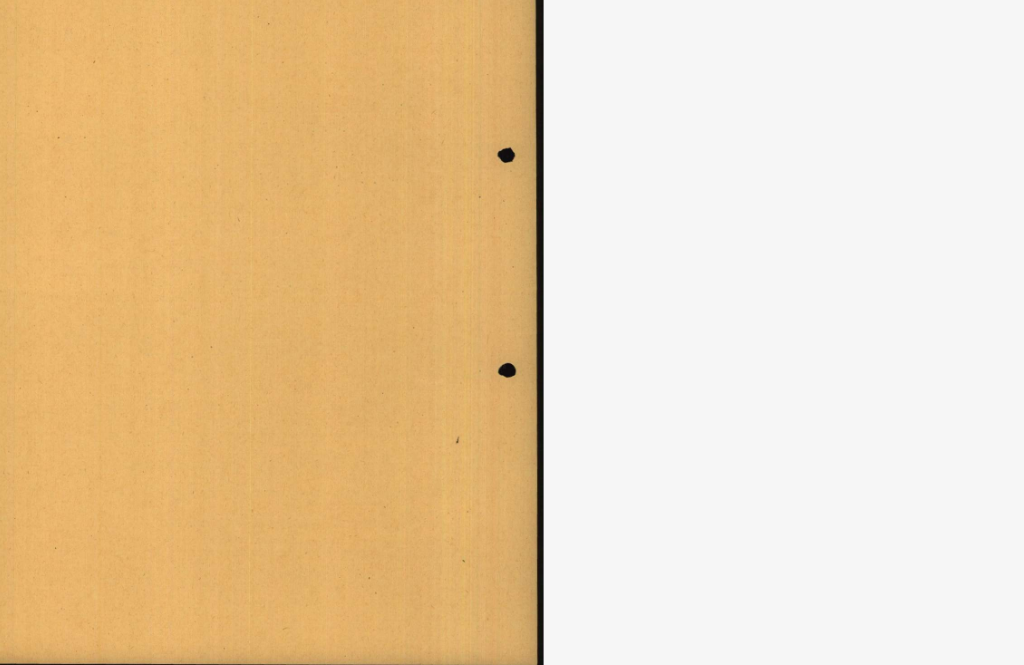 click at bounding box center (872, 281) 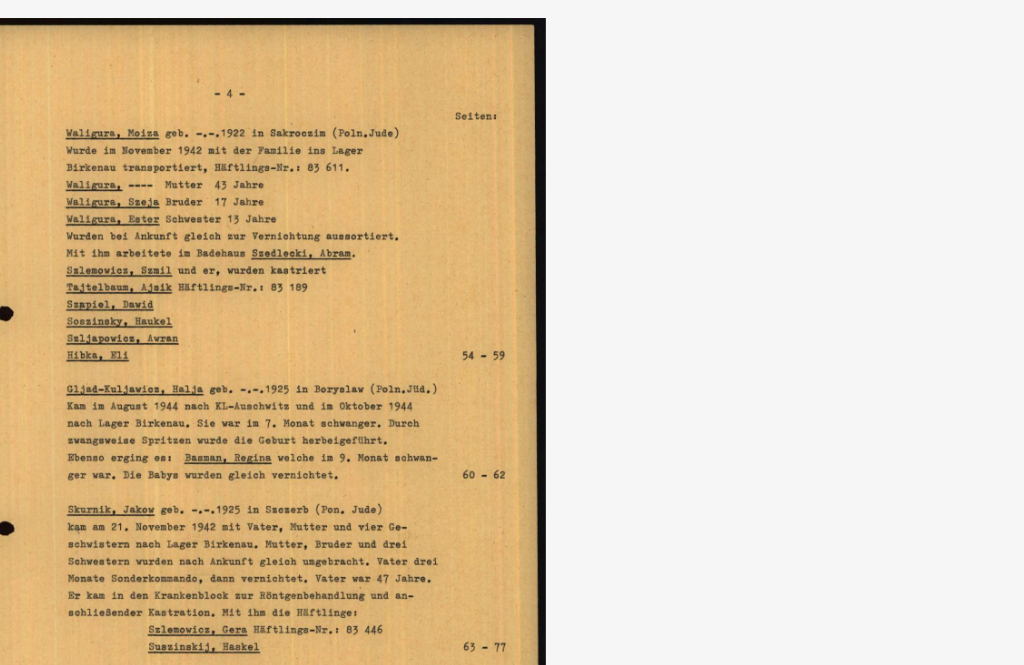 click at bounding box center [872, 281] 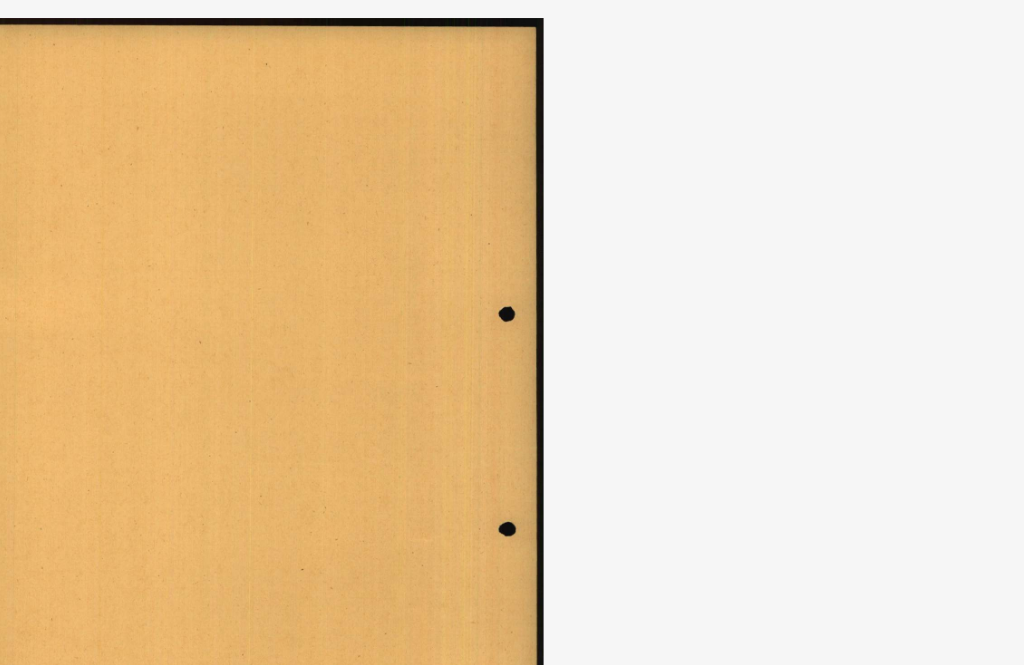 click at bounding box center (872, 281) 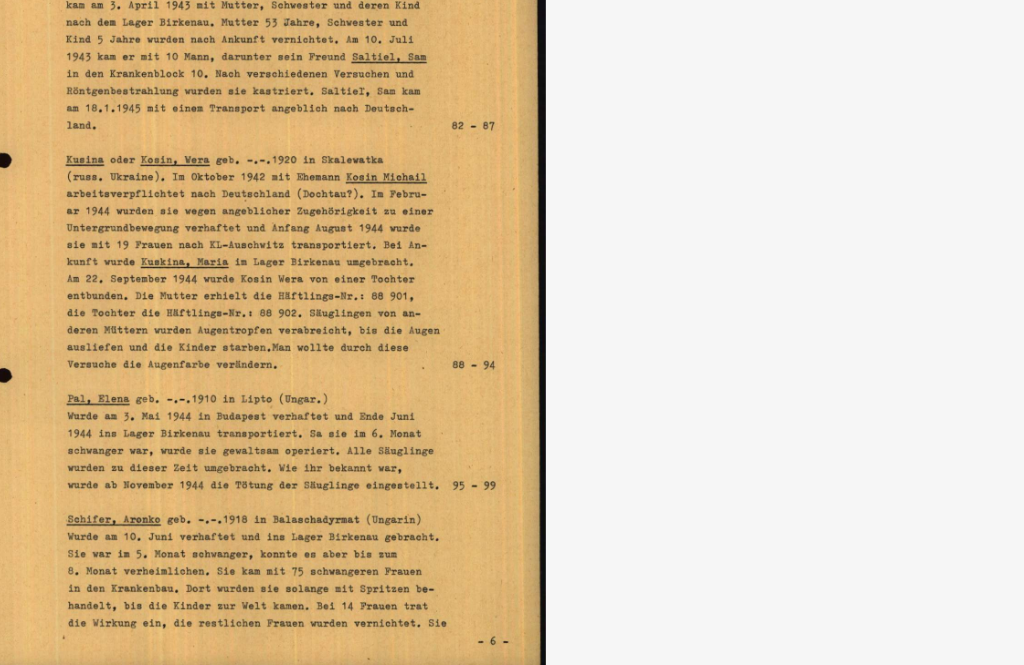 click at bounding box center (872, 281) 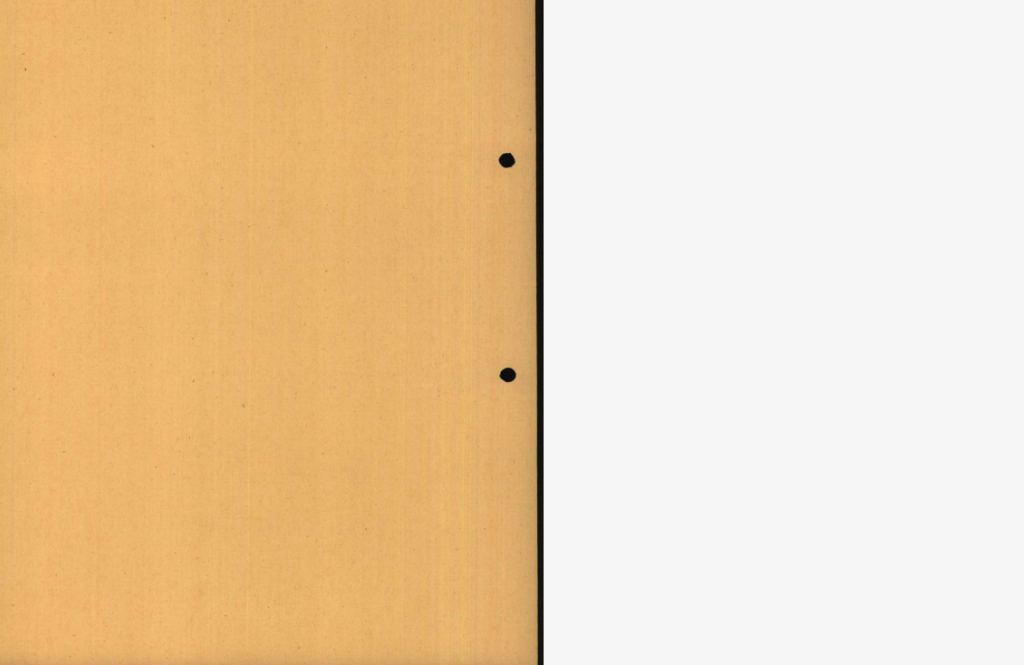 click at bounding box center [872, 281] 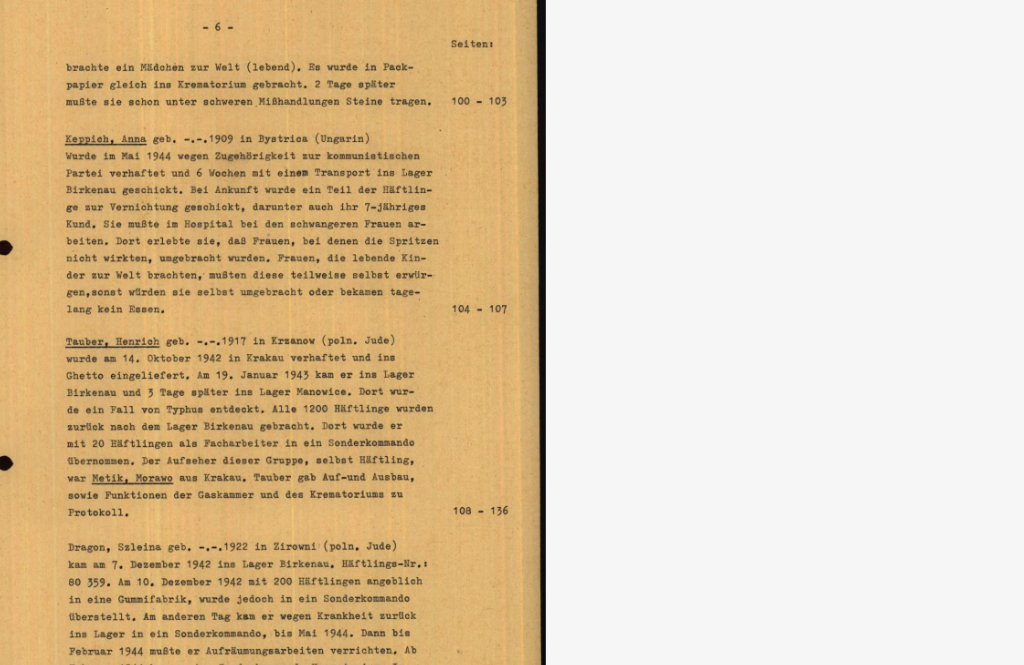 click at bounding box center [872, 281] 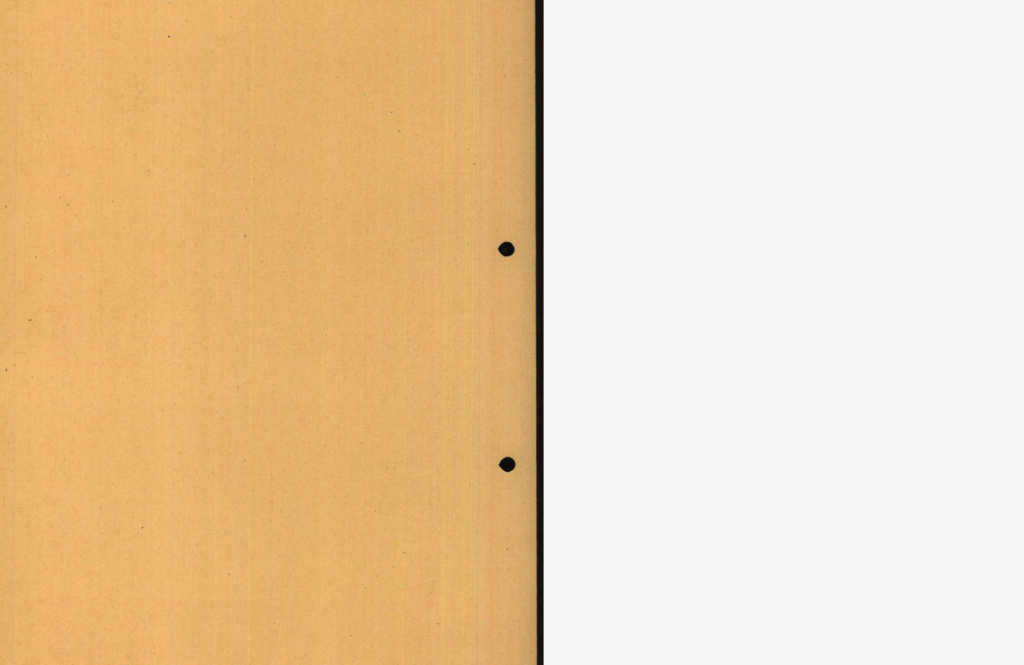 click at bounding box center (872, 281) 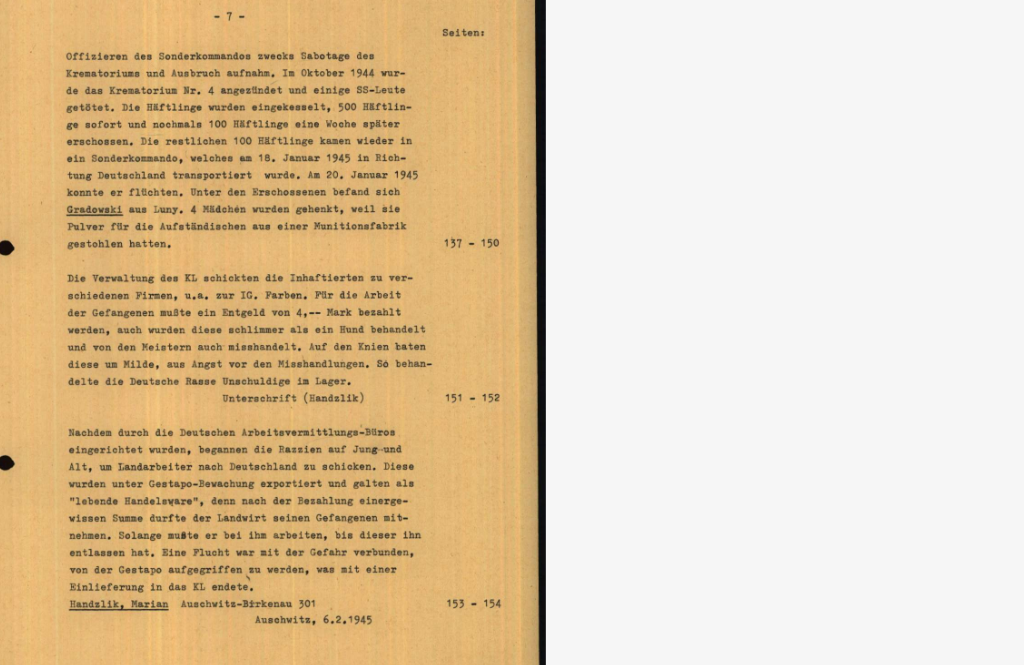 click at bounding box center (872, 281) 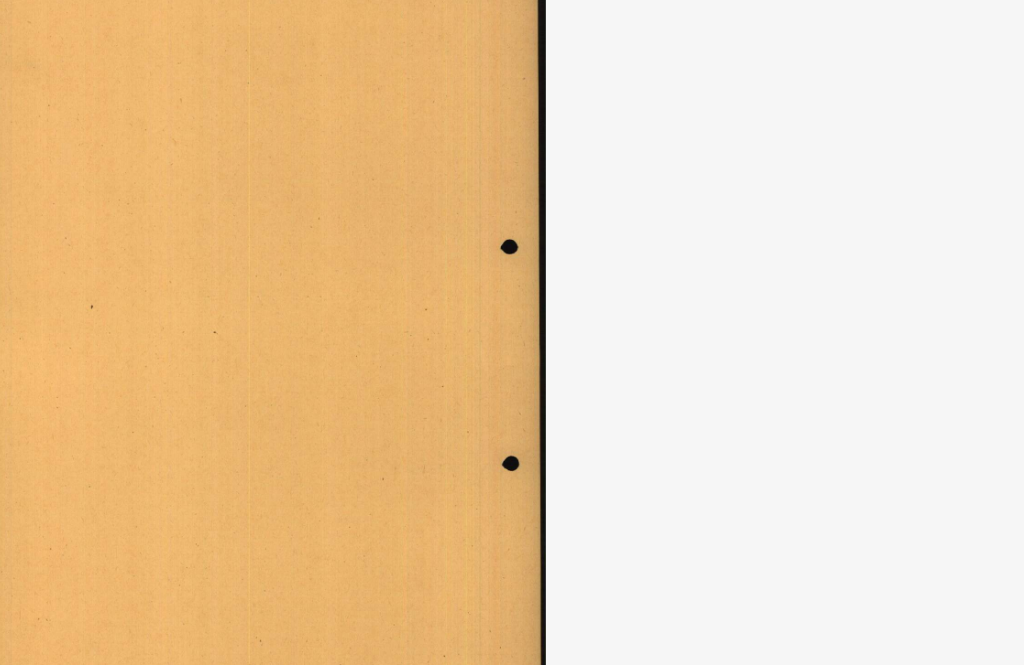 click at bounding box center [872, 281] 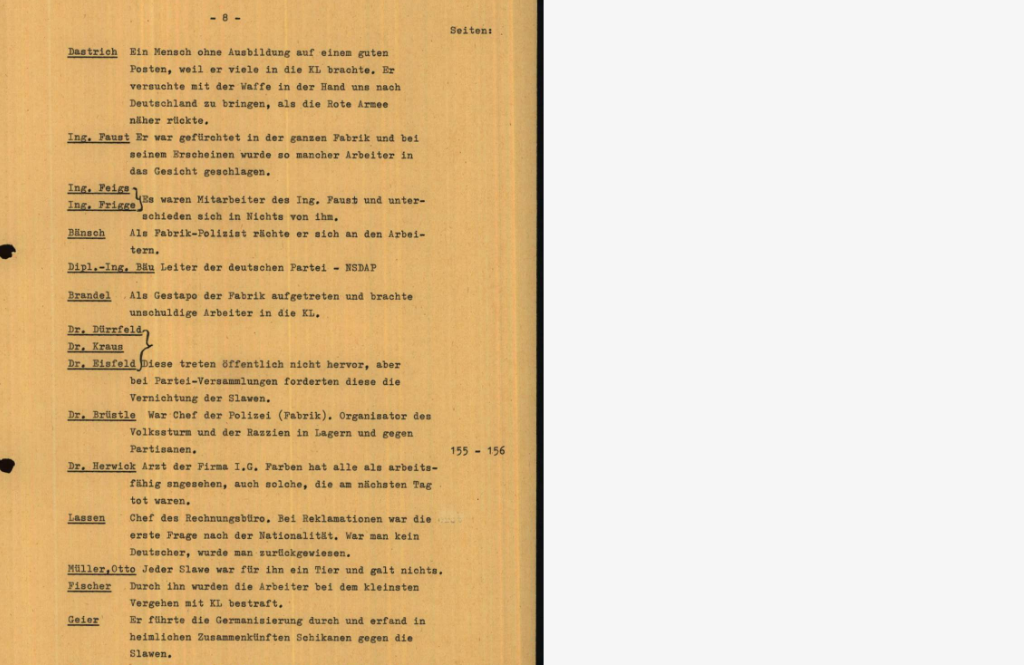click at bounding box center (872, 281) 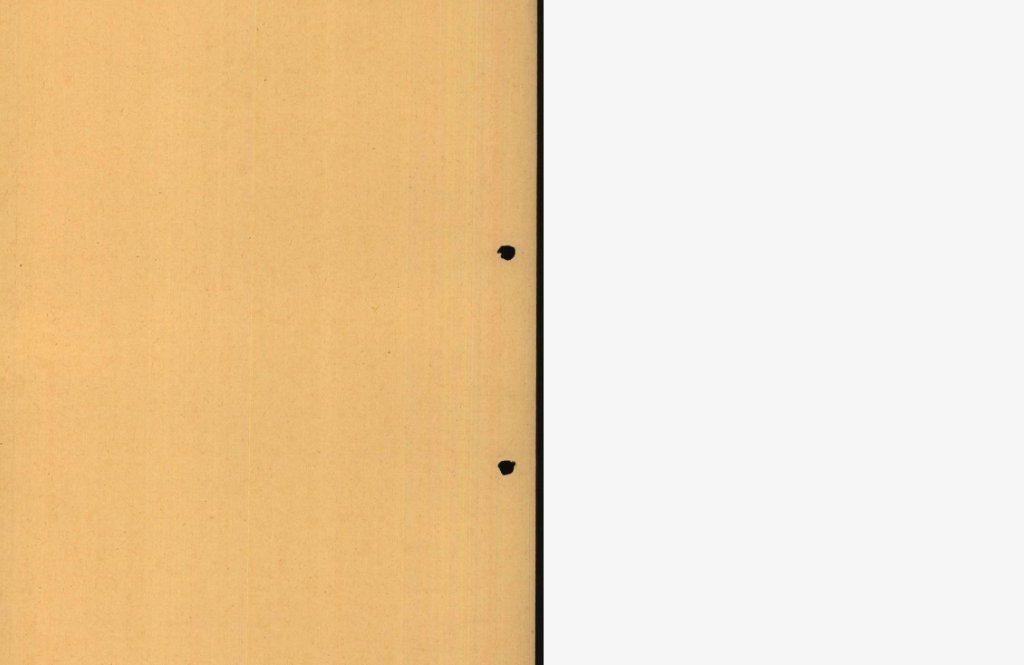 click at bounding box center (872, 281) 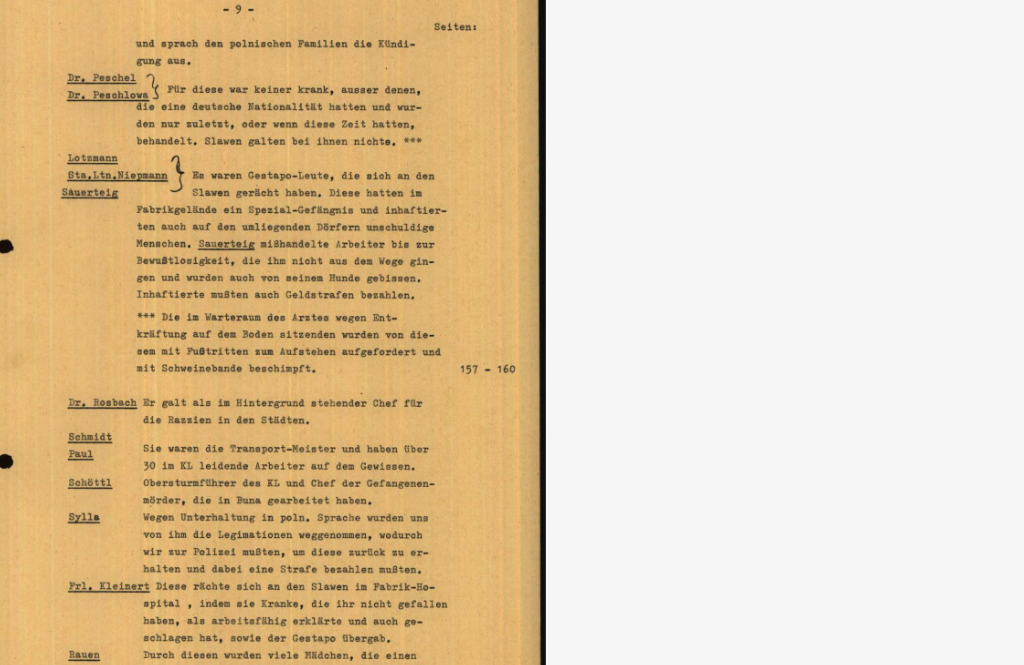 click at bounding box center [872, 281] 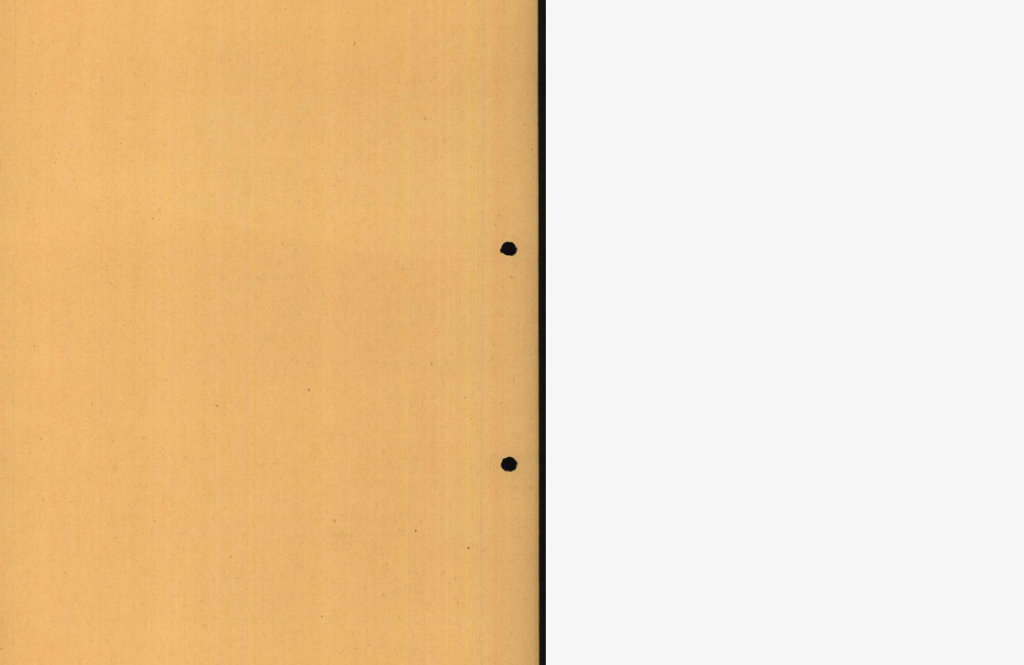 click at bounding box center (872, 281) 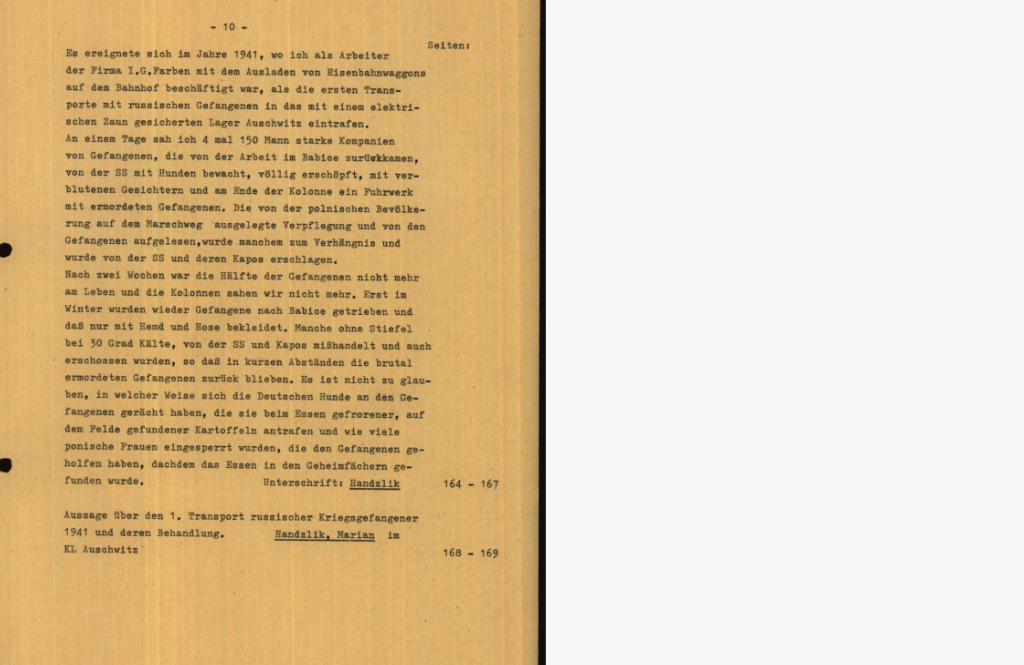 click at bounding box center [872, 281] 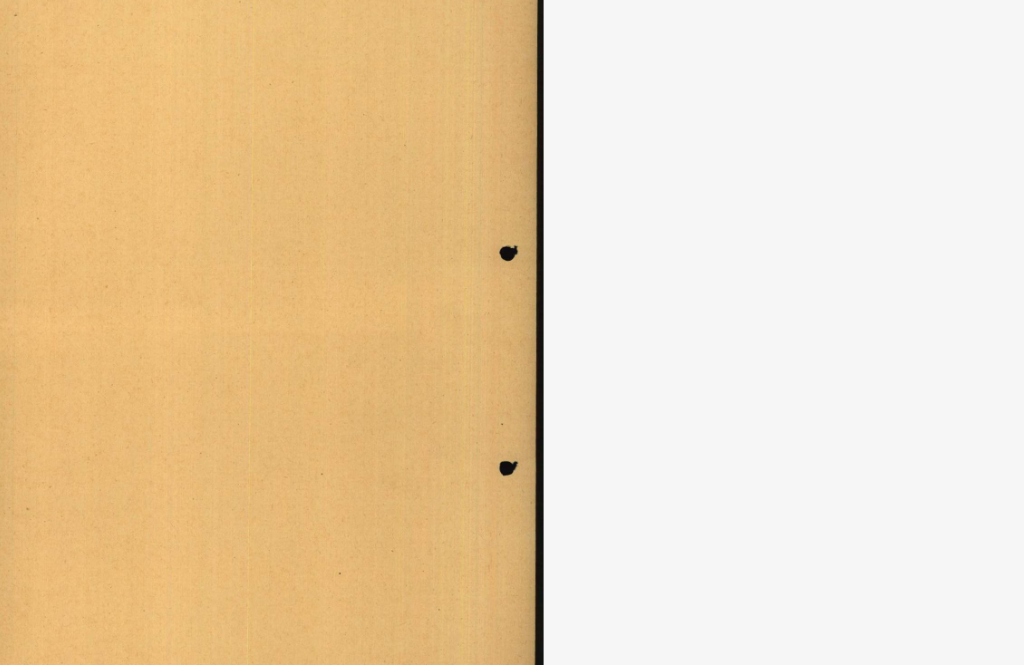 click at bounding box center (872, 281) 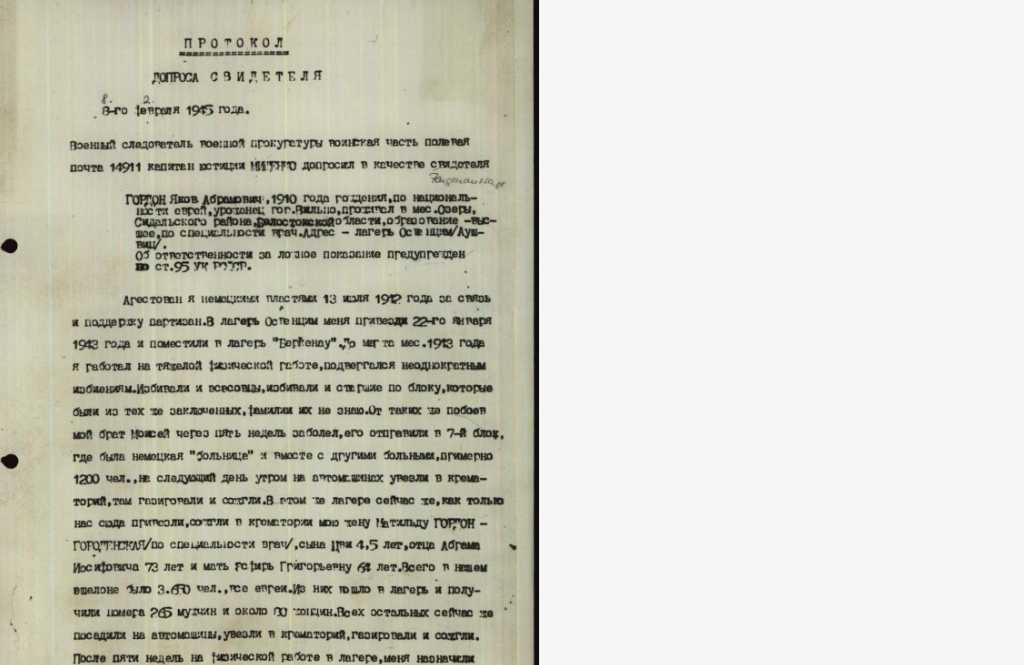 click at bounding box center [872, 281] 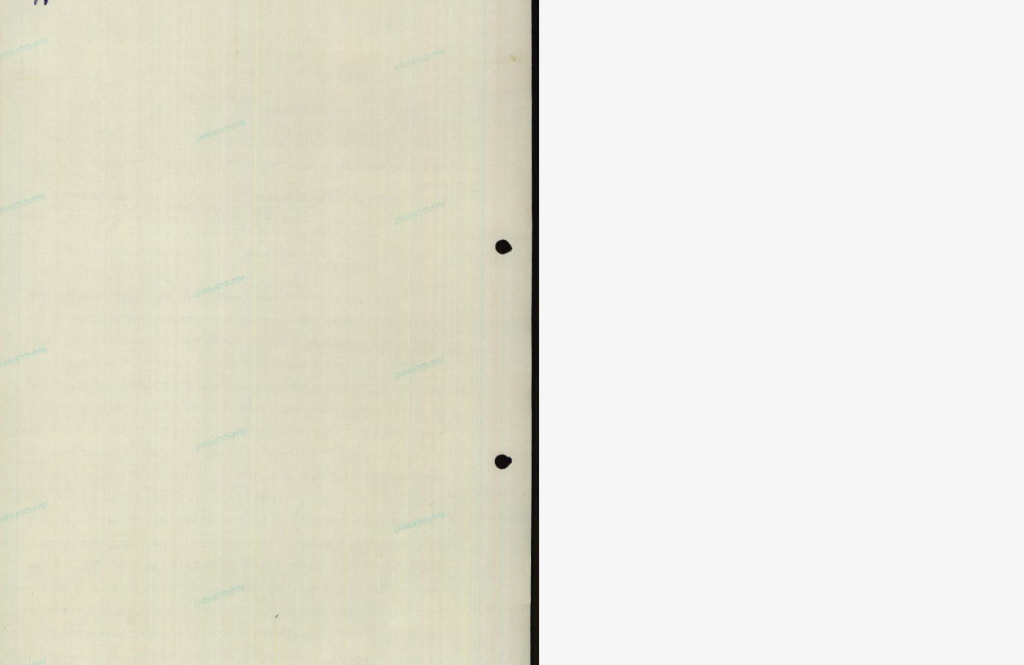click at bounding box center (872, 281) 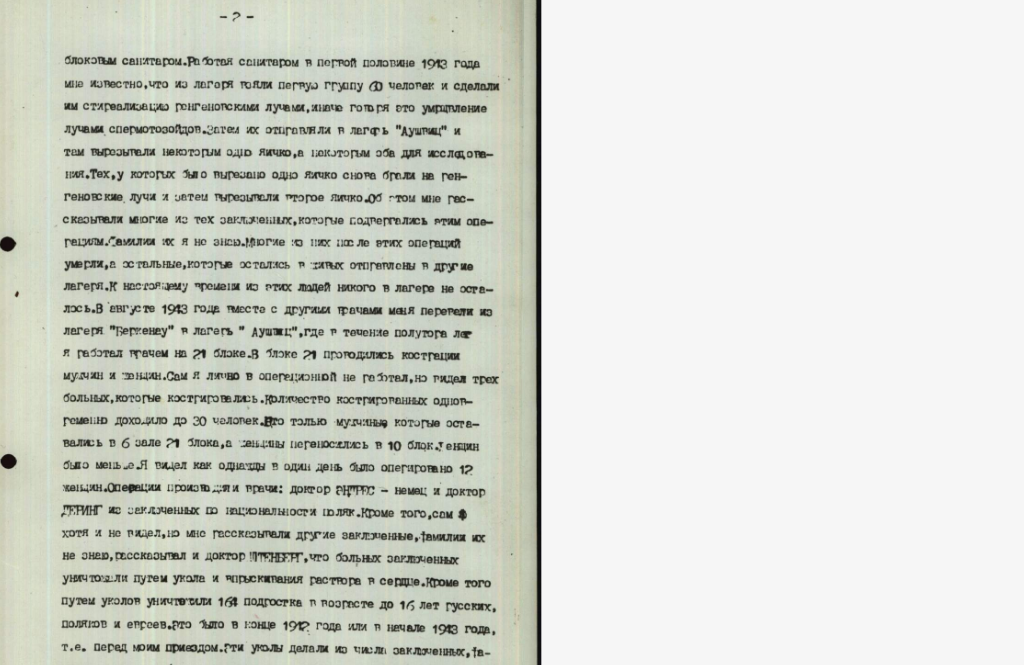 click at bounding box center [872, 281] 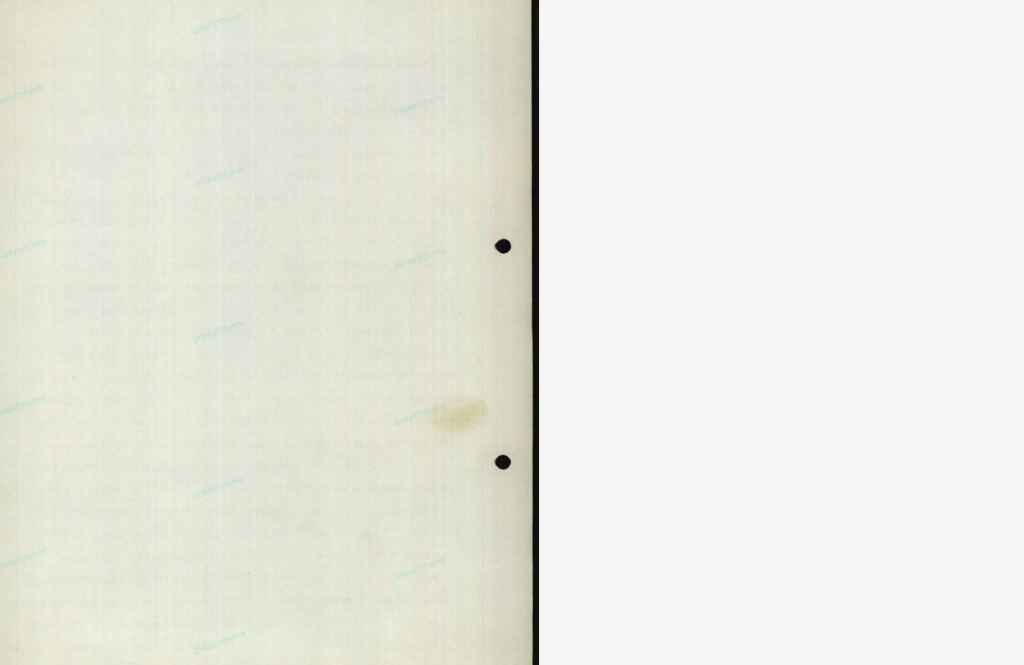 click at bounding box center [872, 281] 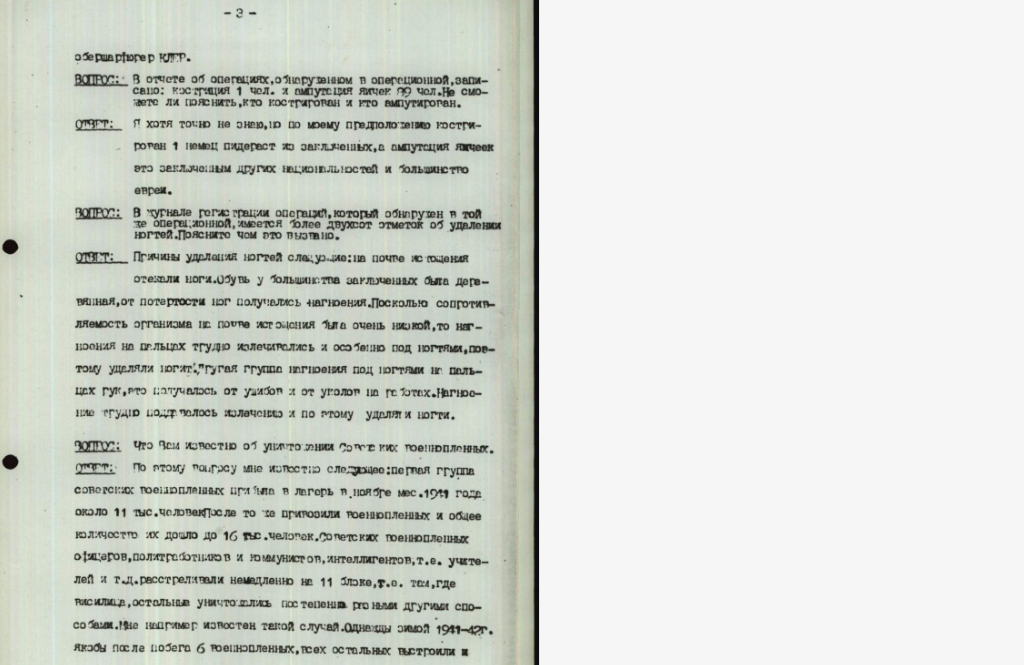 click at bounding box center [872, 281] 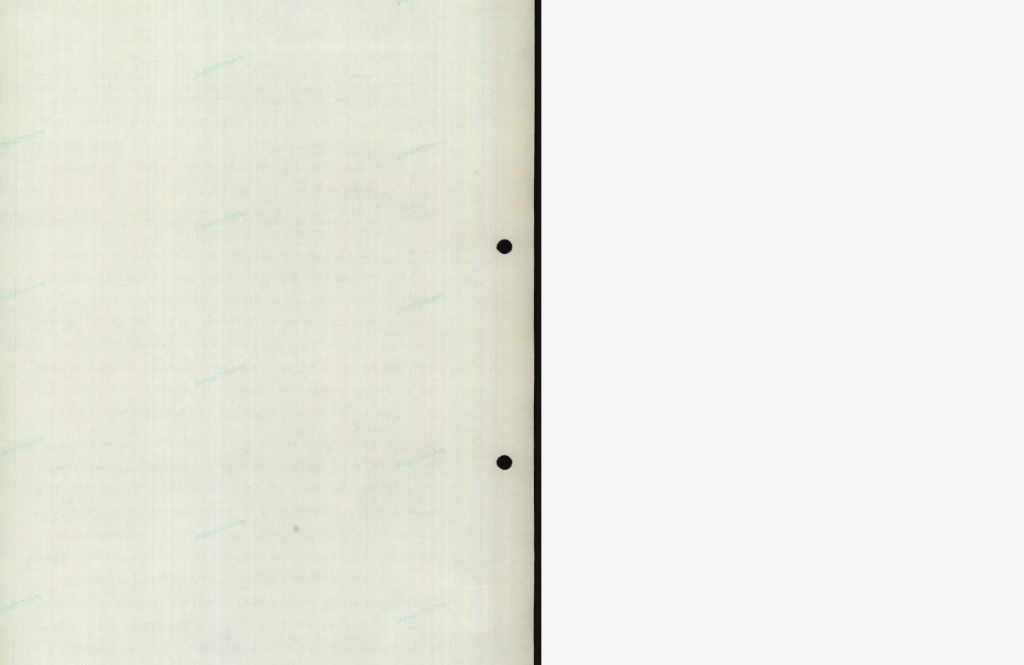 click at bounding box center (872, 281) 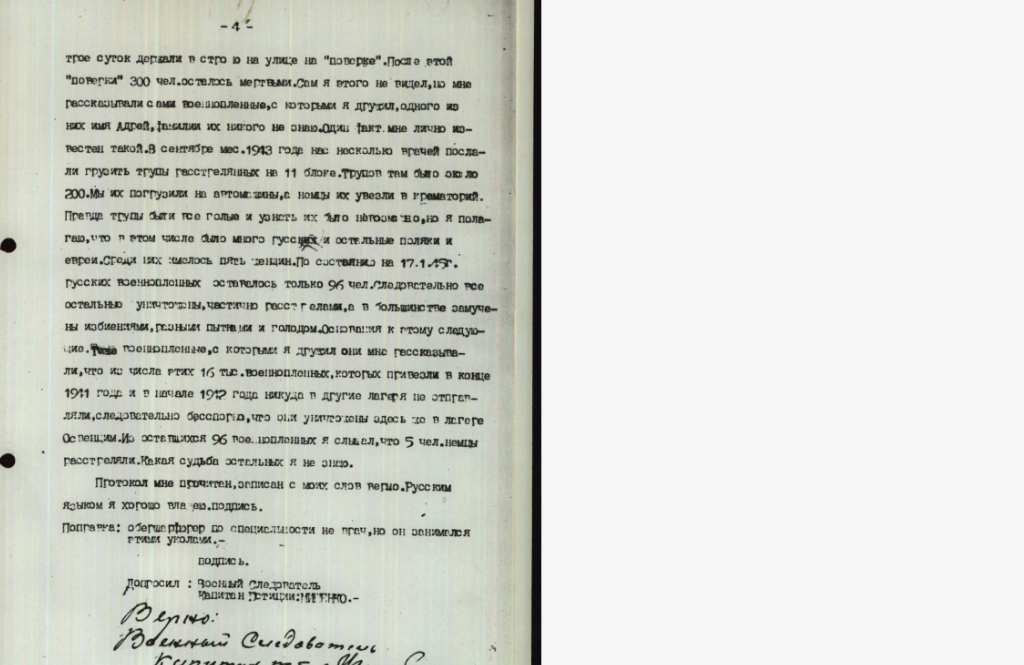 click at bounding box center (872, 281) 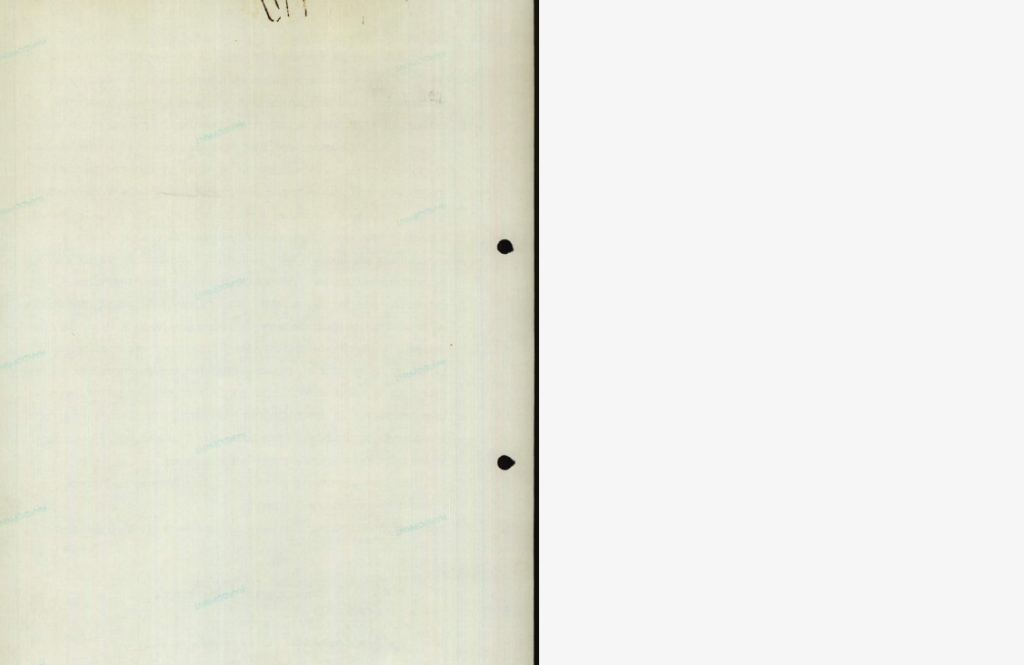 click at bounding box center [872, 281] 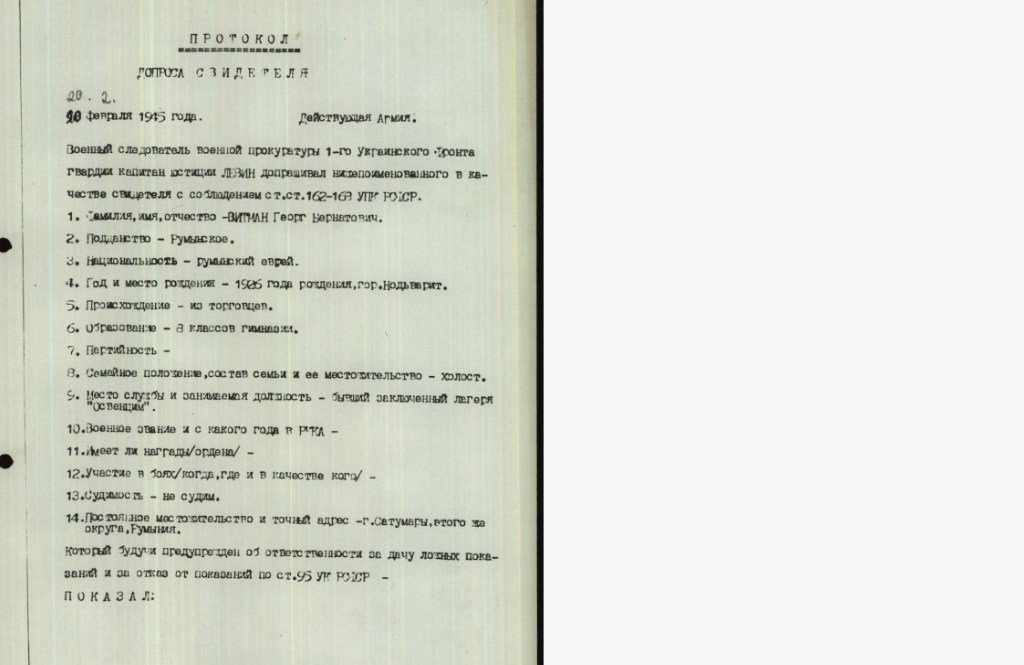 click at bounding box center (872, 281) 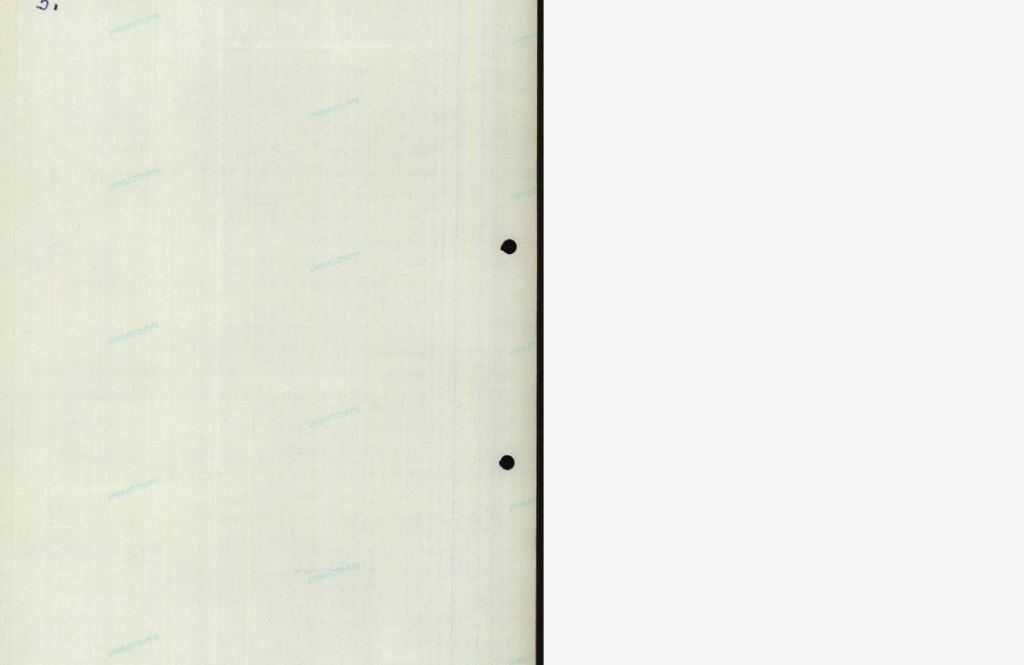 click at bounding box center (872, 281) 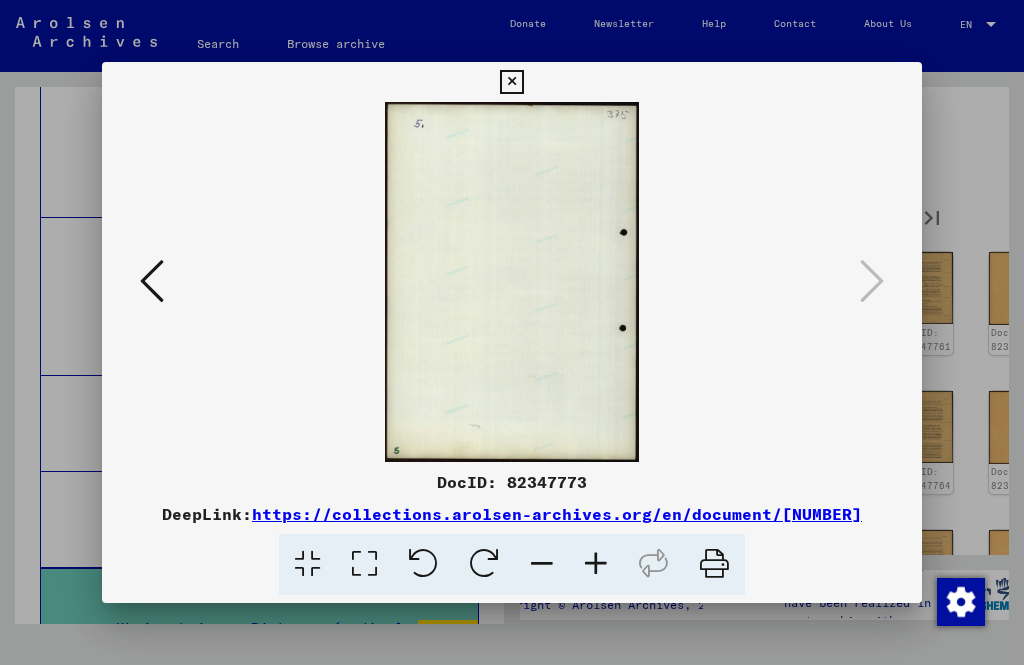 click at bounding box center (511, 82) 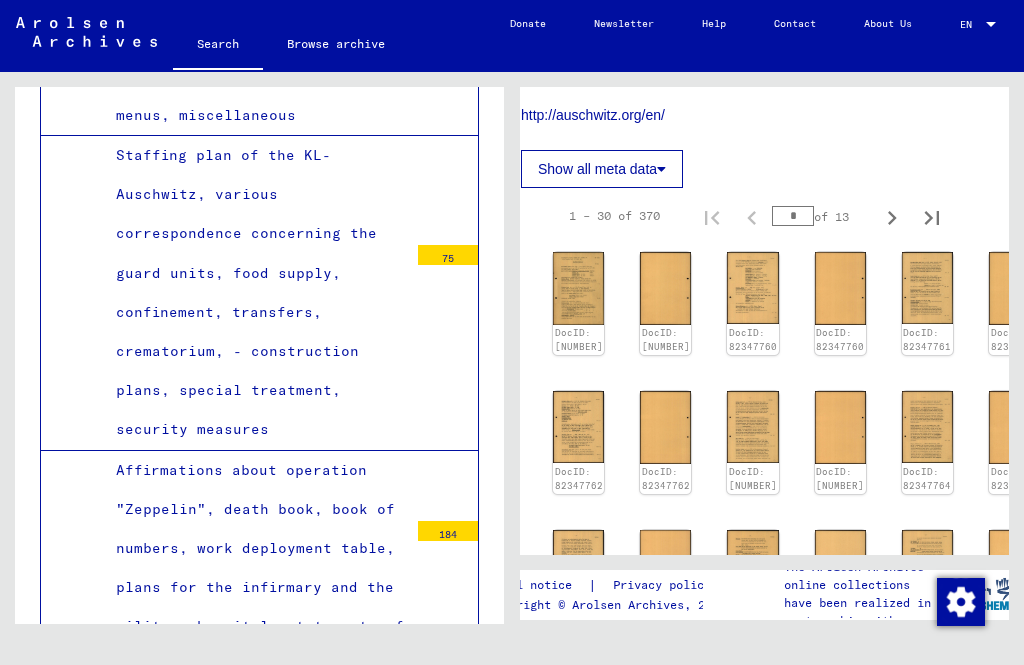 scroll, scrollTop: 10973, scrollLeft: 0, axis: vertical 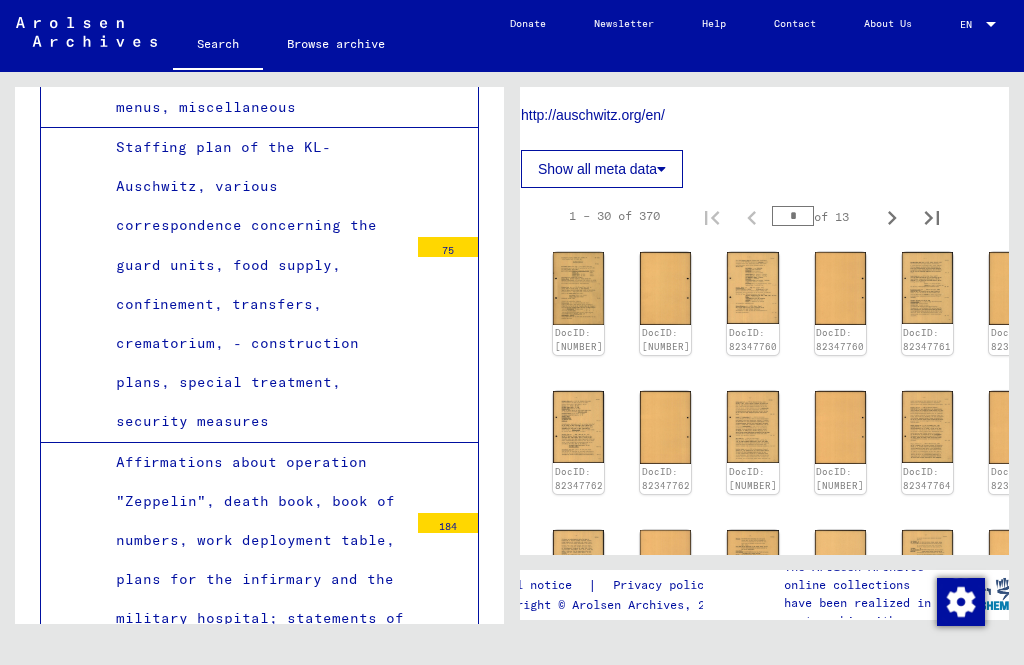 click on "Witness reports and statements of prisoners about the KL Auschwitz and Birkenau, - prisoner doctors, nursing staff, crematoria" at bounding box center [254, 777] 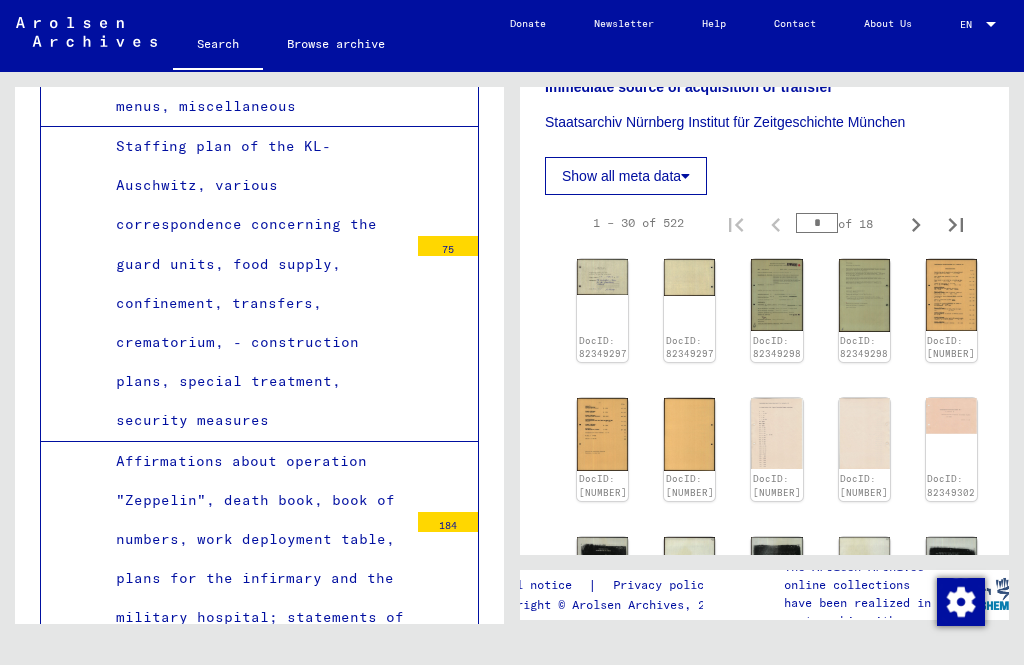 scroll, scrollTop: 611, scrollLeft: 0, axis: vertical 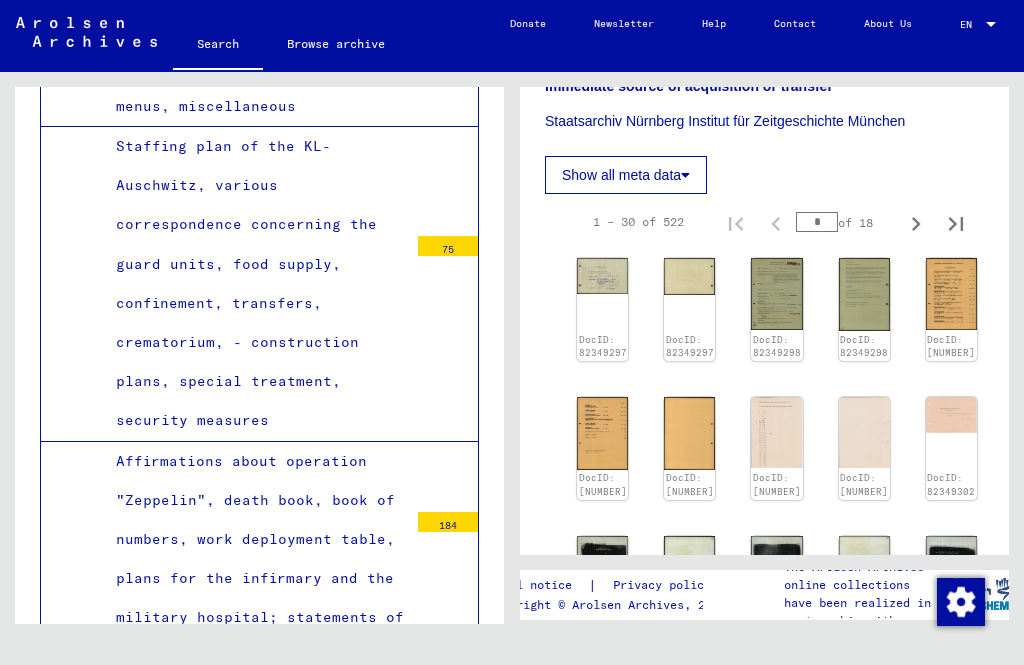click on "DocID: 82349297" 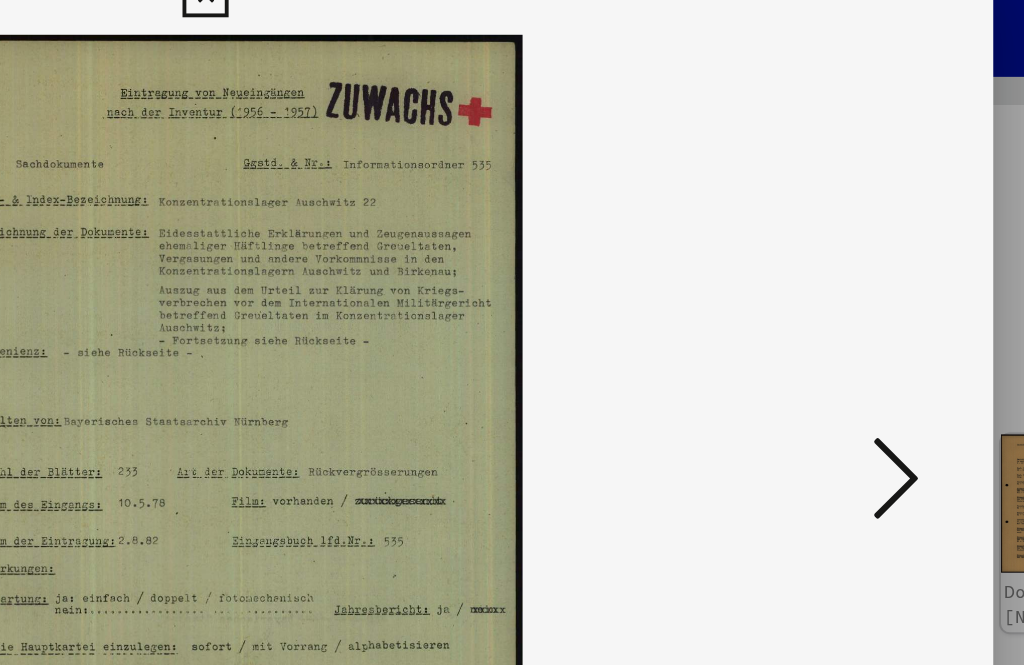 click at bounding box center (872, 281) 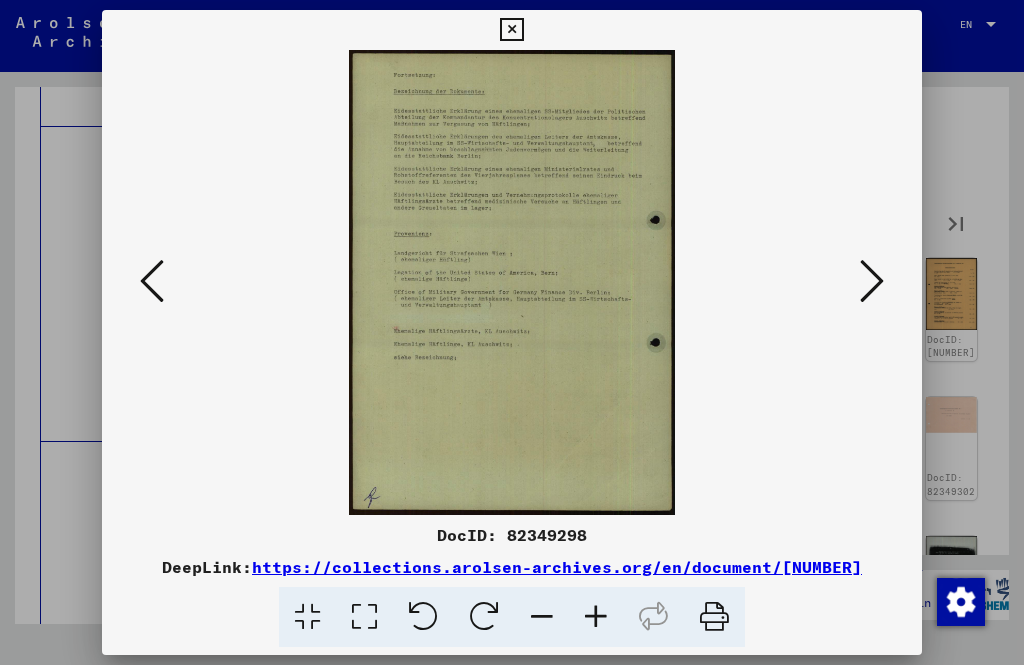click at bounding box center (511, 30) 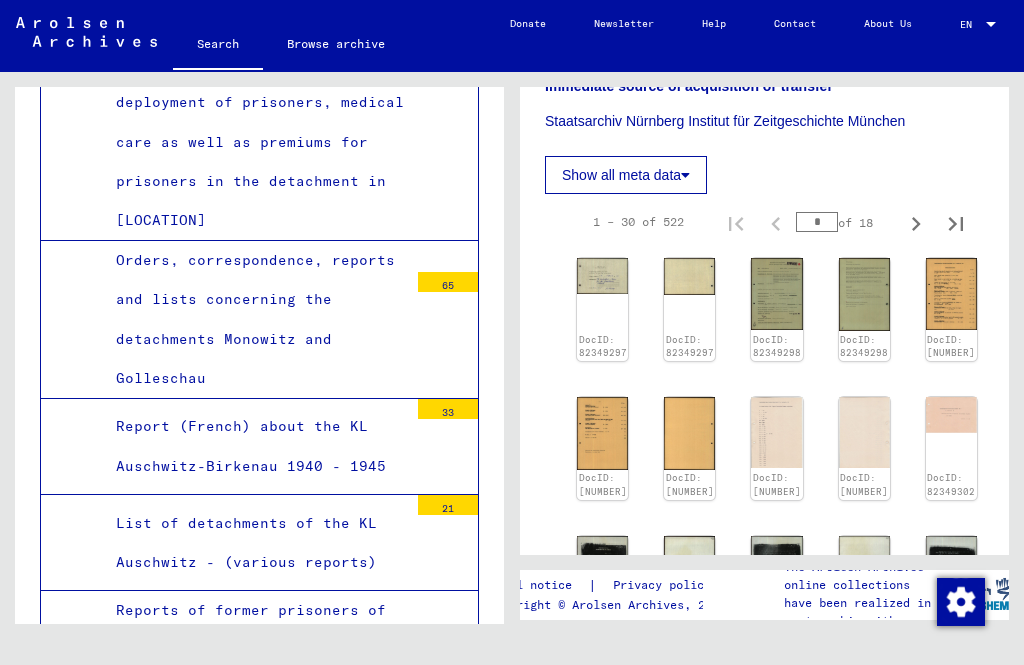 scroll, scrollTop: 9637, scrollLeft: 0, axis: vertical 